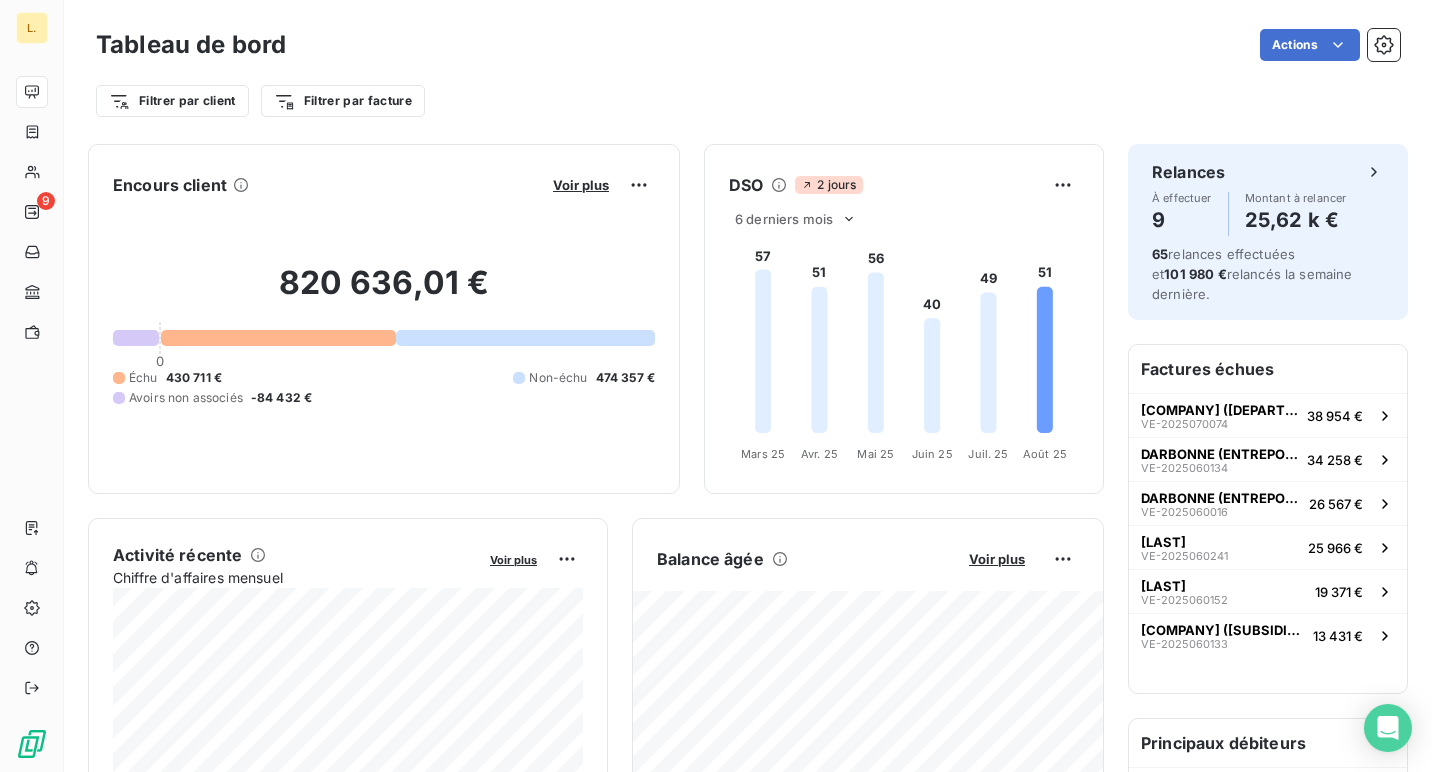 scroll, scrollTop: 0, scrollLeft: 0, axis: both 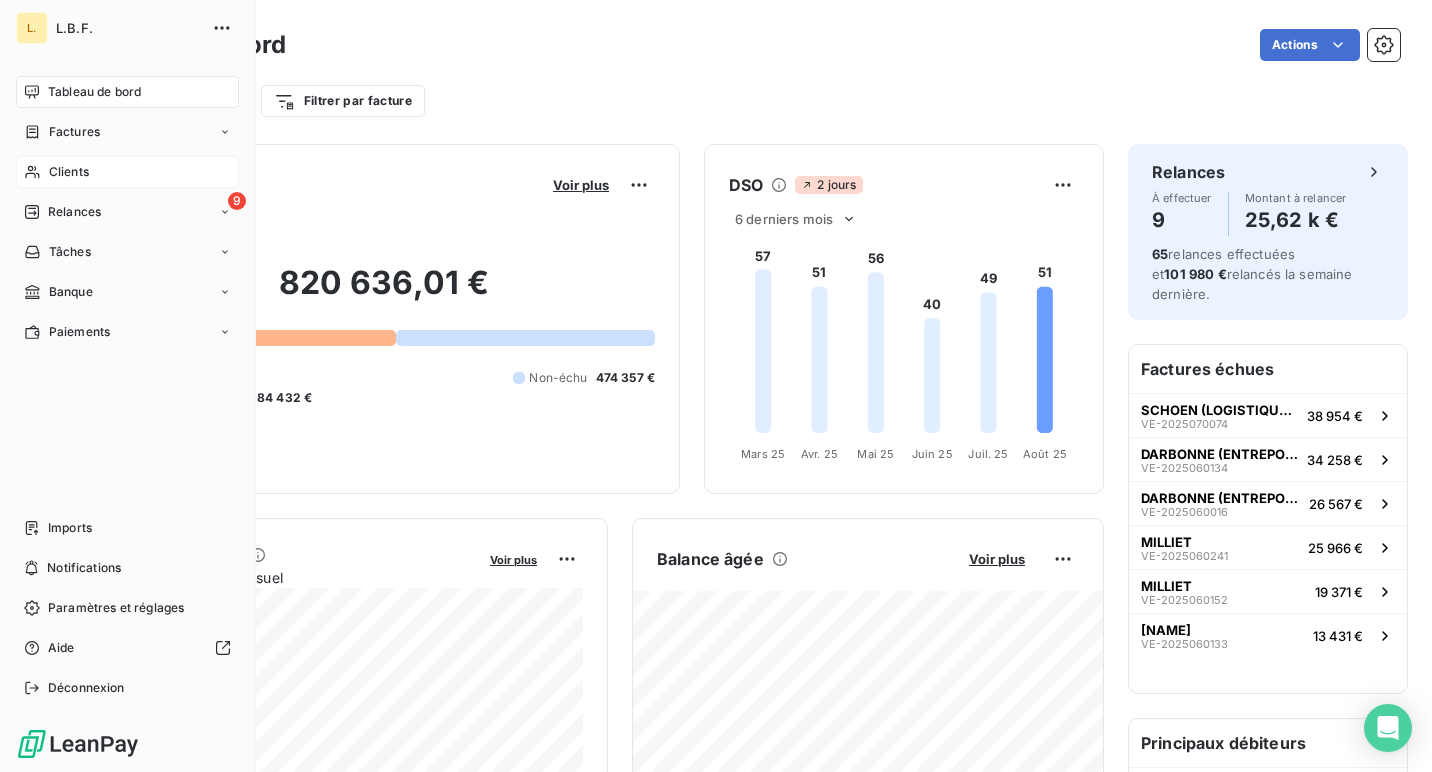 click 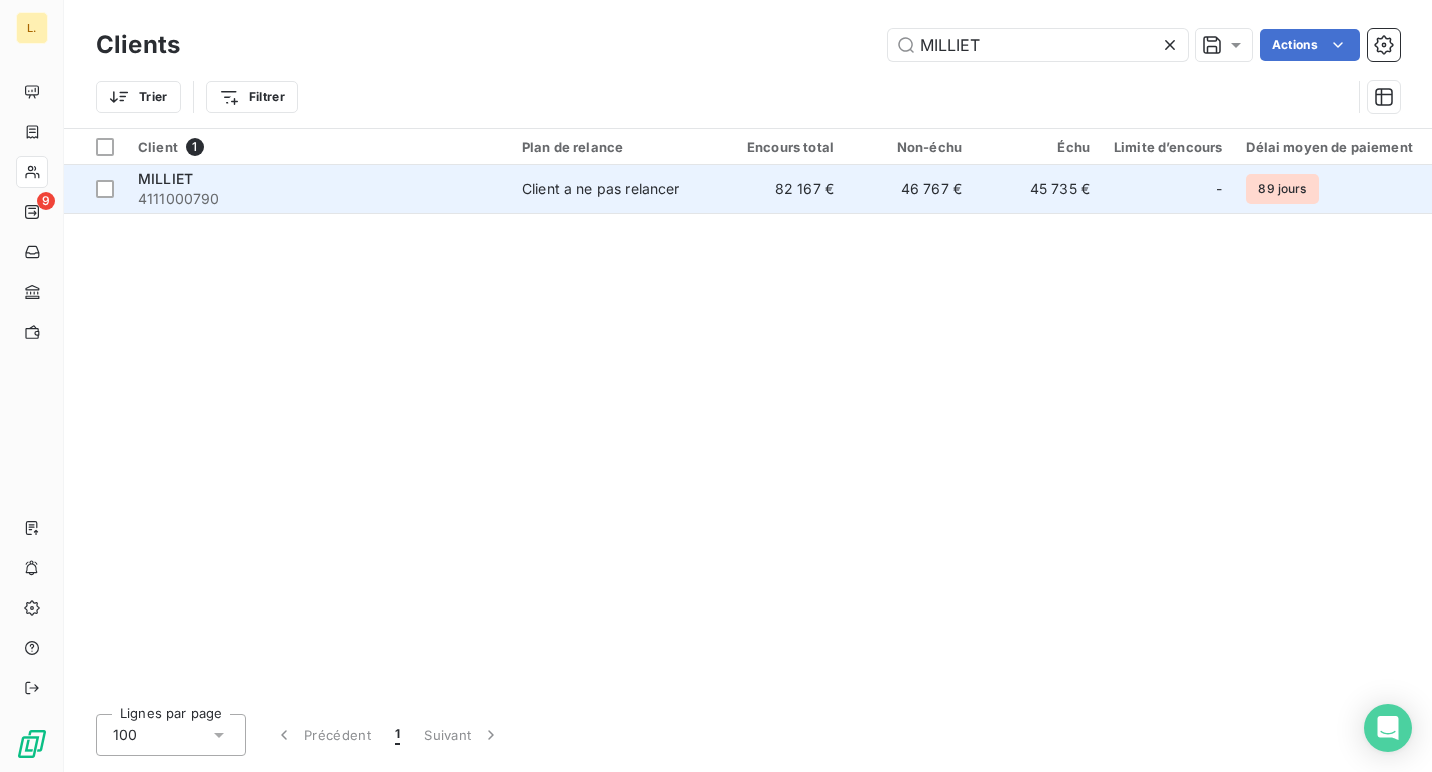 type on "MILLIET" 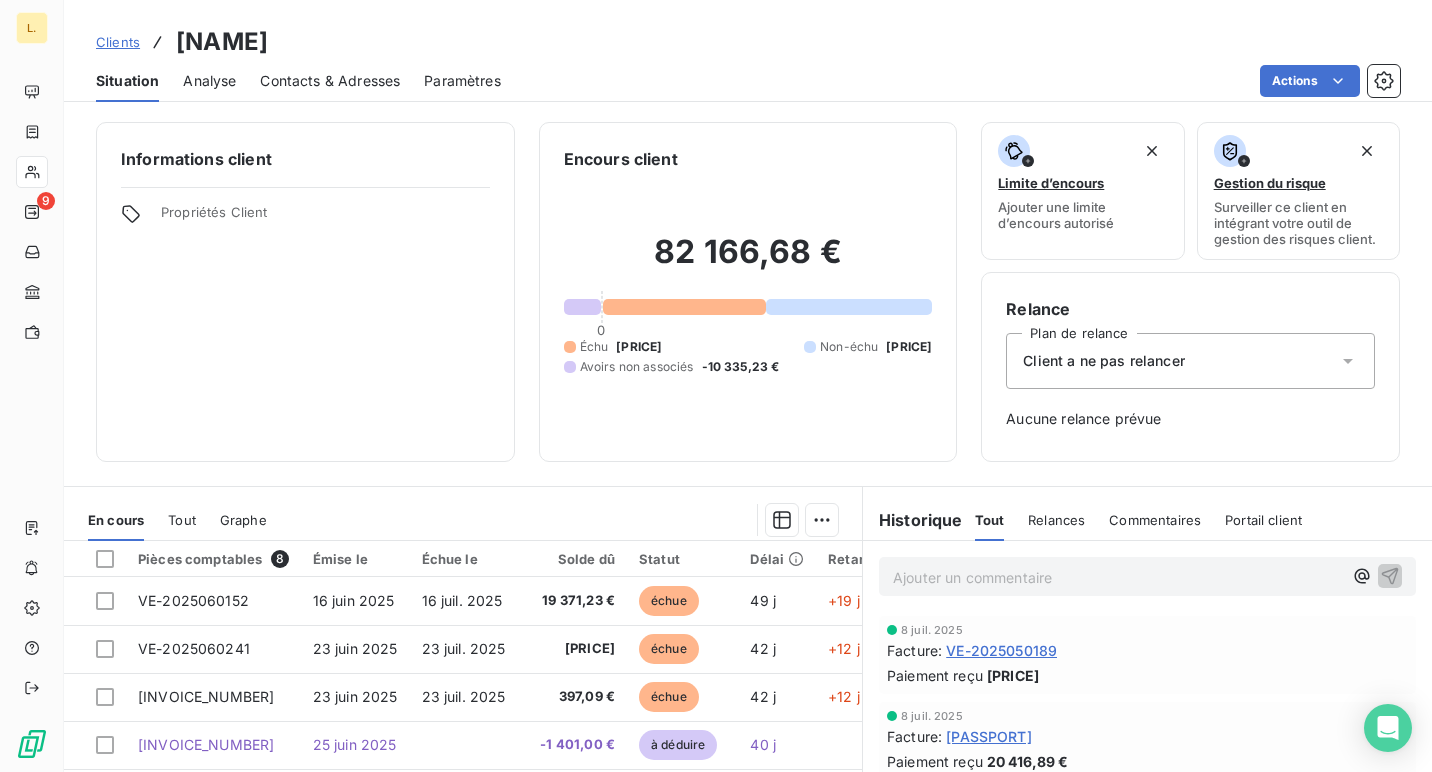 scroll, scrollTop: 25, scrollLeft: 0, axis: vertical 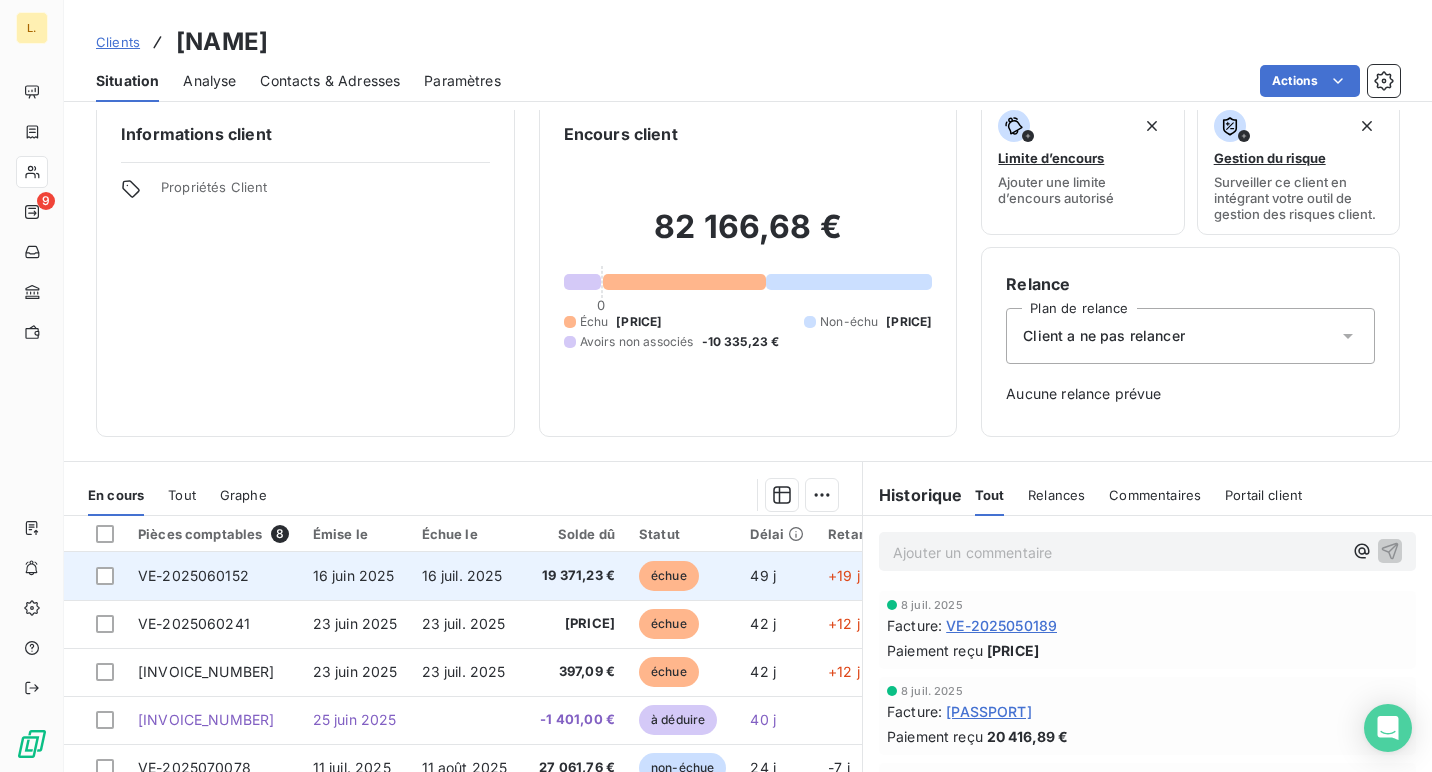 click on "16 juil. 2025" at bounding box center (468, 576) 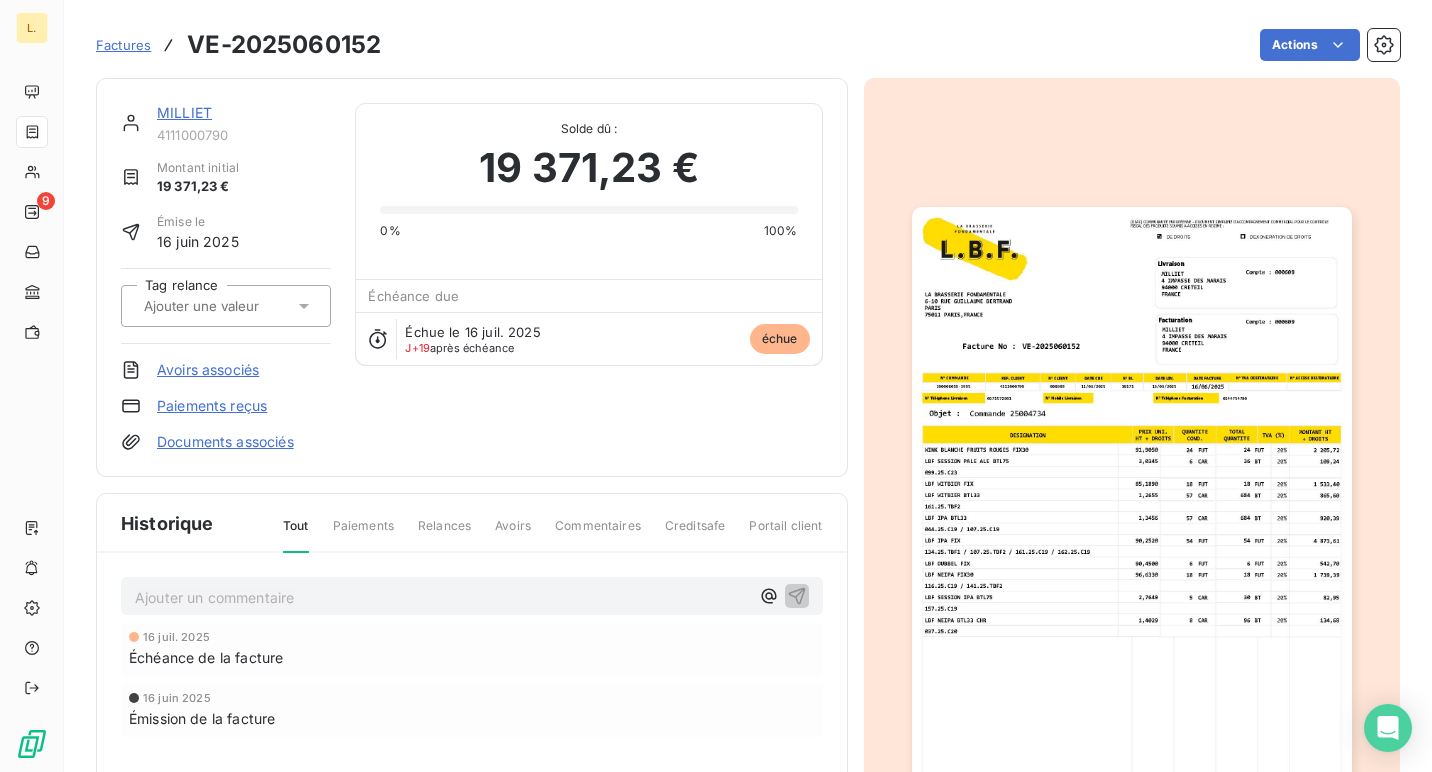 click on "Paiements reçus" at bounding box center (212, 406) 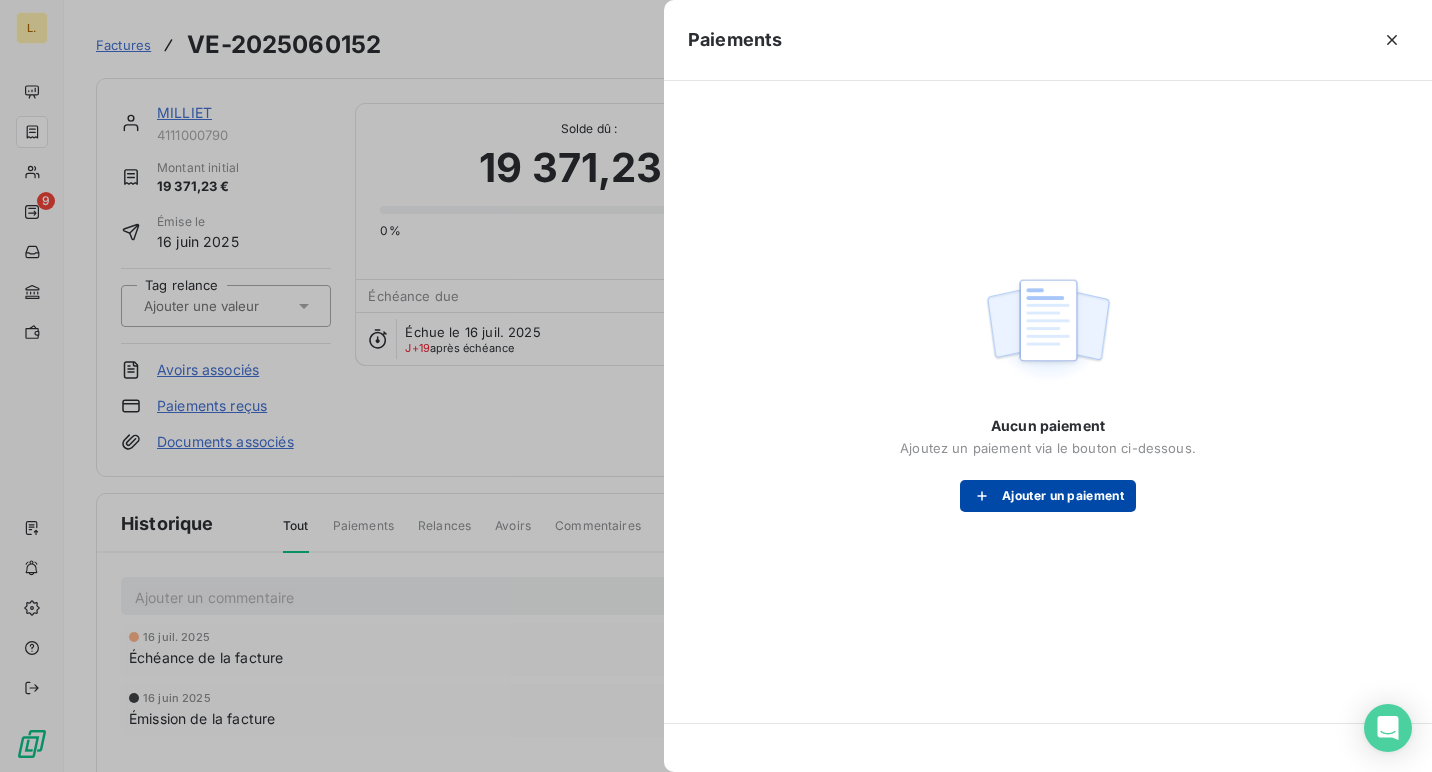 click on "Ajouter un paiement" at bounding box center (1048, 496) 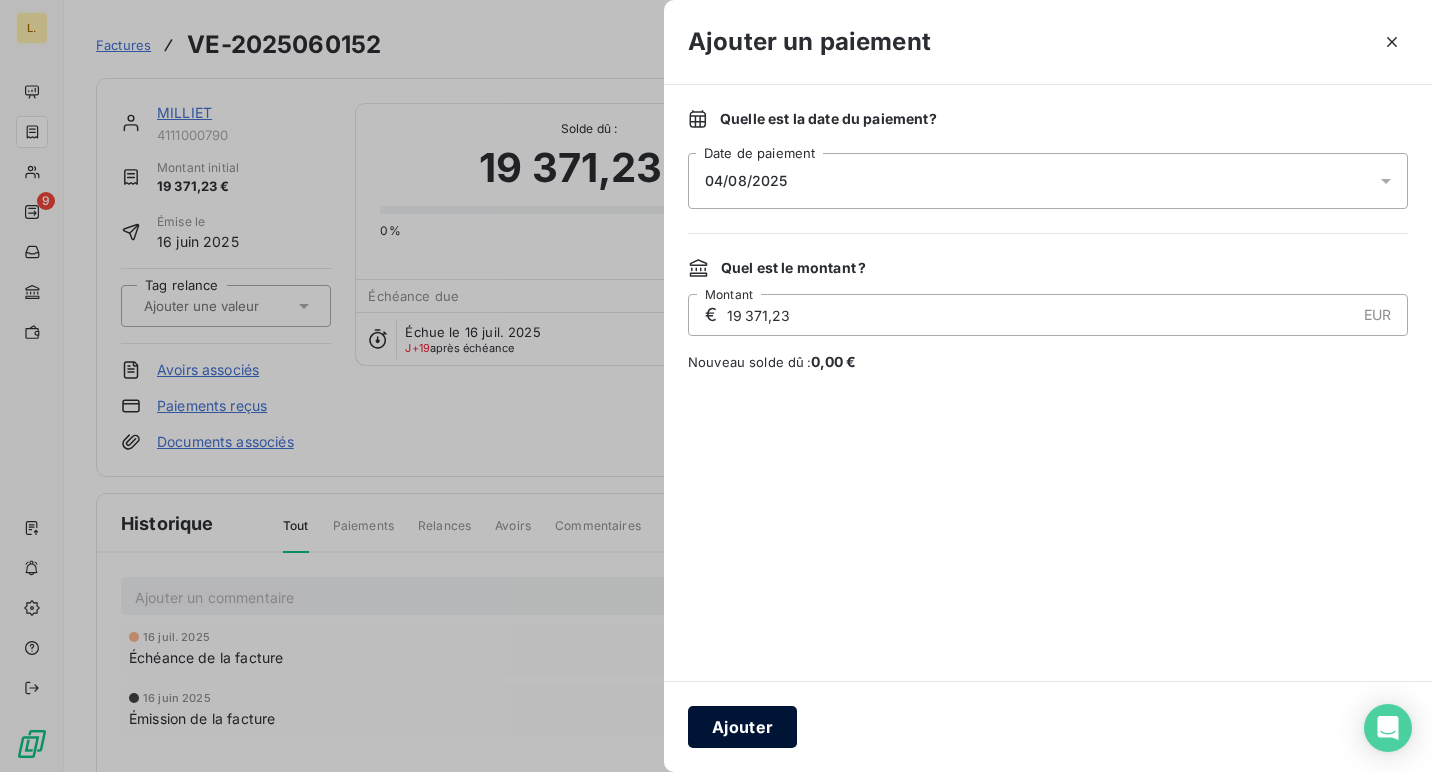 click on "Ajouter" at bounding box center (742, 727) 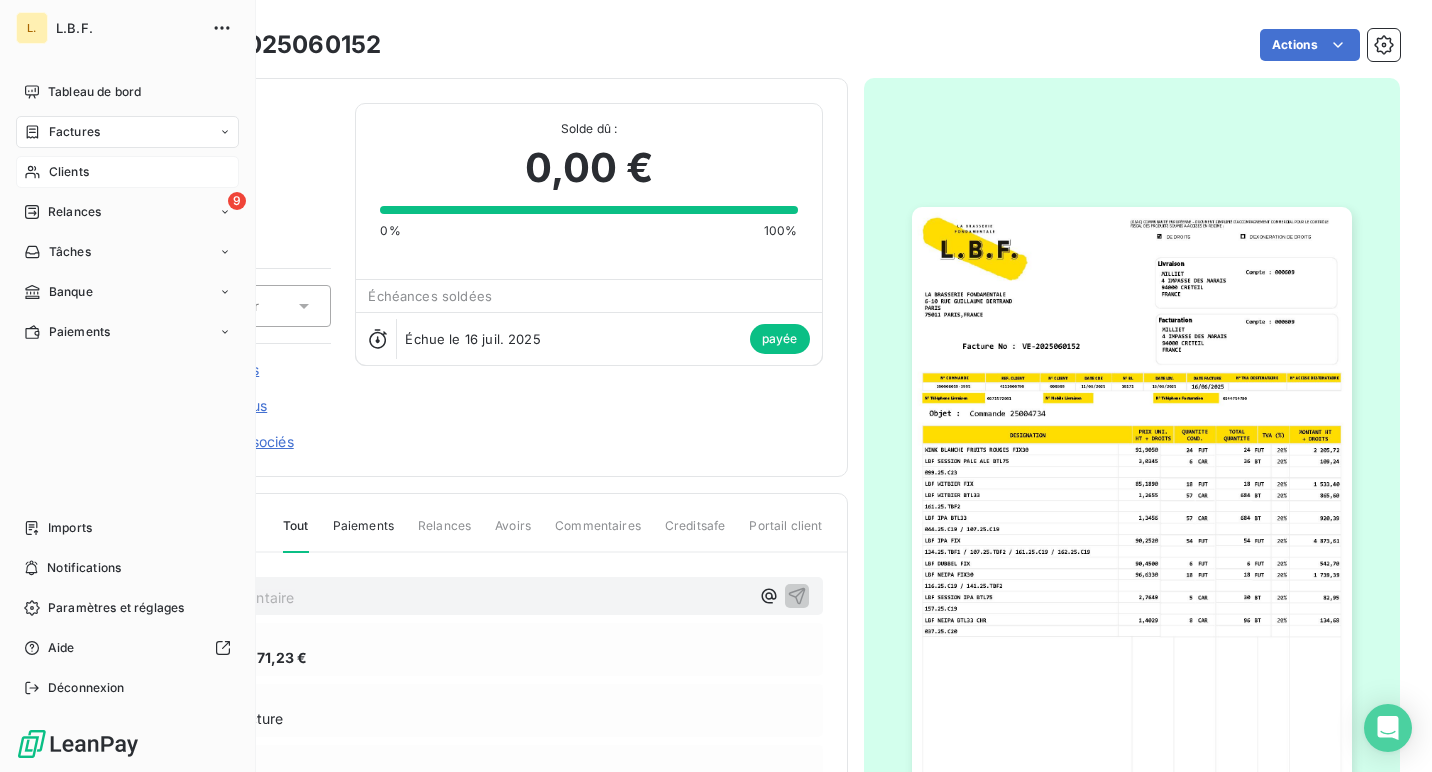 click on "Clients" at bounding box center (127, 172) 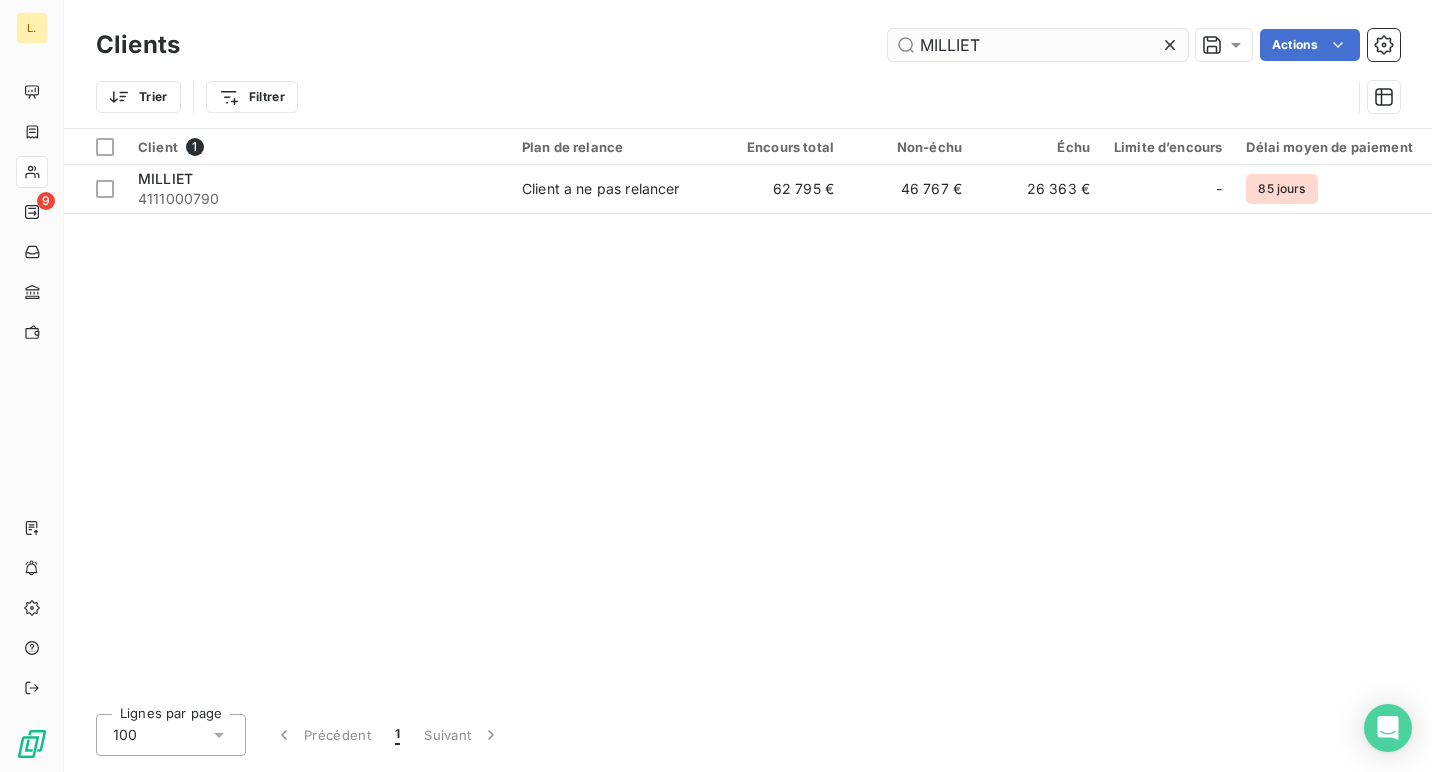 click on "MILLIET" at bounding box center [1038, 45] 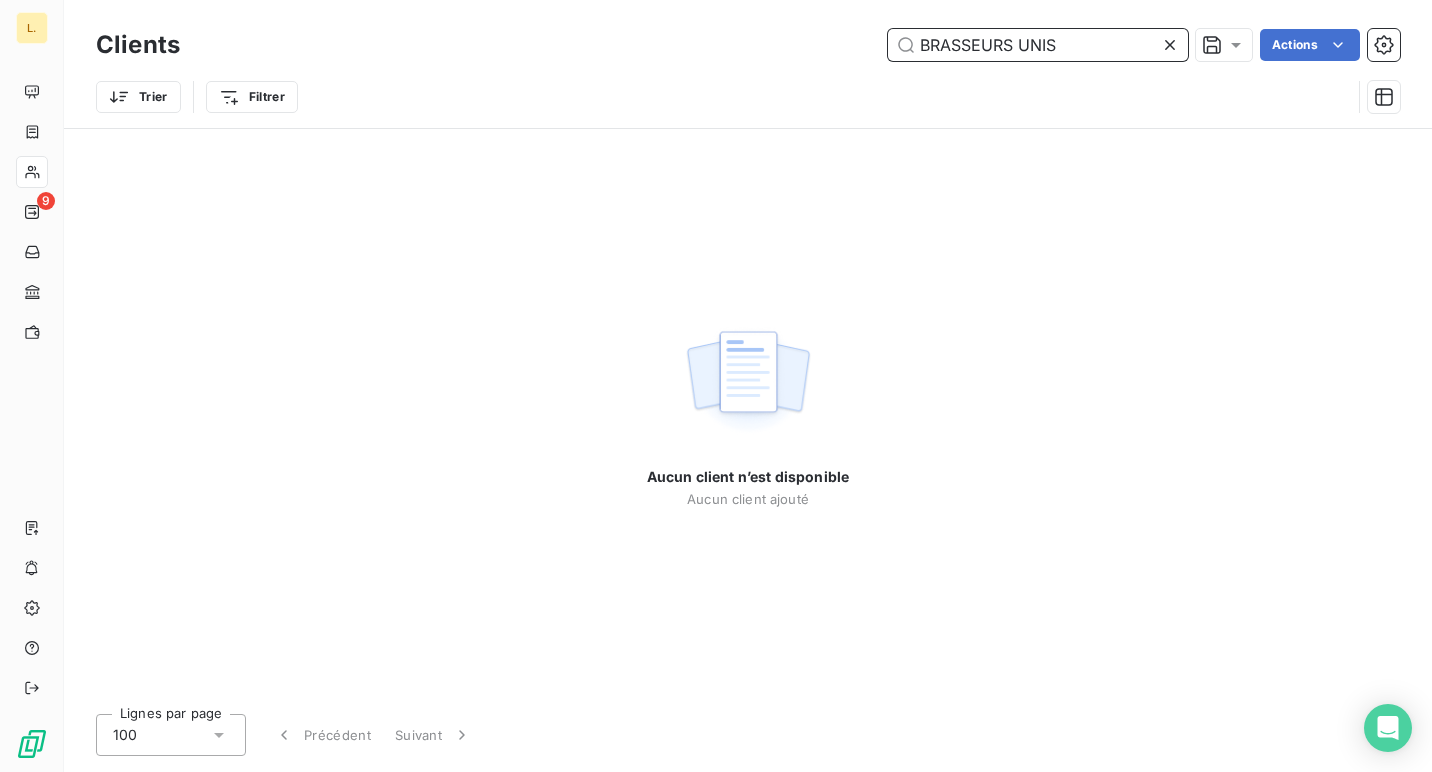 click on "BRASSEURS UNIS" at bounding box center (1038, 45) 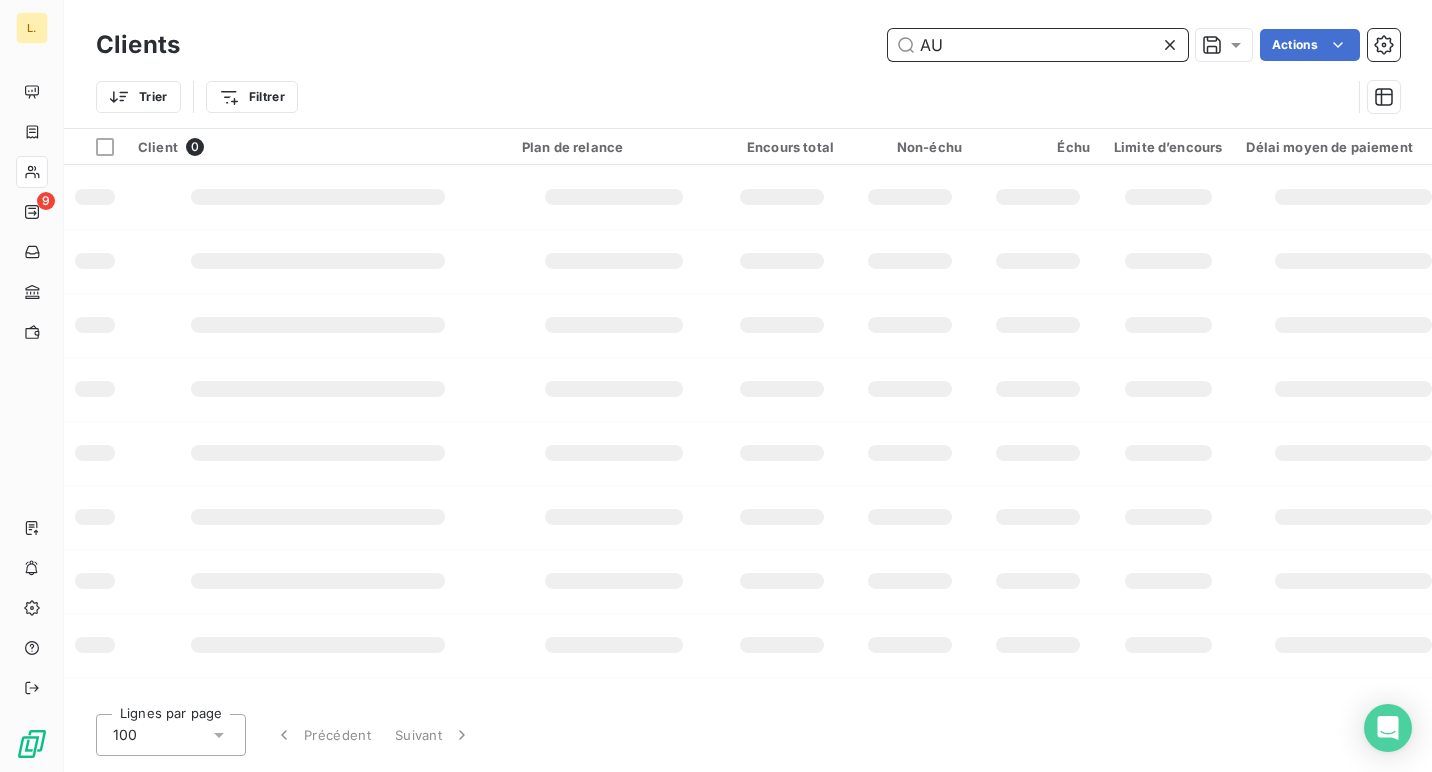 type on "A" 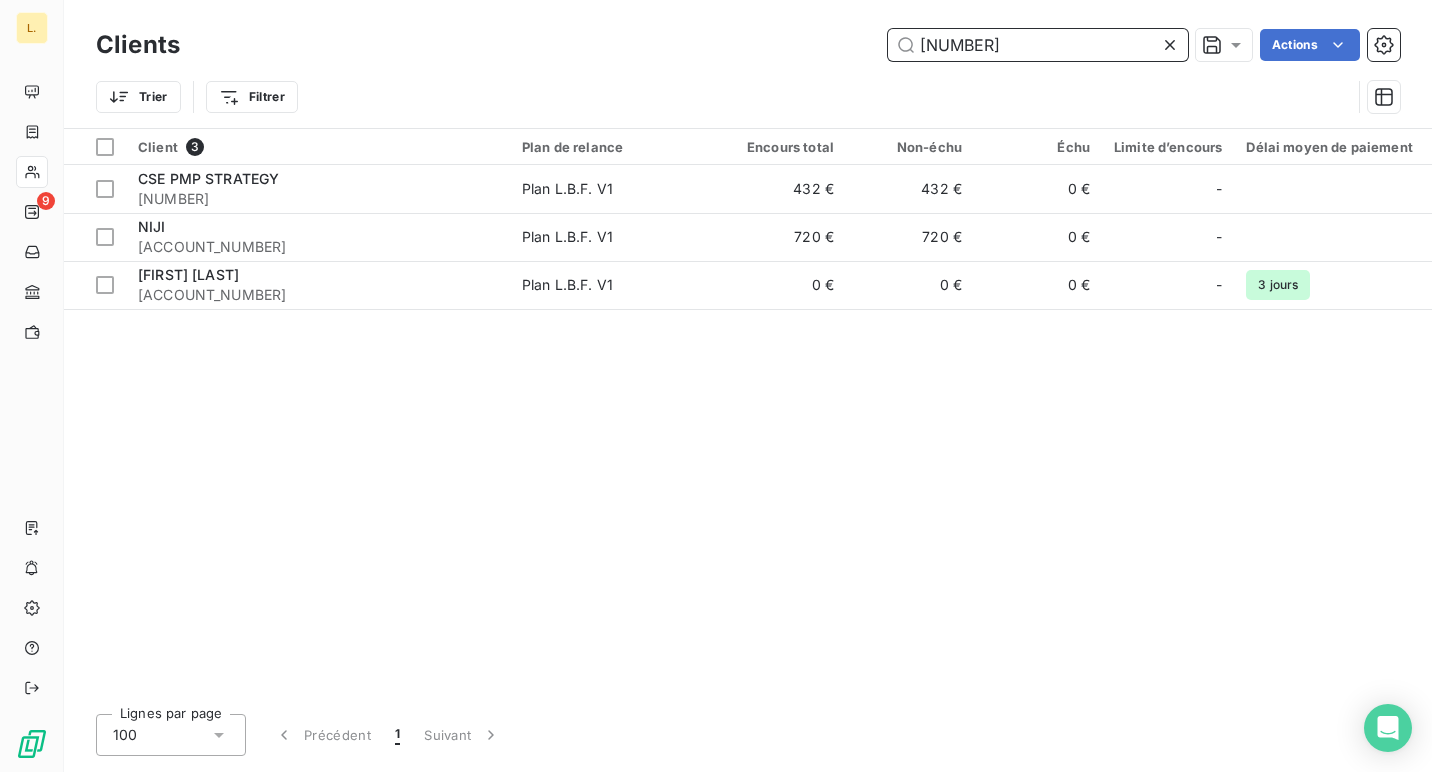 click on "[NUMBER]" at bounding box center (1038, 45) 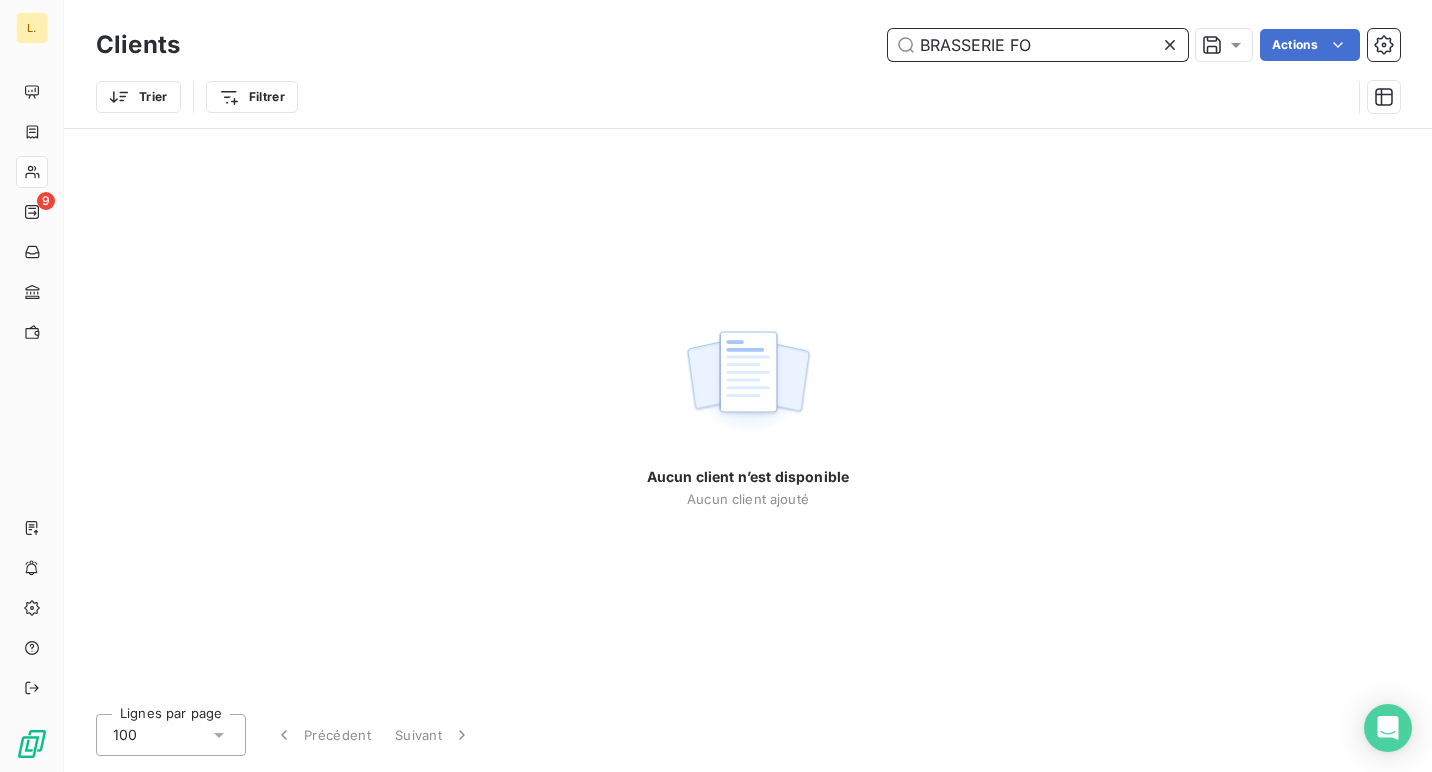 drag, startPoint x: 1094, startPoint y: 33, endPoint x: 769, endPoint y: 52, distance: 325.5549 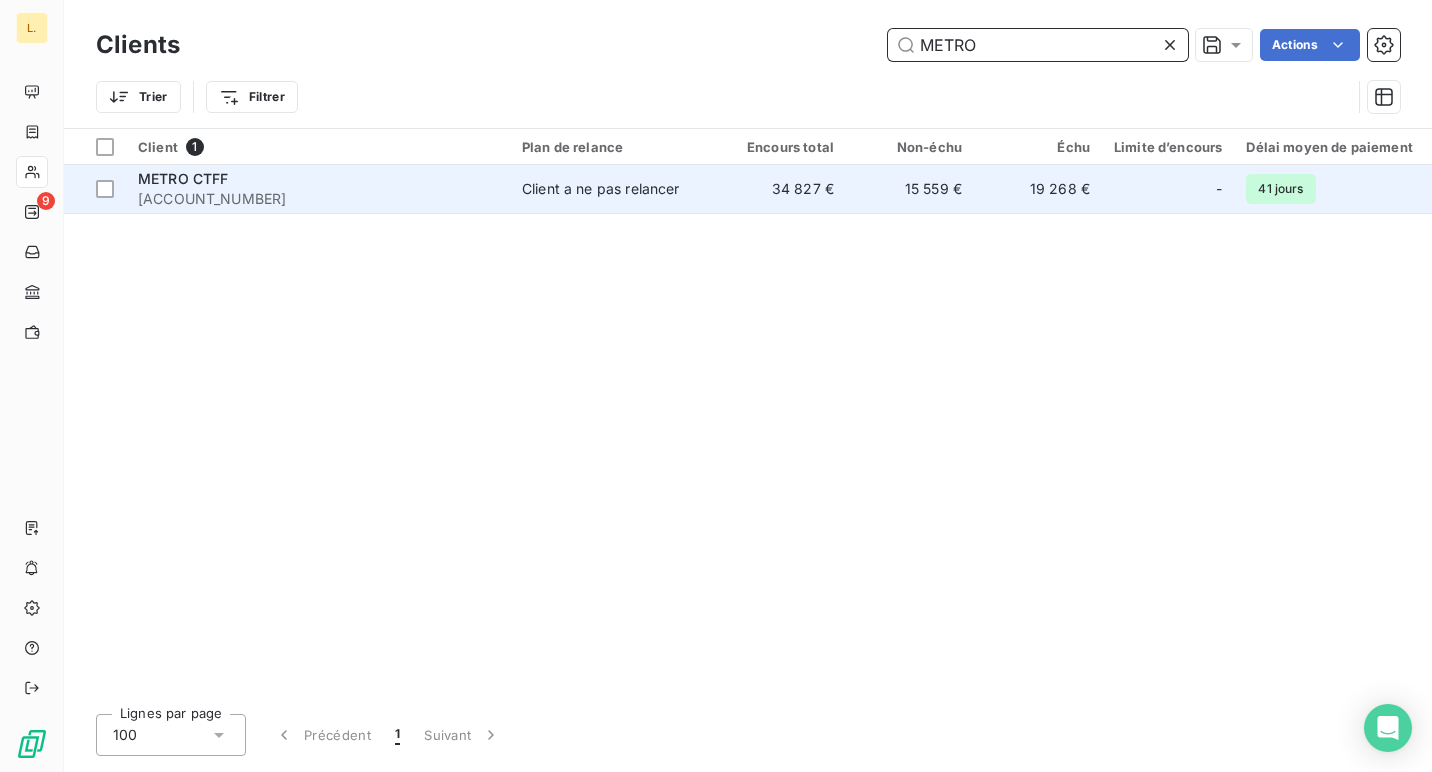 type on "METRO" 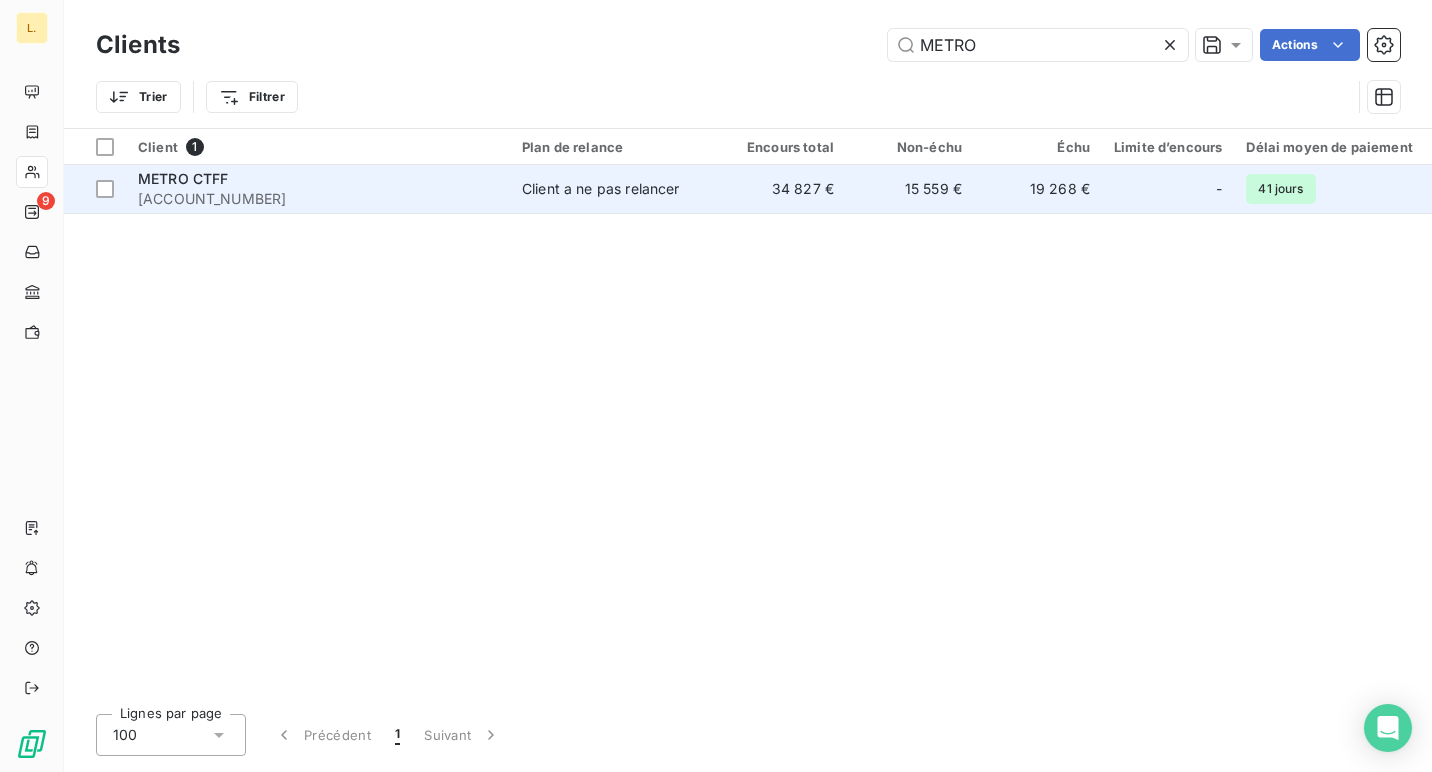 click on "34 827 €" at bounding box center (782, 189) 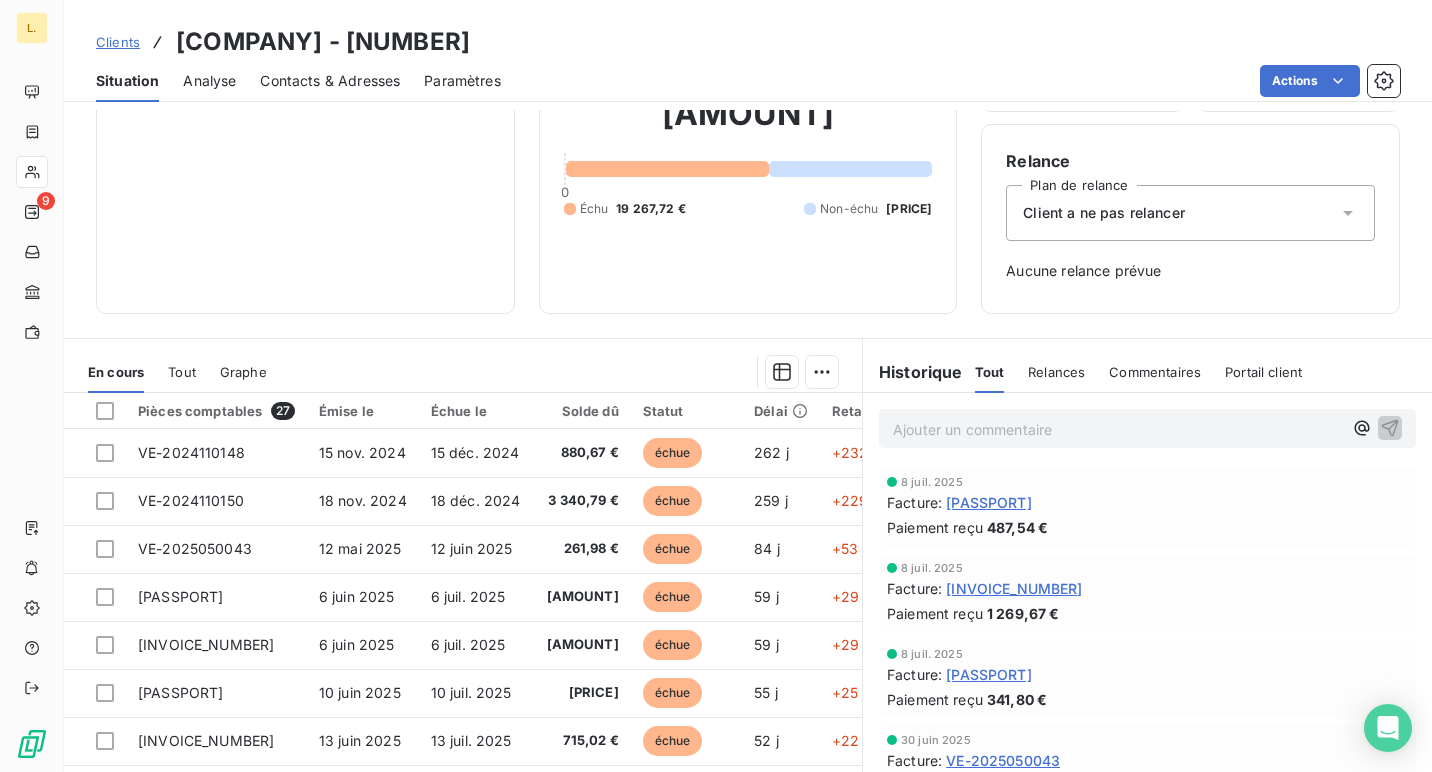 scroll, scrollTop: 152, scrollLeft: 0, axis: vertical 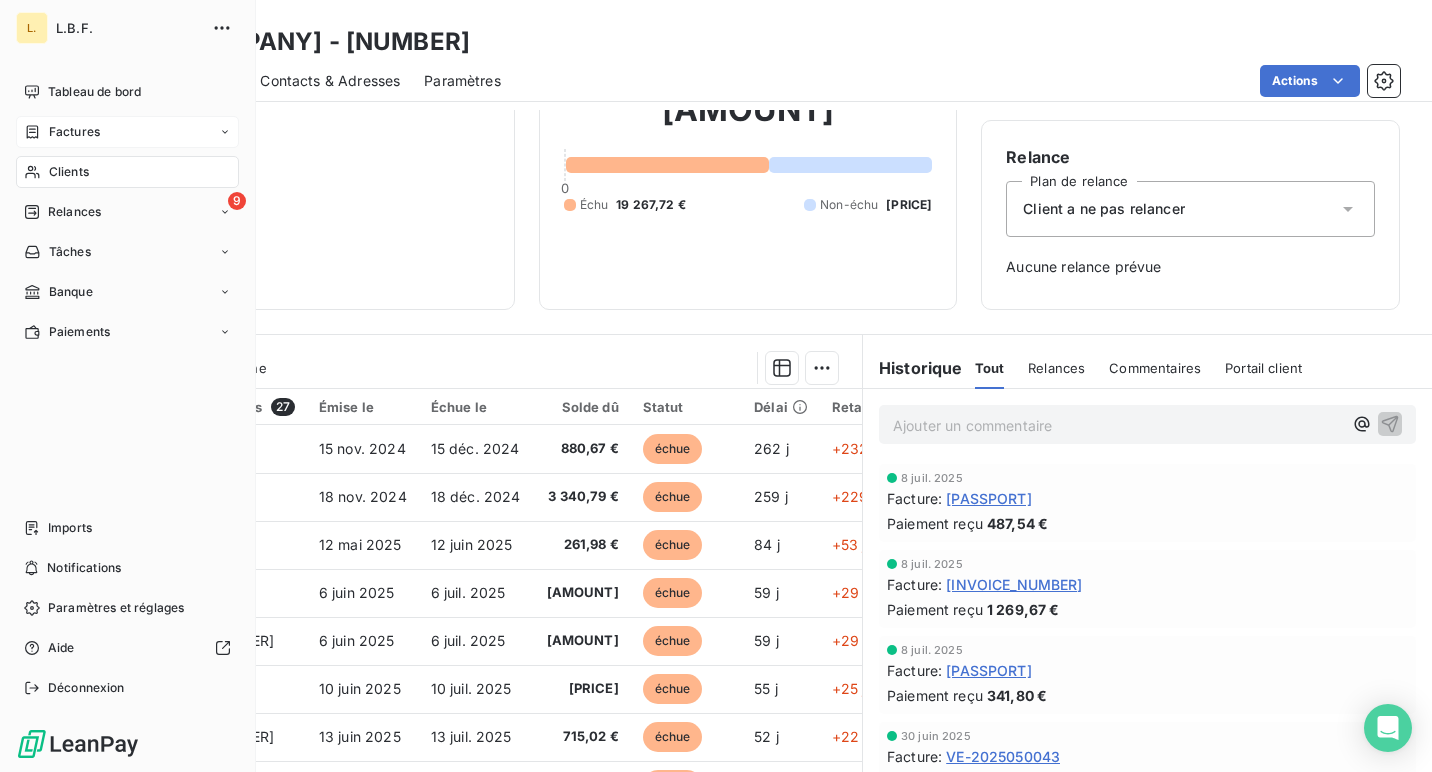 click on "Factures" at bounding box center [62, 132] 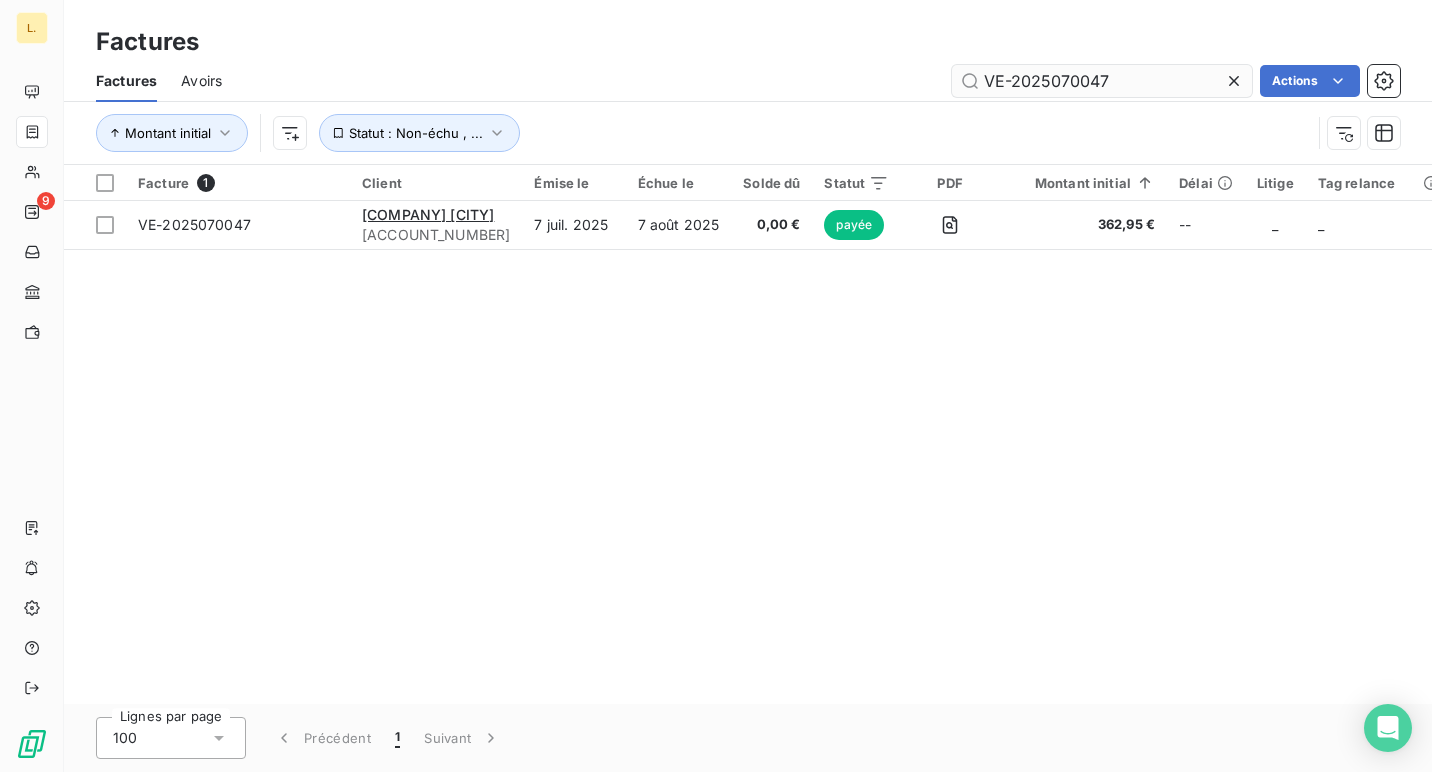 click on "VE-2025070047" at bounding box center [1102, 81] 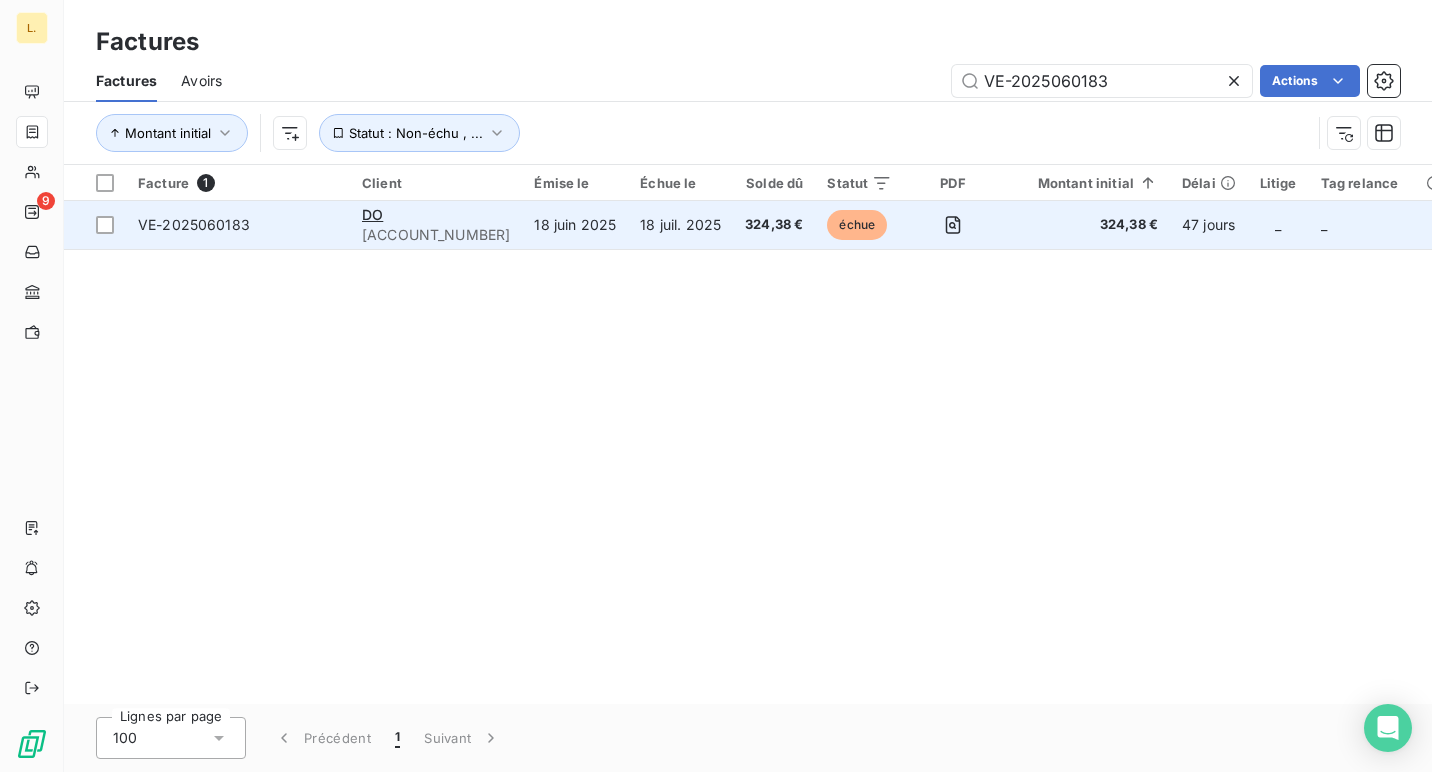 type on "VE-2025060183" 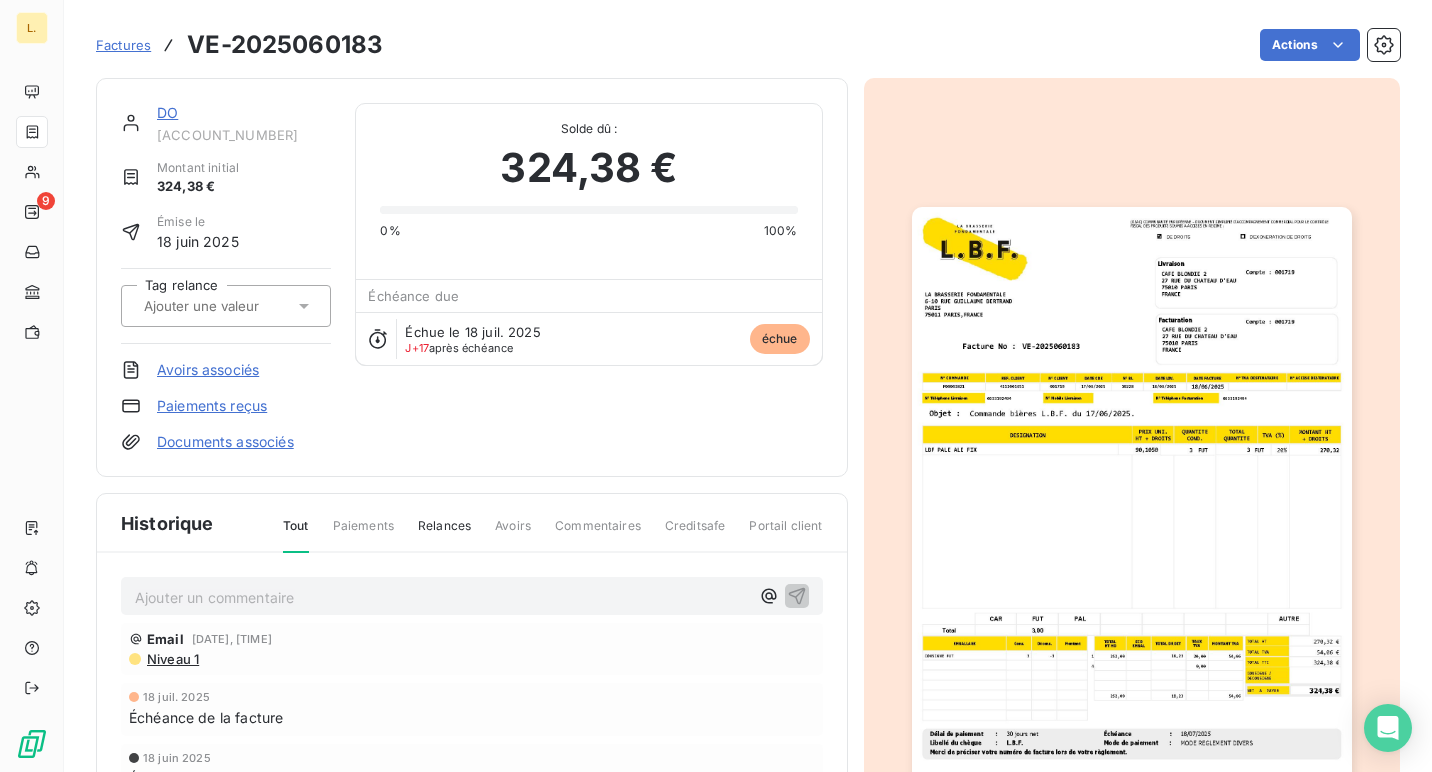 click on "Paiements reçus" at bounding box center [212, 406] 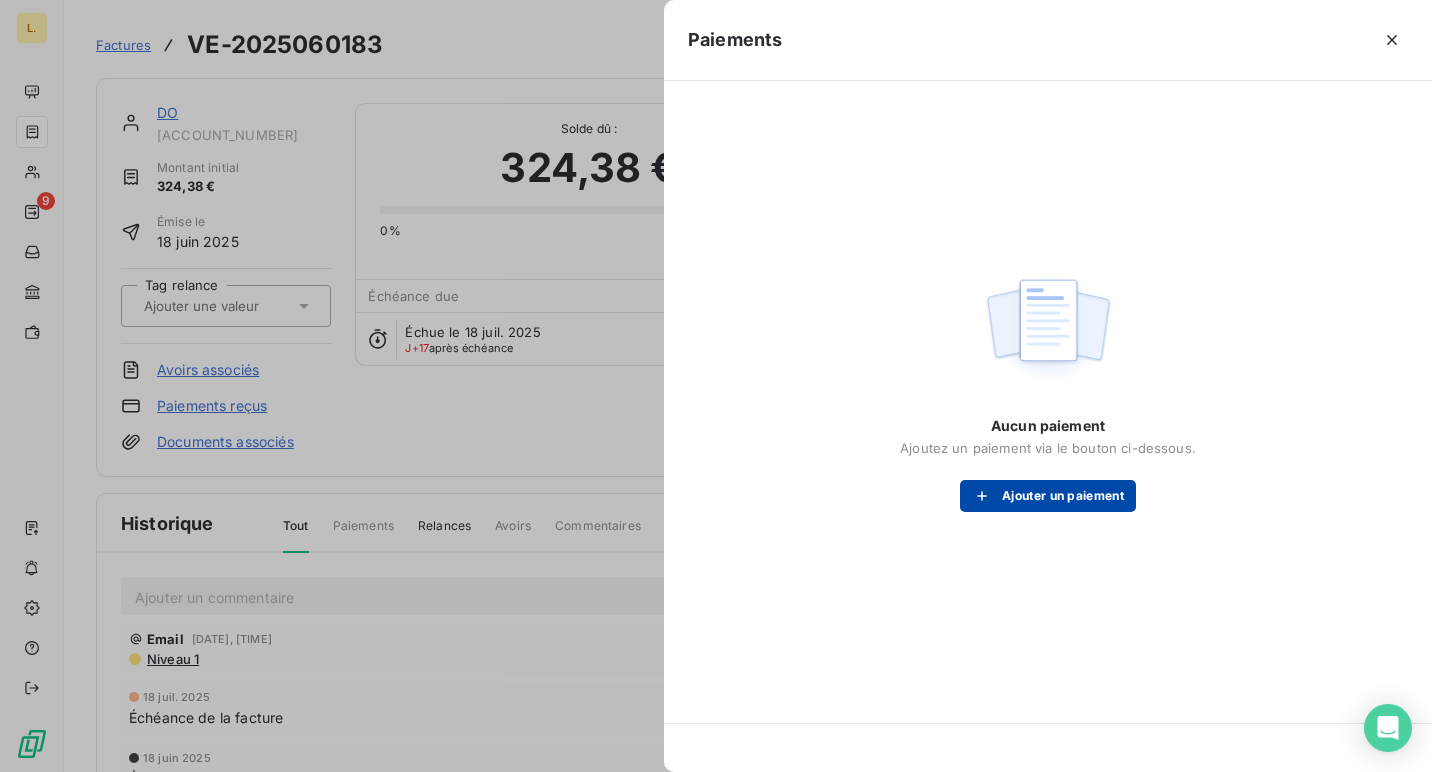 click on "Ajouter un paiement" at bounding box center [1048, 496] 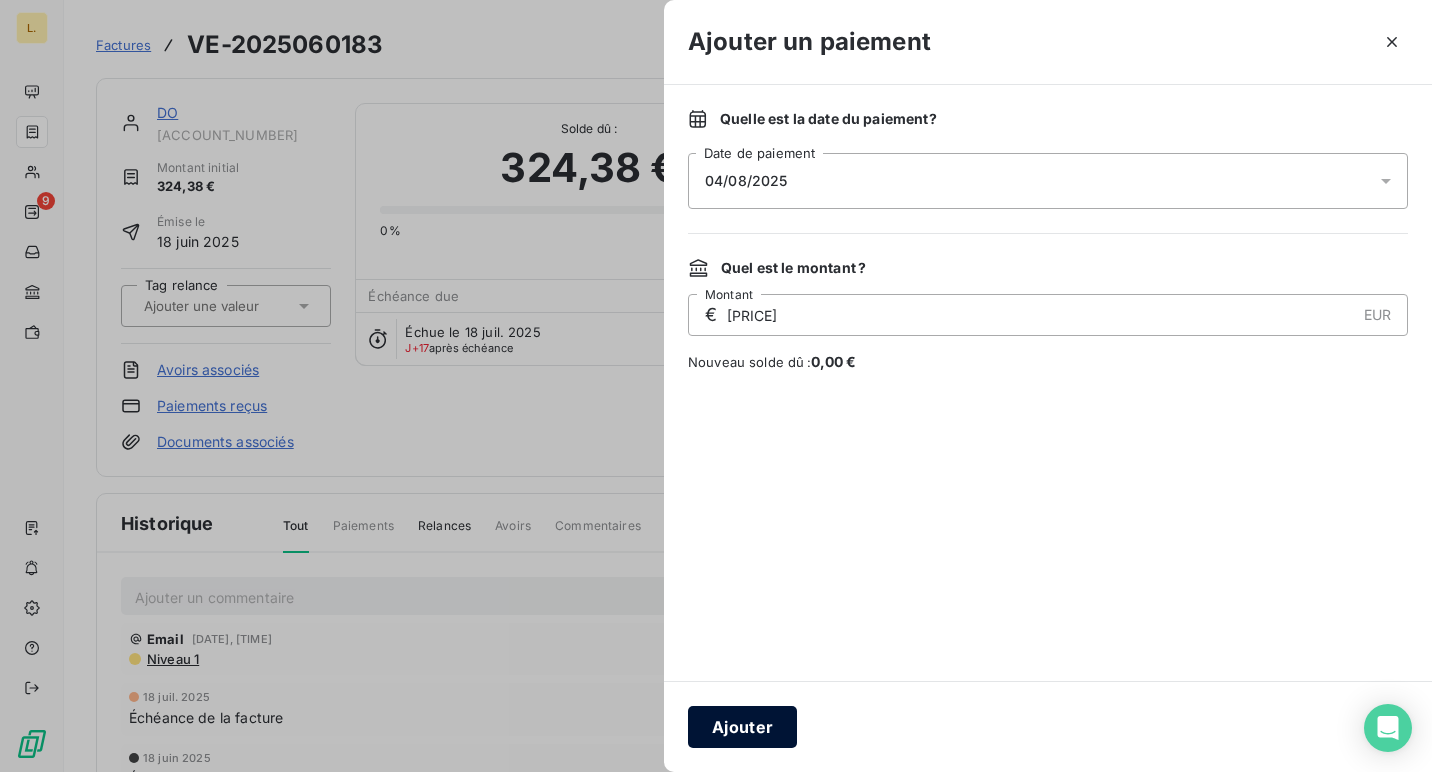 click on "Ajouter" at bounding box center (742, 727) 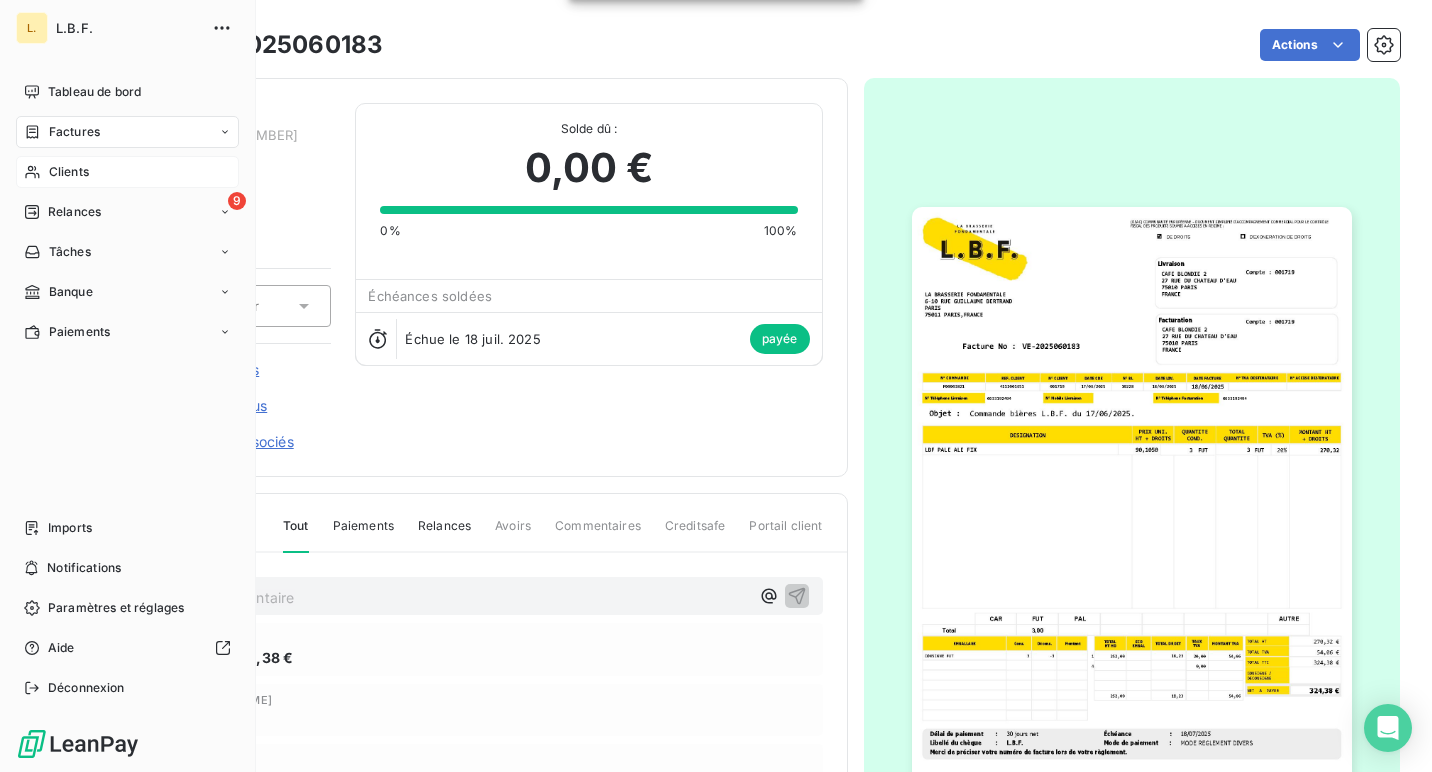 click on "Clients" at bounding box center (69, 172) 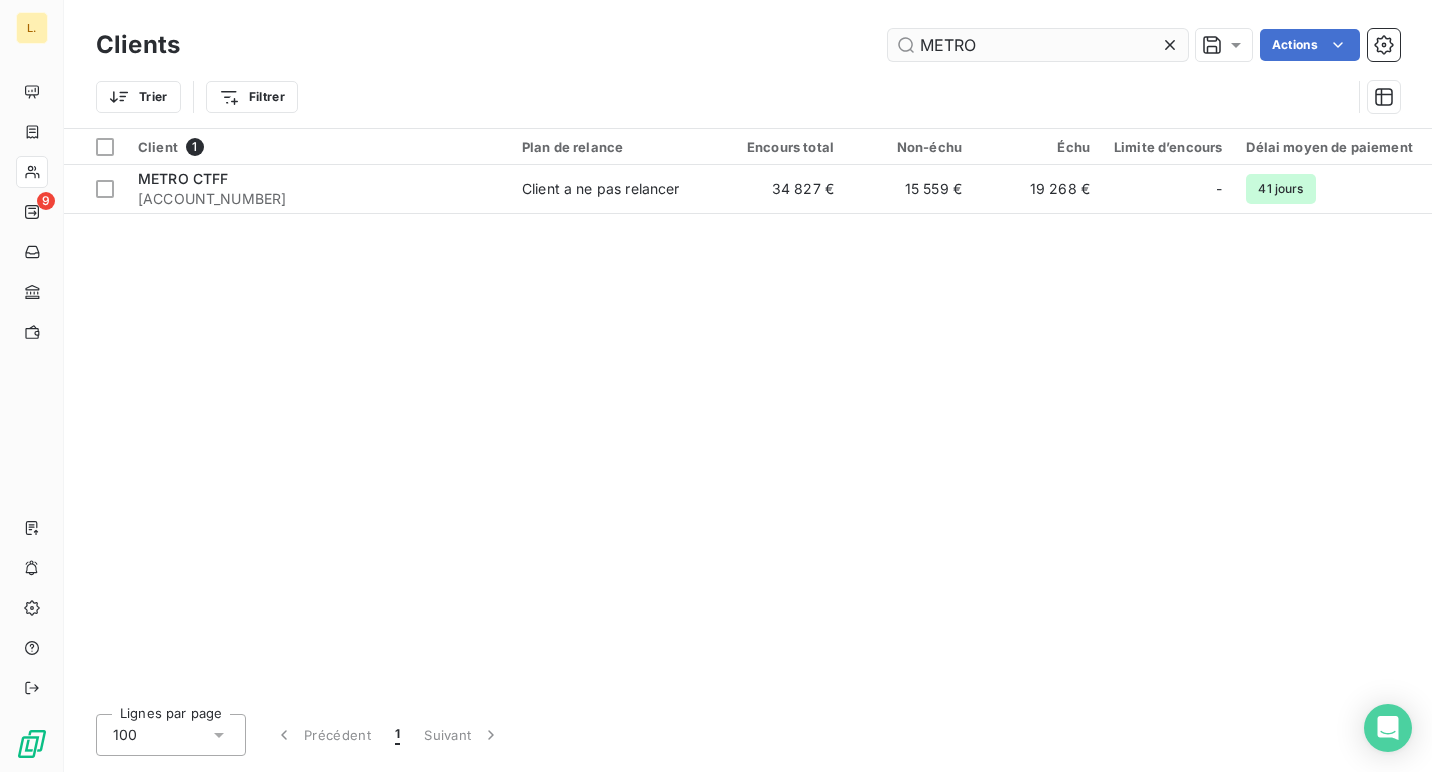 click on "METRO" at bounding box center (1038, 45) 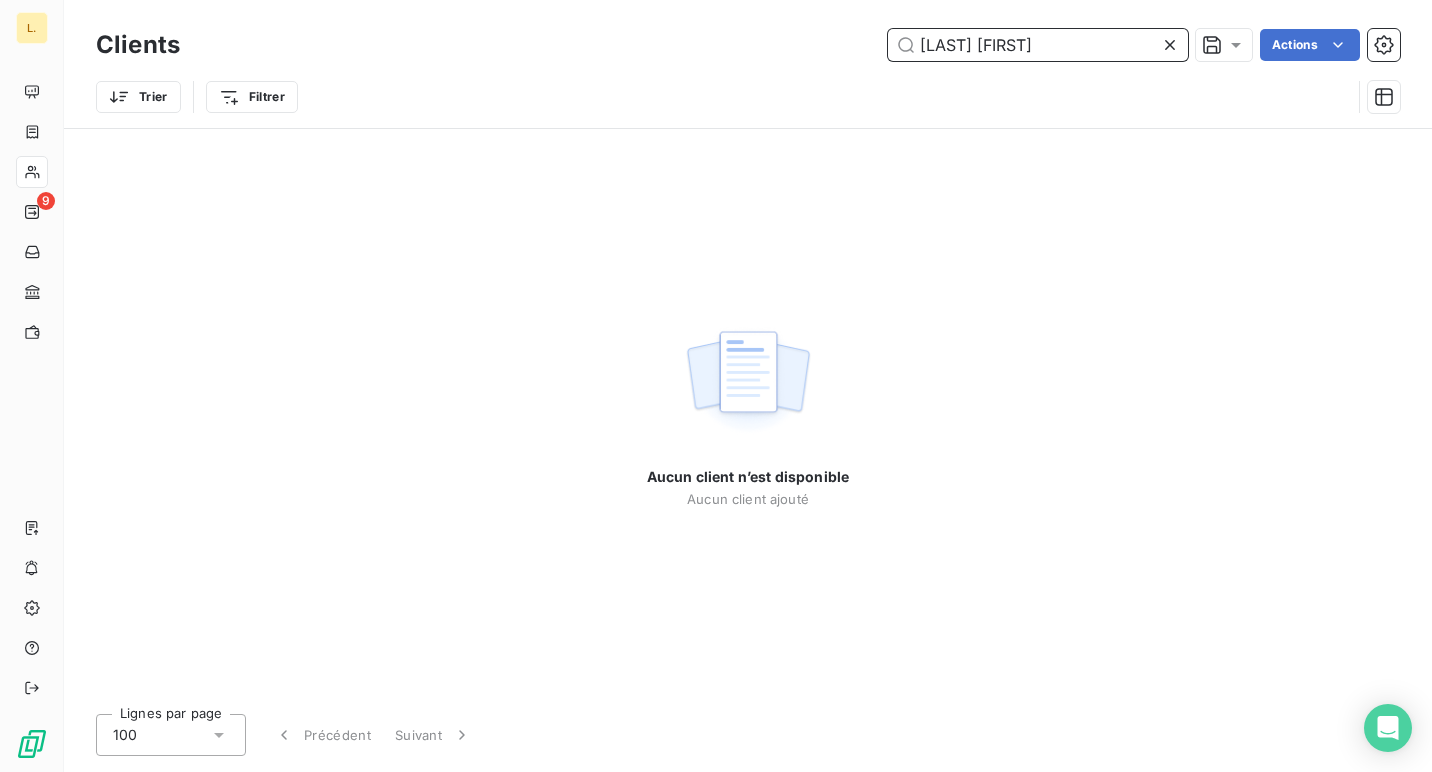 click on "[LAST] [FIRST]" at bounding box center [1038, 45] 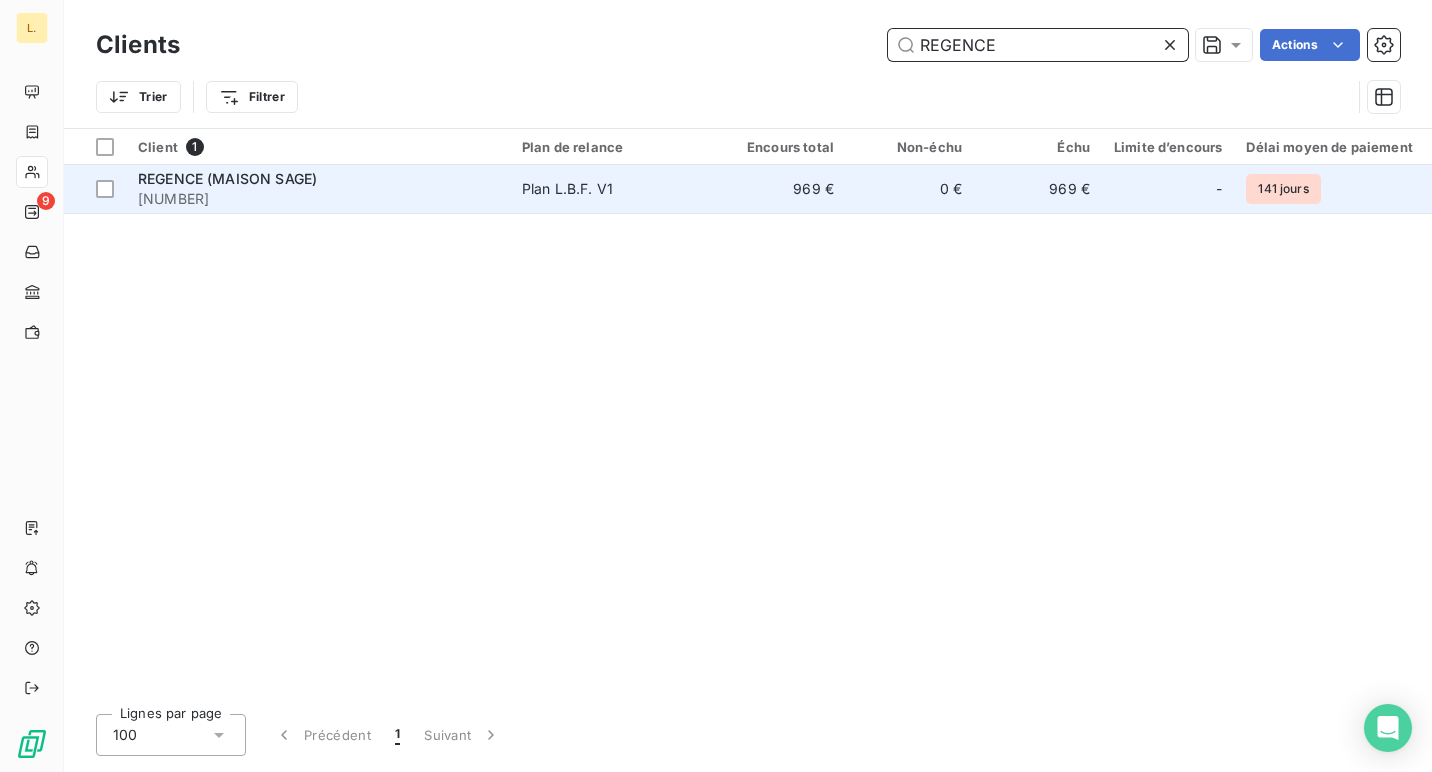 type on "REGENCE" 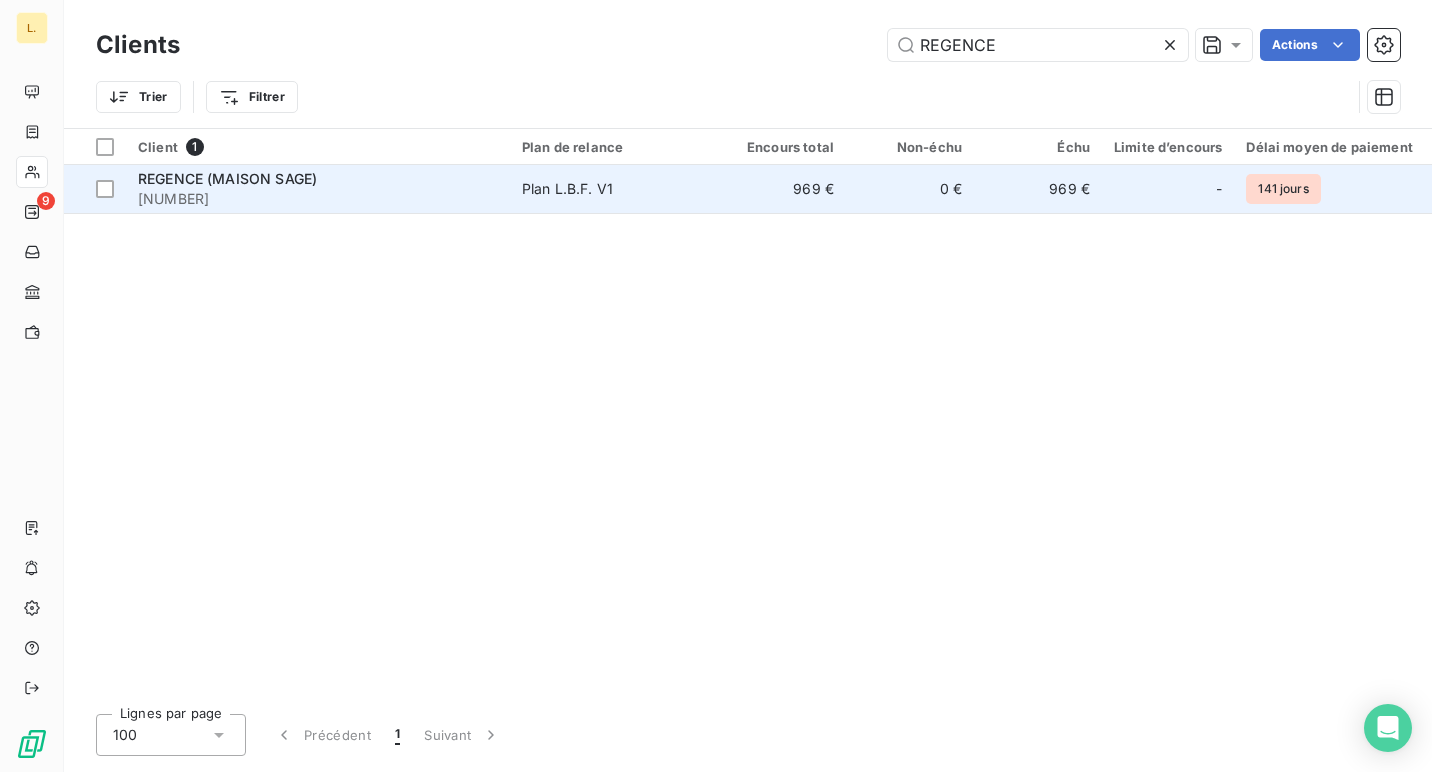 click on "0 €" at bounding box center (910, 189) 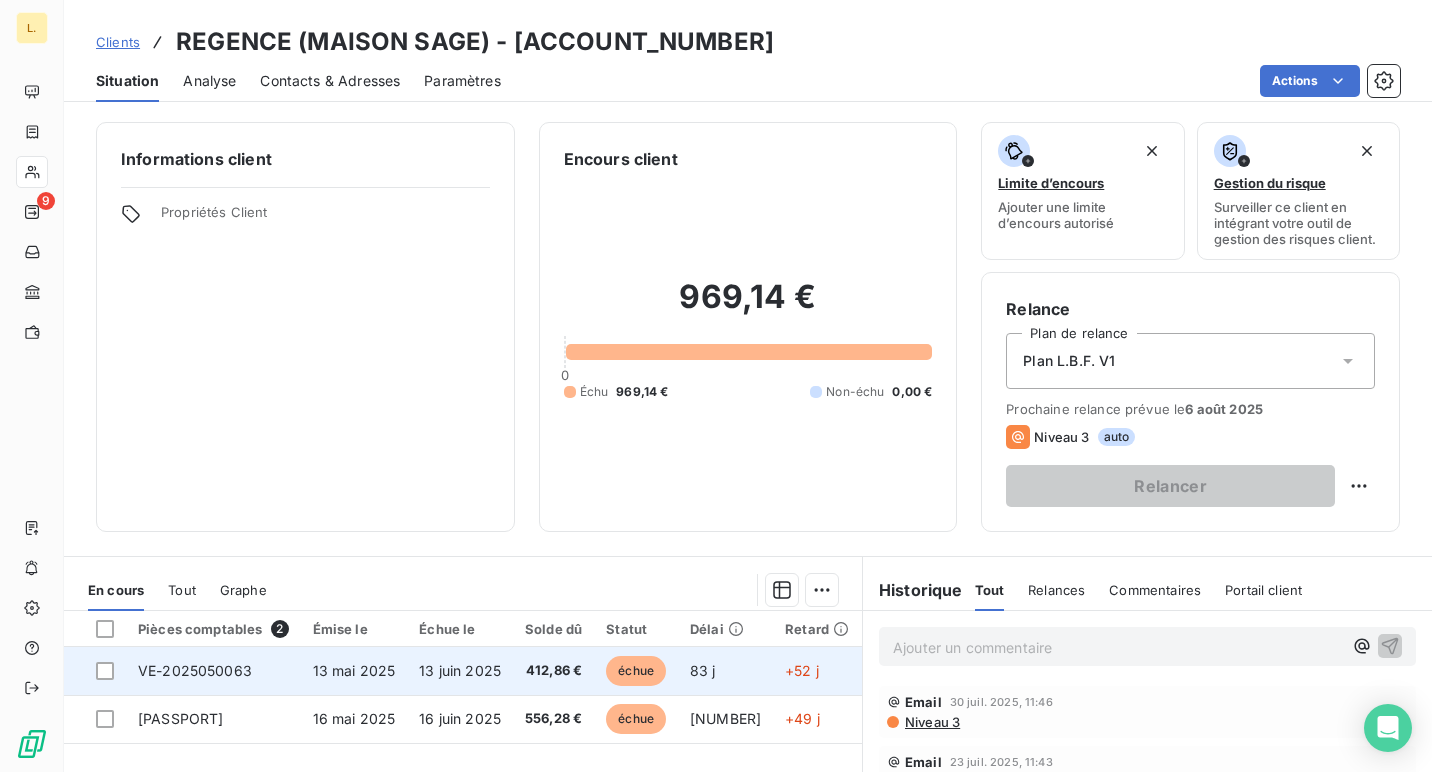click on "412,86 €" at bounding box center (553, 671) 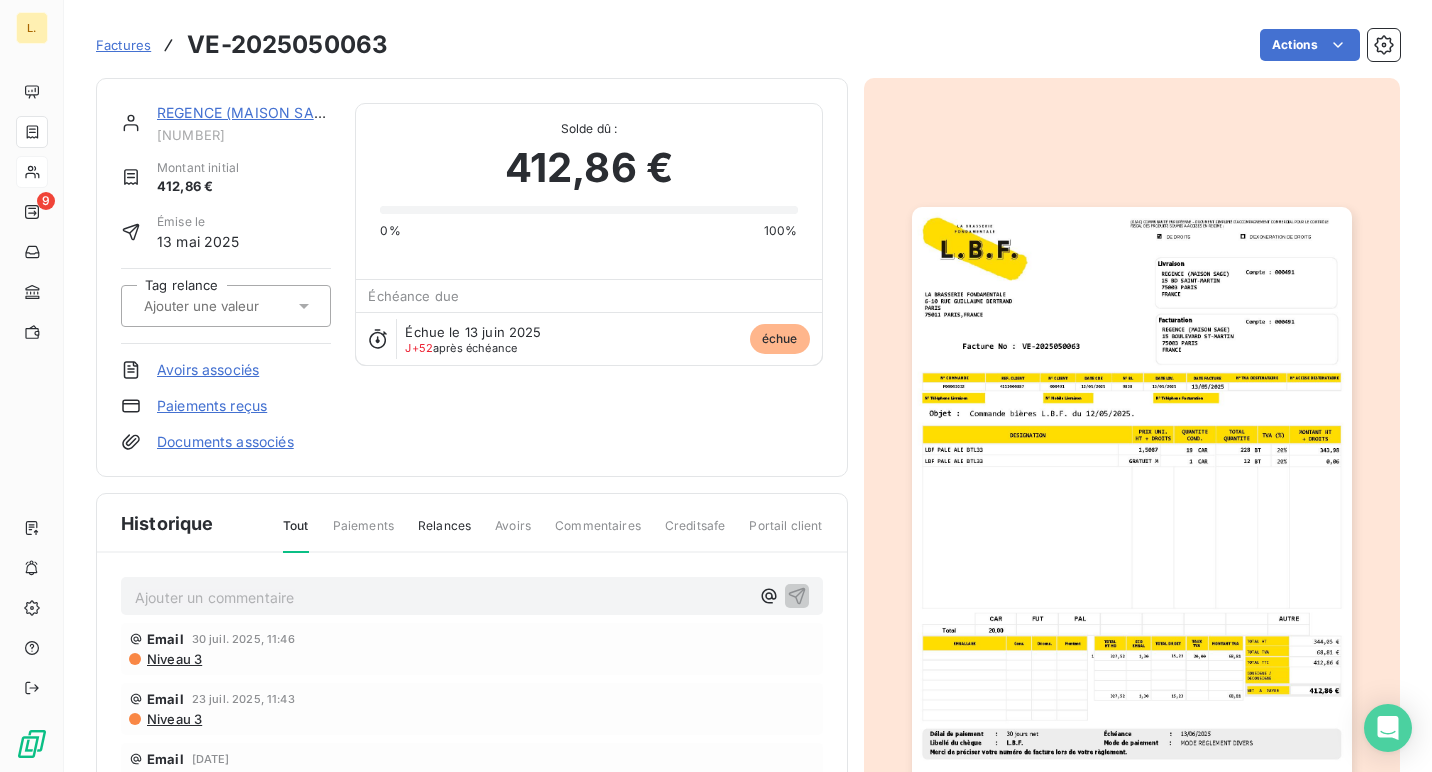 click on "Paiements reçus" at bounding box center [212, 406] 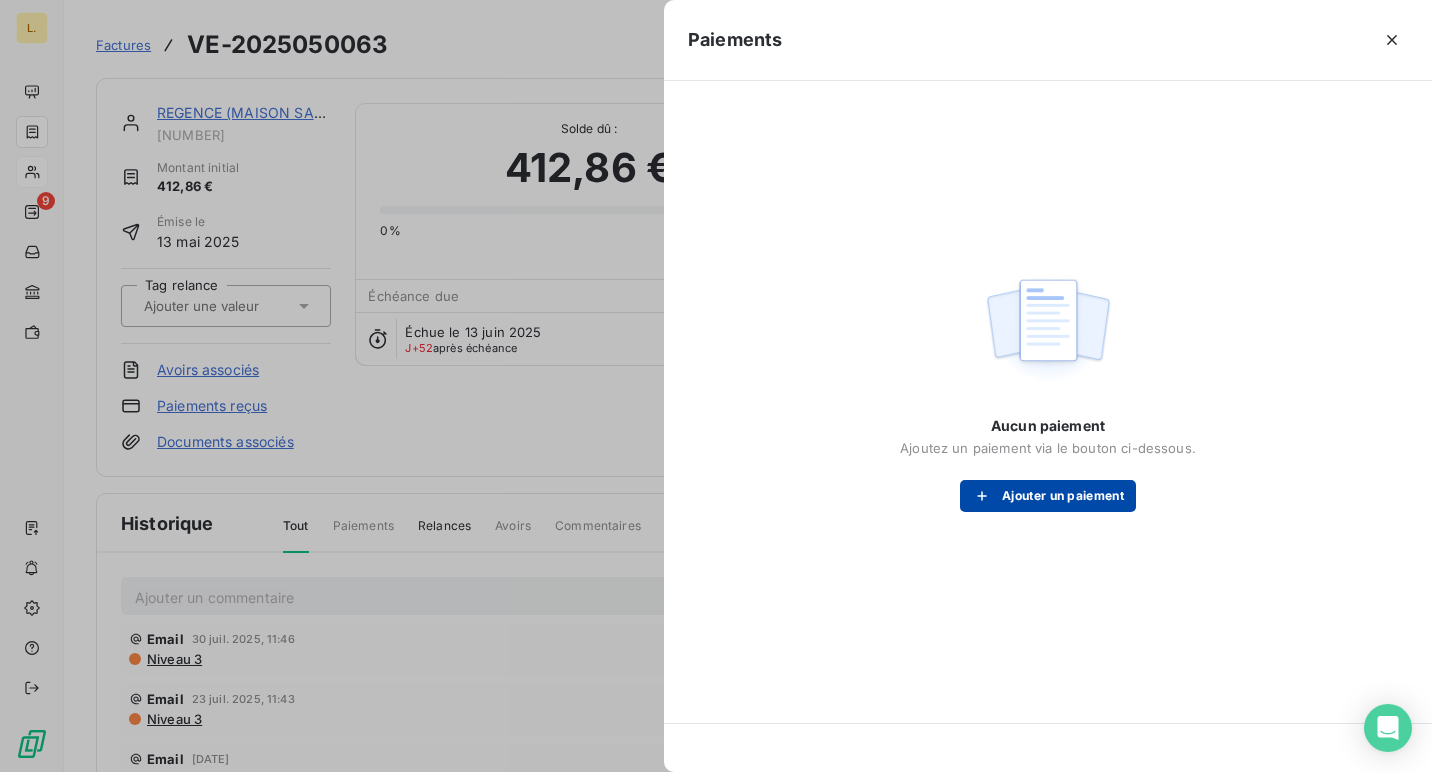 click on "Ajouter un paiement" at bounding box center (1048, 496) 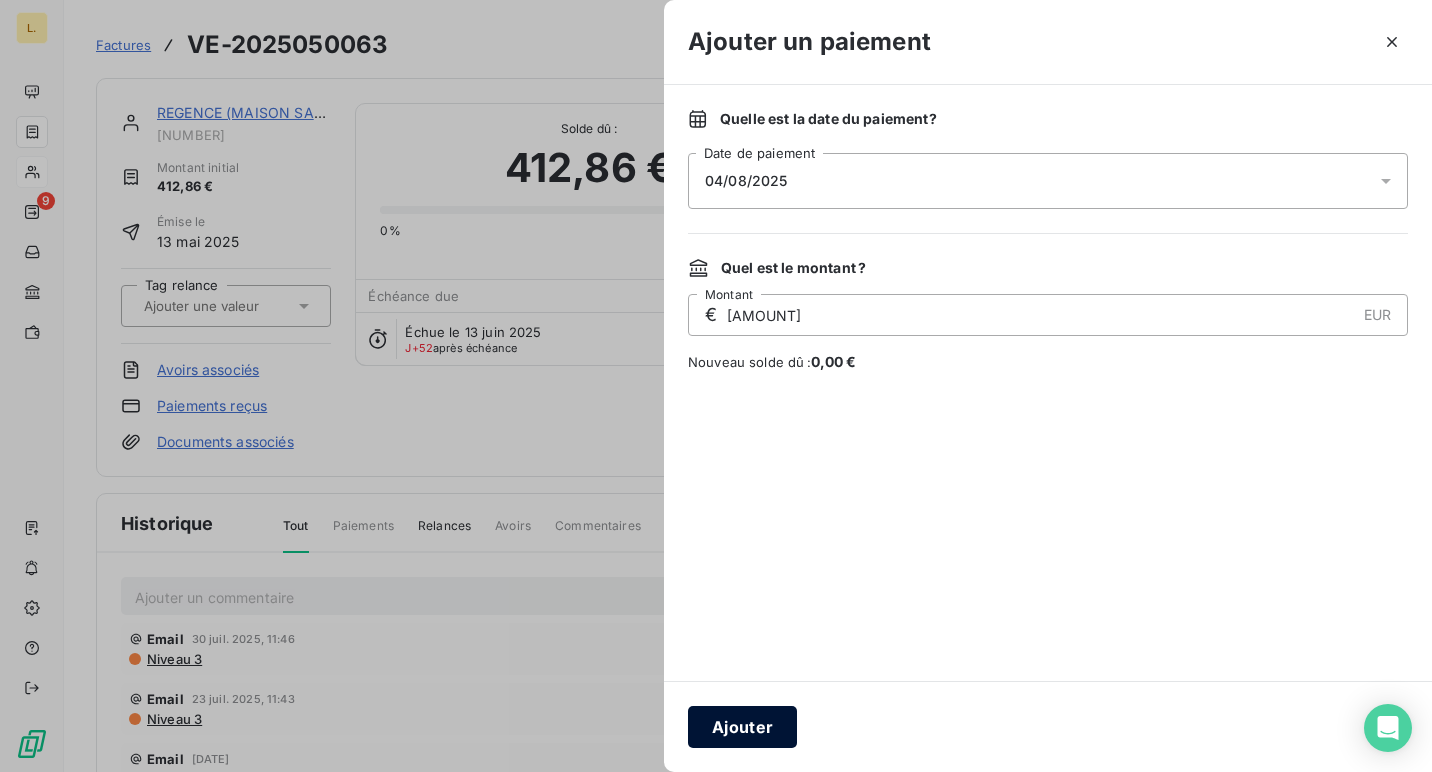click on "Ajouter" at bounding box center (742, 727) 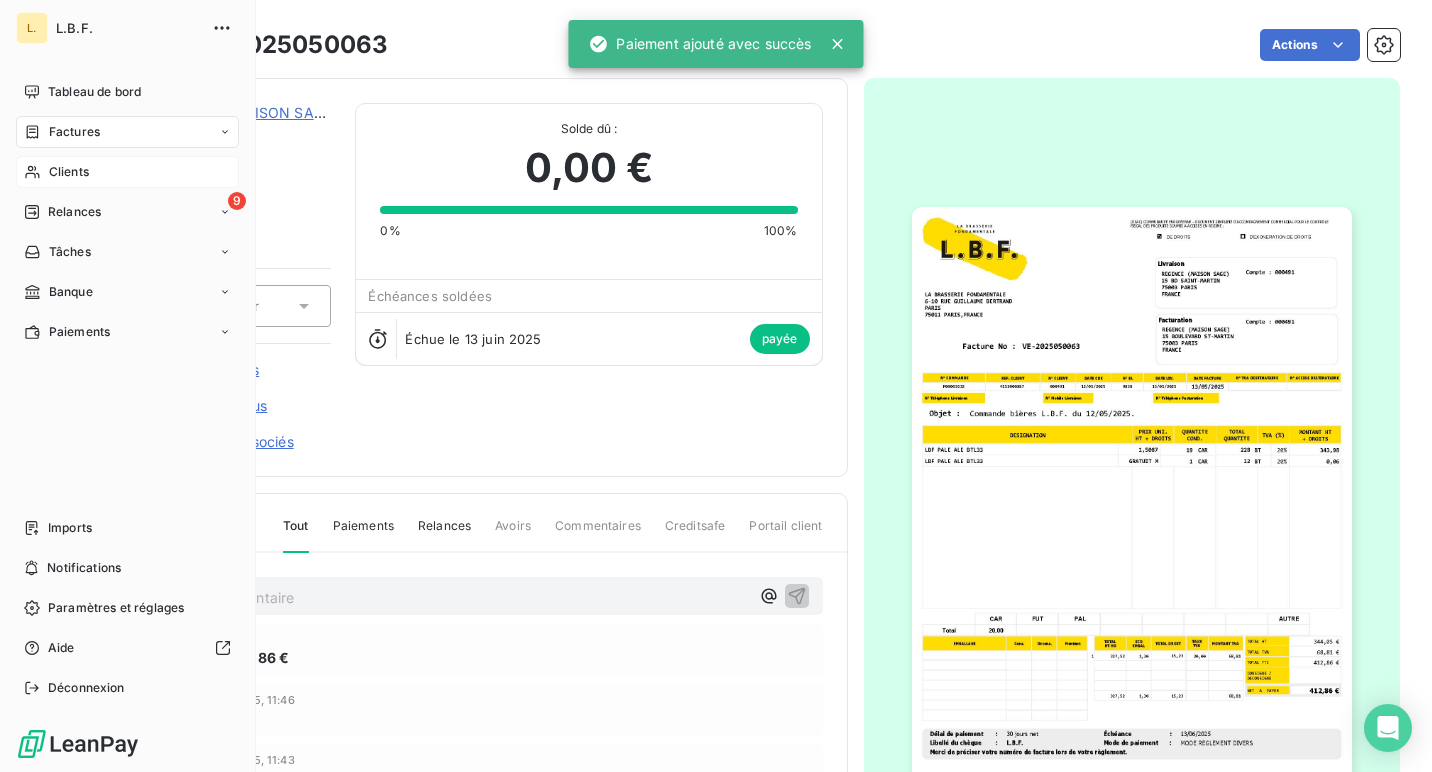 click on "Clients" at bounding box center [69, 172] 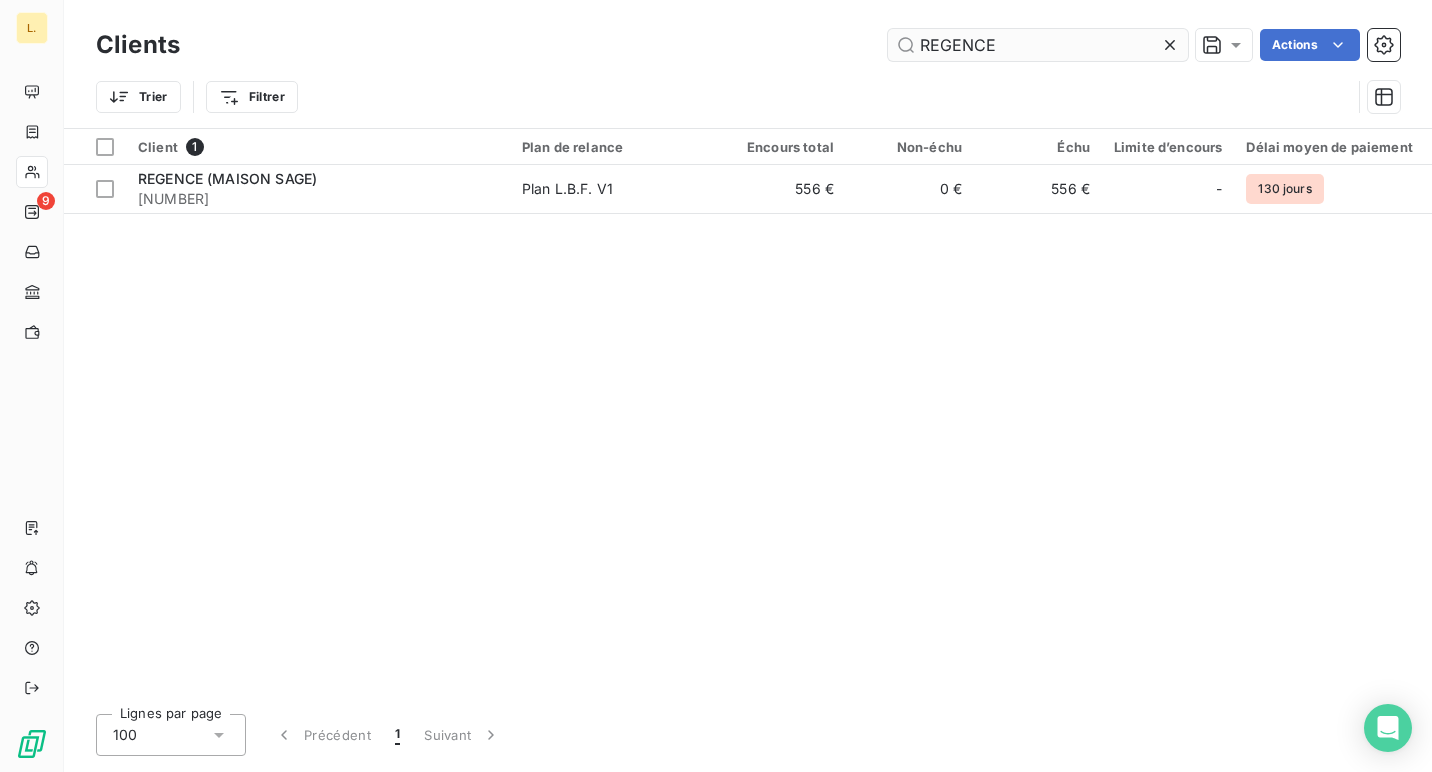 click on "REGENCE" at bounding box center (1038, 45) 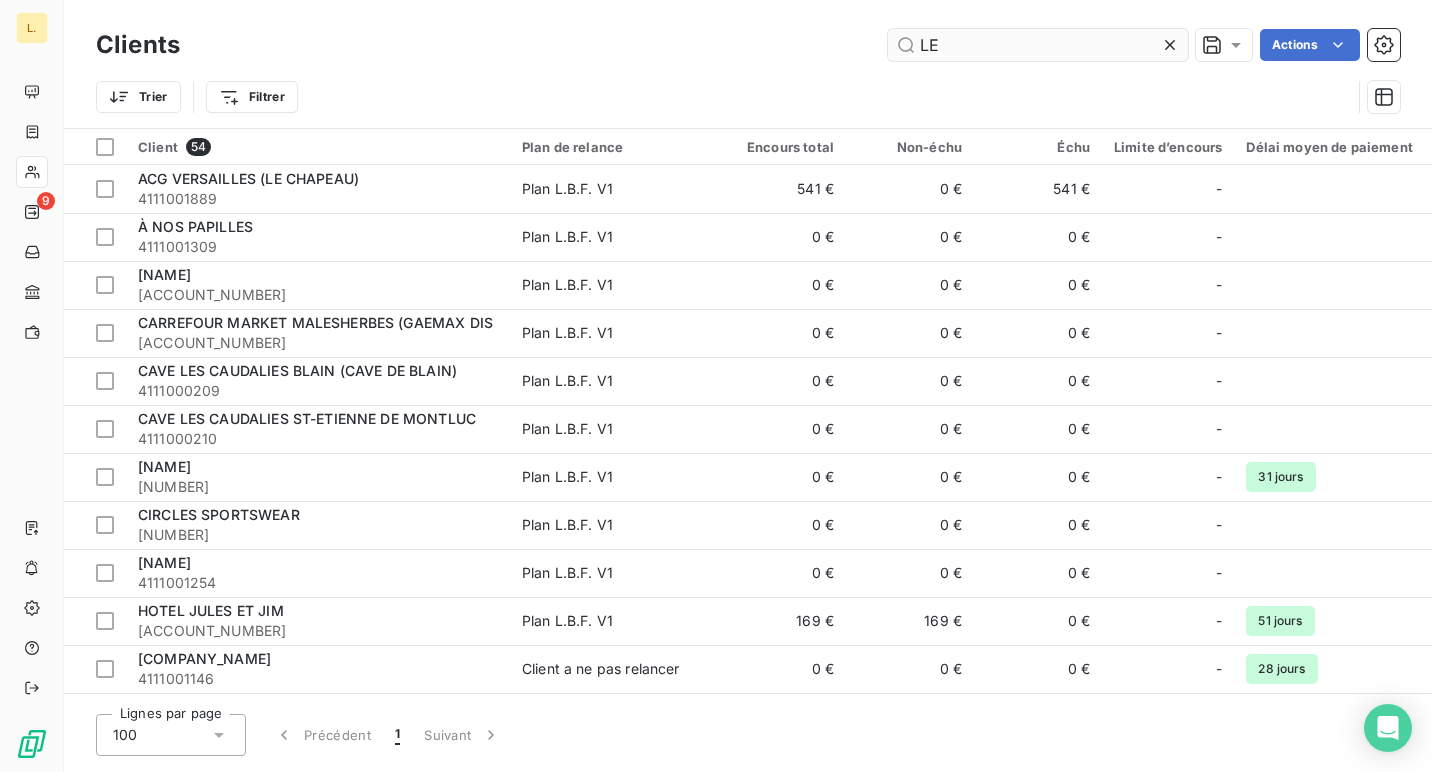 type on "L" 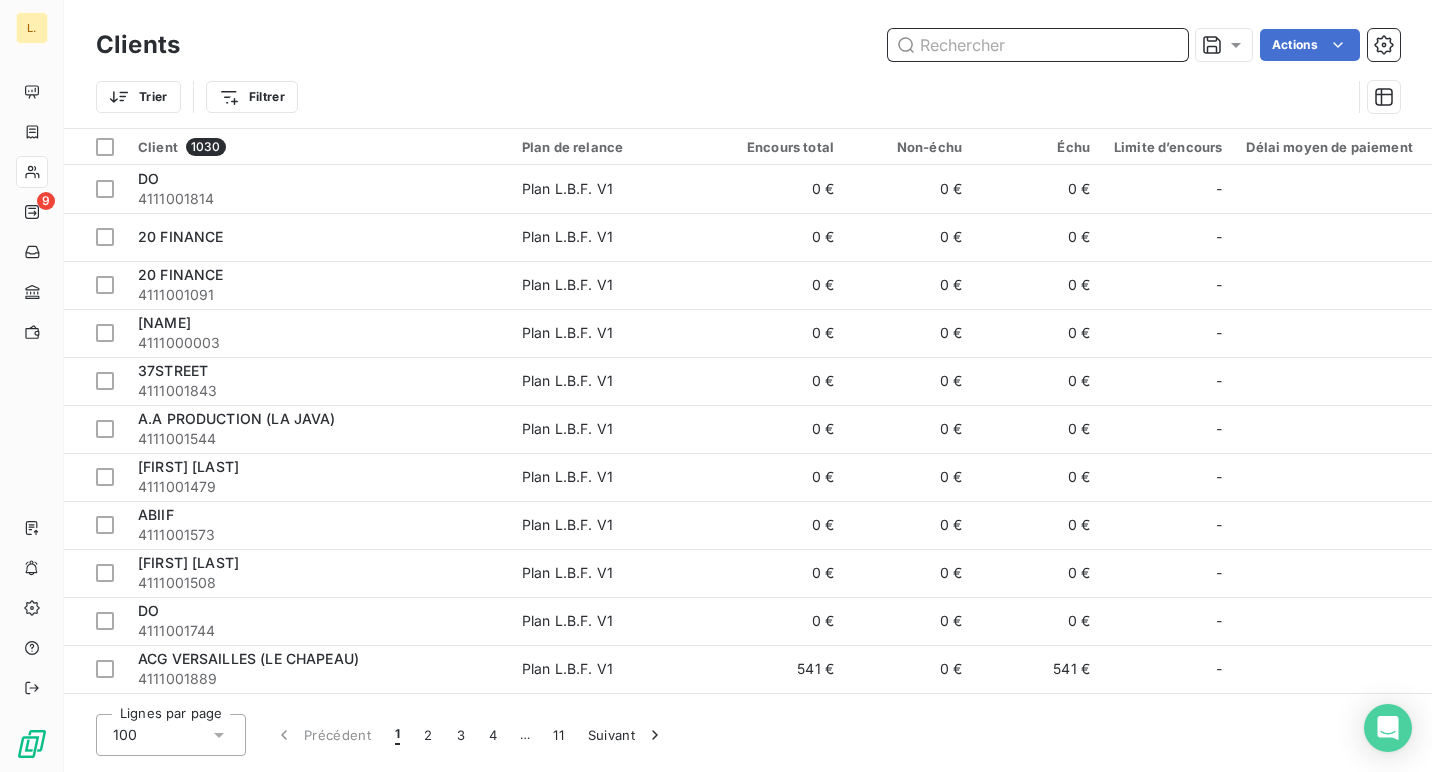 paste on "CORA FRANCE" 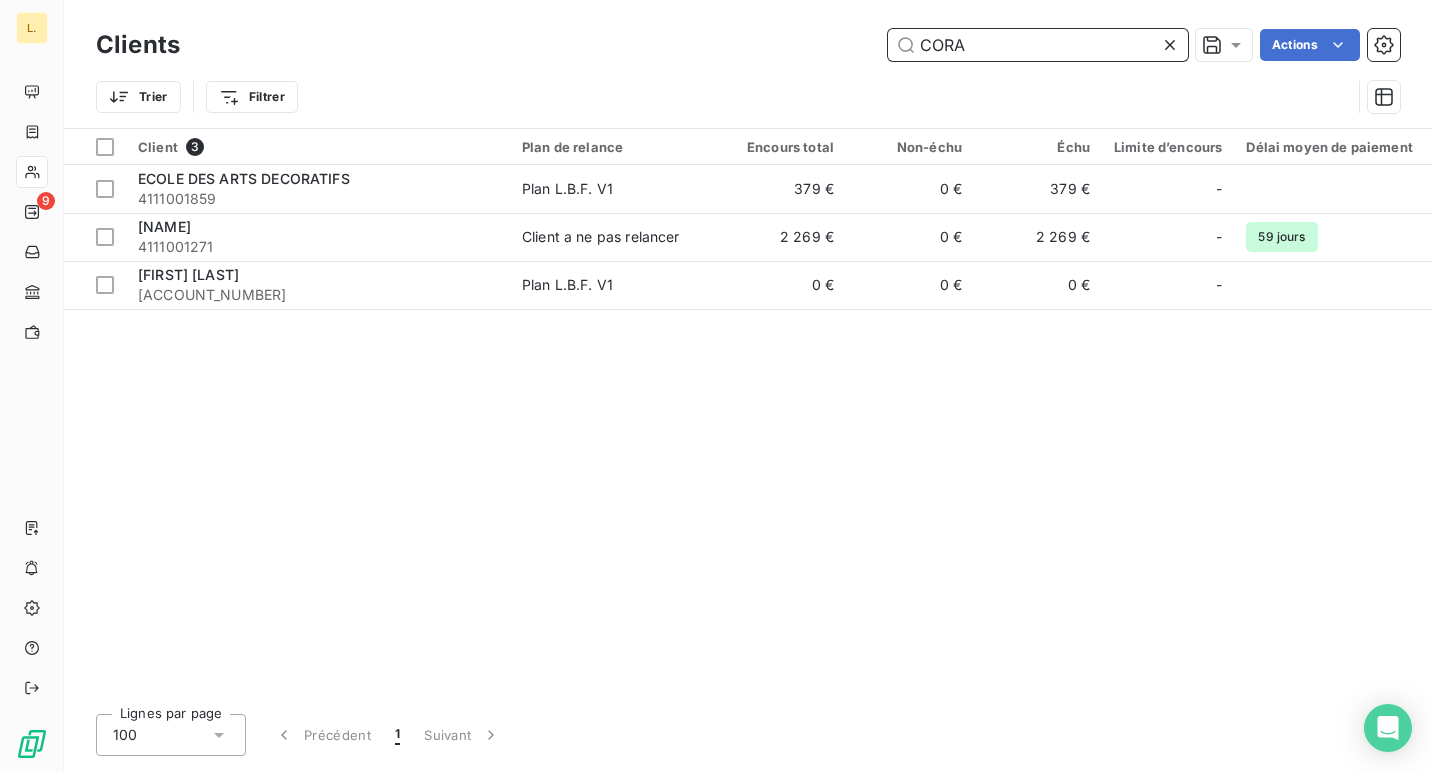 click on "CORA" at bounding box center [1038, 45] 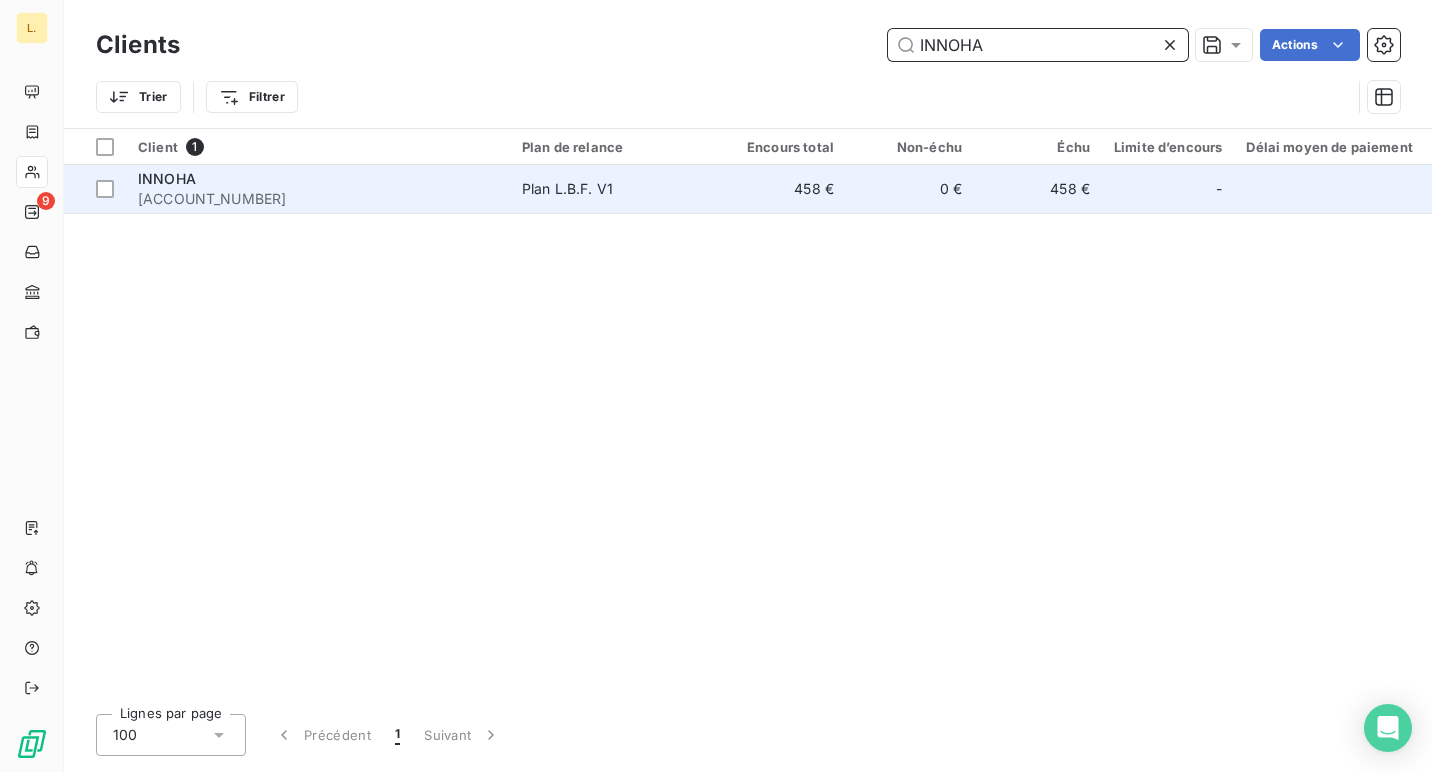 type on "INNOHA" 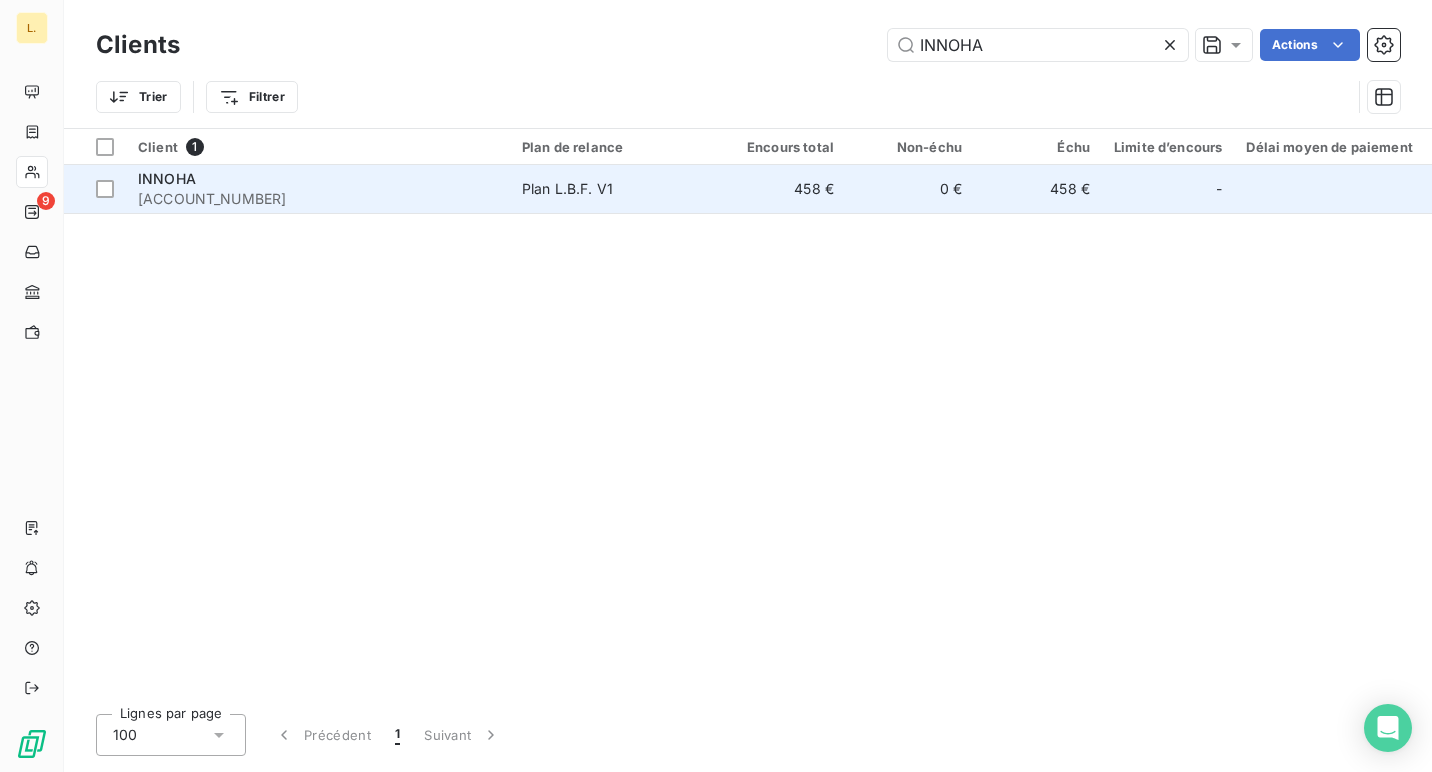click on "458 €" at bounding box center [782, 189] 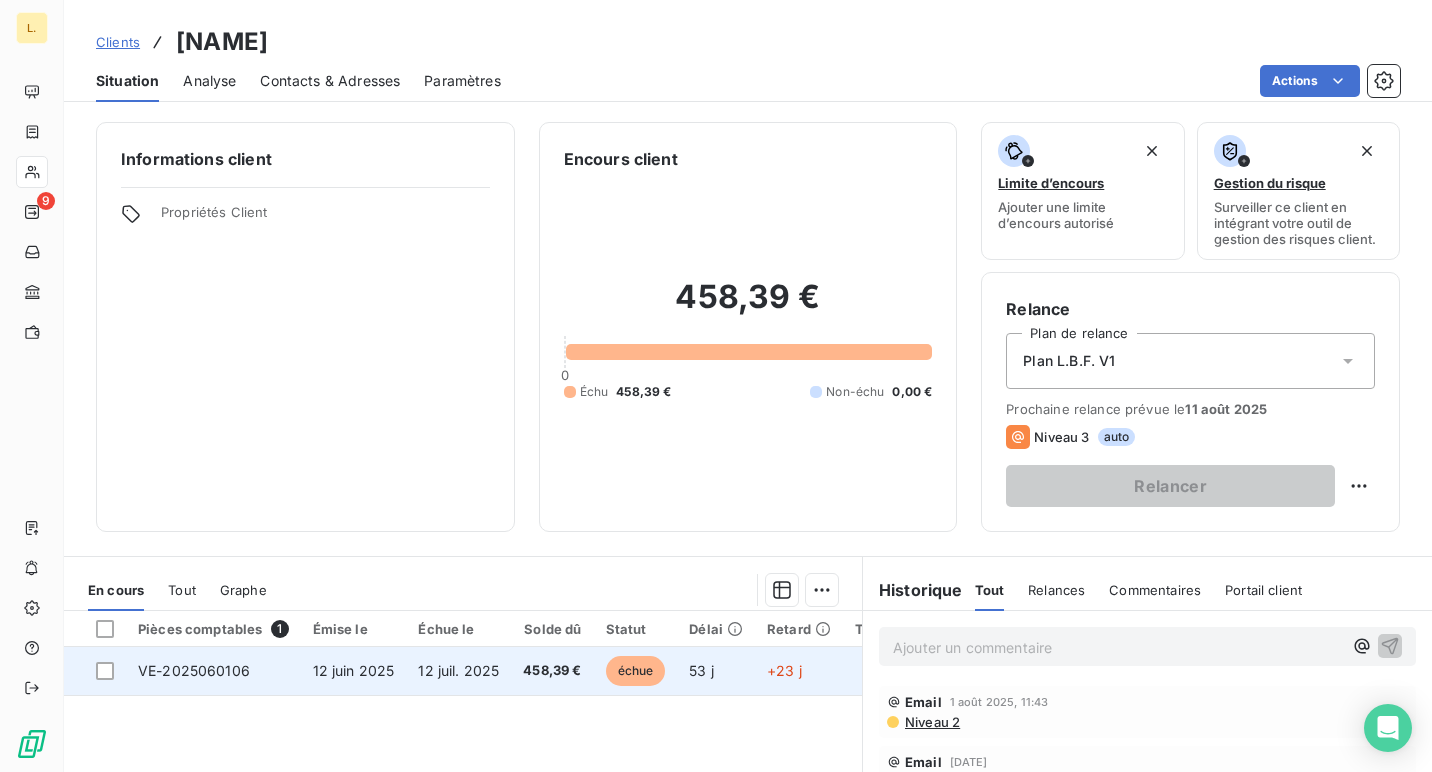 click on "458,39 €" at bounding box center (552, 671) 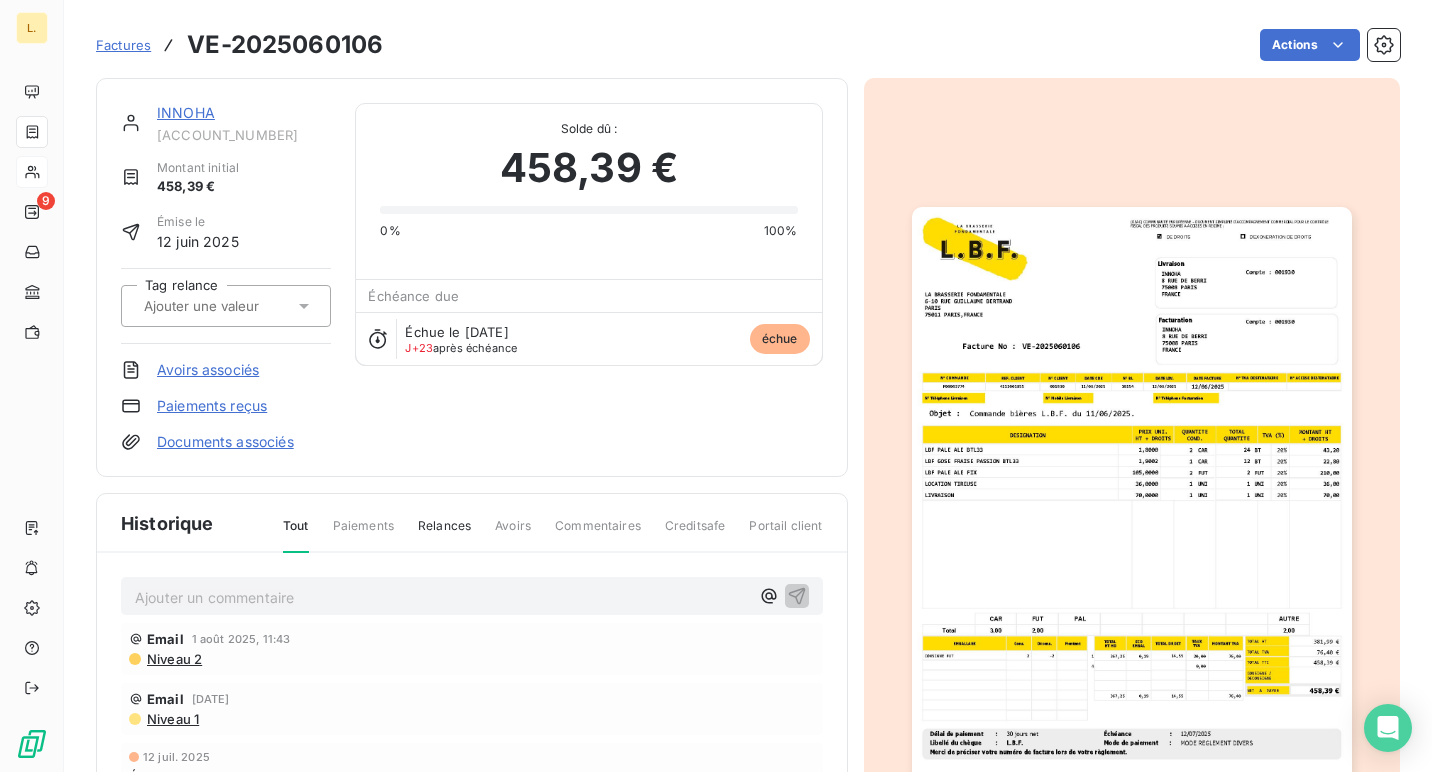 click on "Paiements reçus" at bounding box center (212, 406) 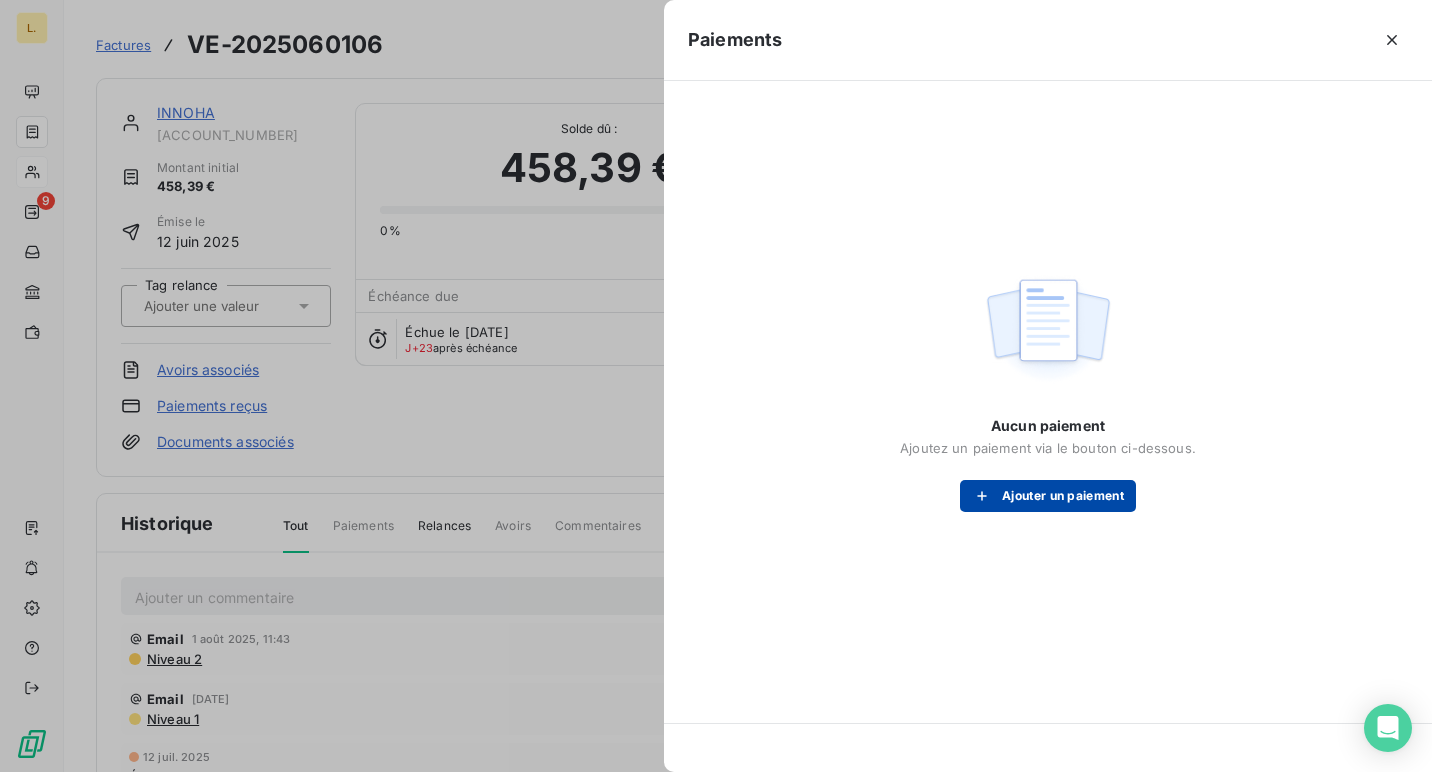 click on "Aucun paiement Ajoutez un paiement via le bouton ci-dessous. Ajouter un paiement" at bounding box center (1048, 390) 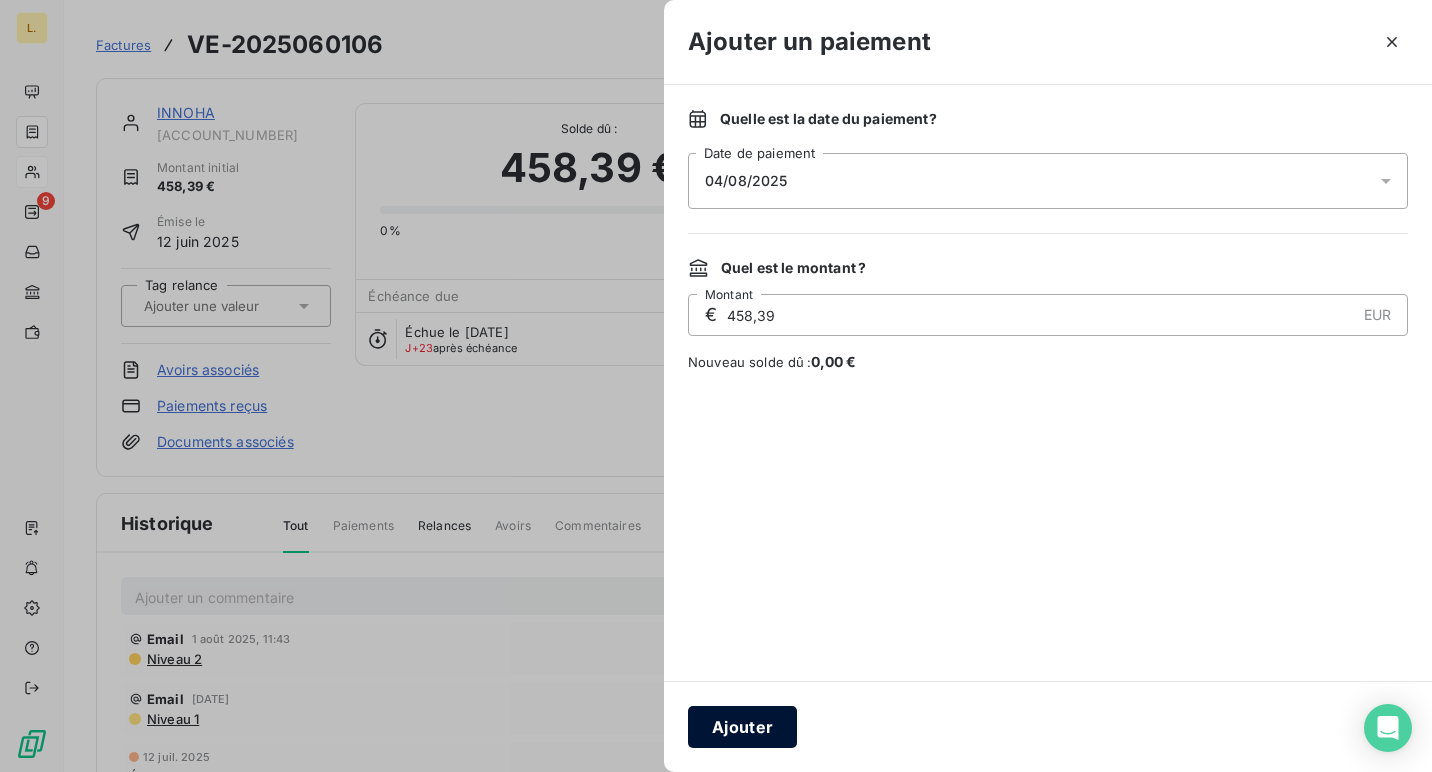 click on "Ajouter" at bounding box center [742, 727] 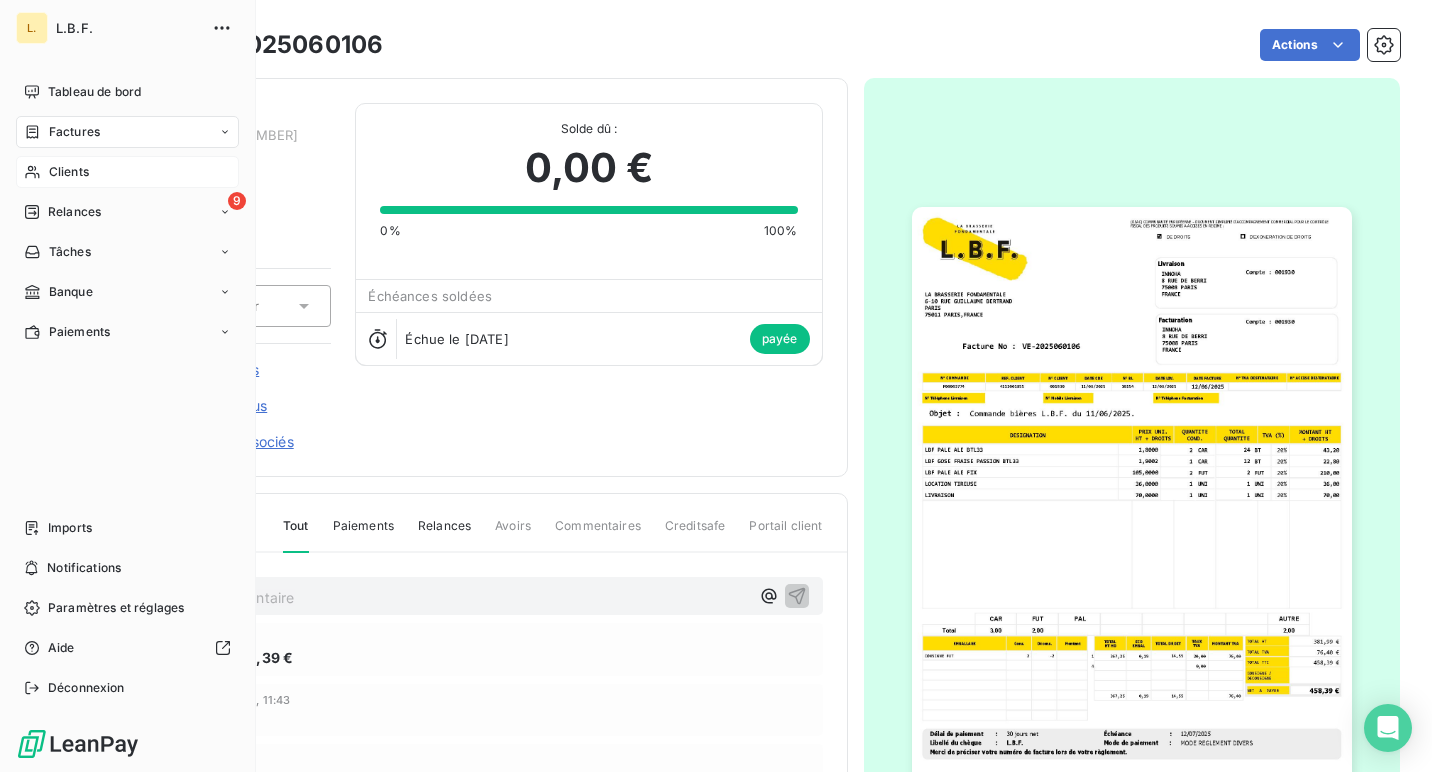 click on "Clients" at bounding box center (127, 172) 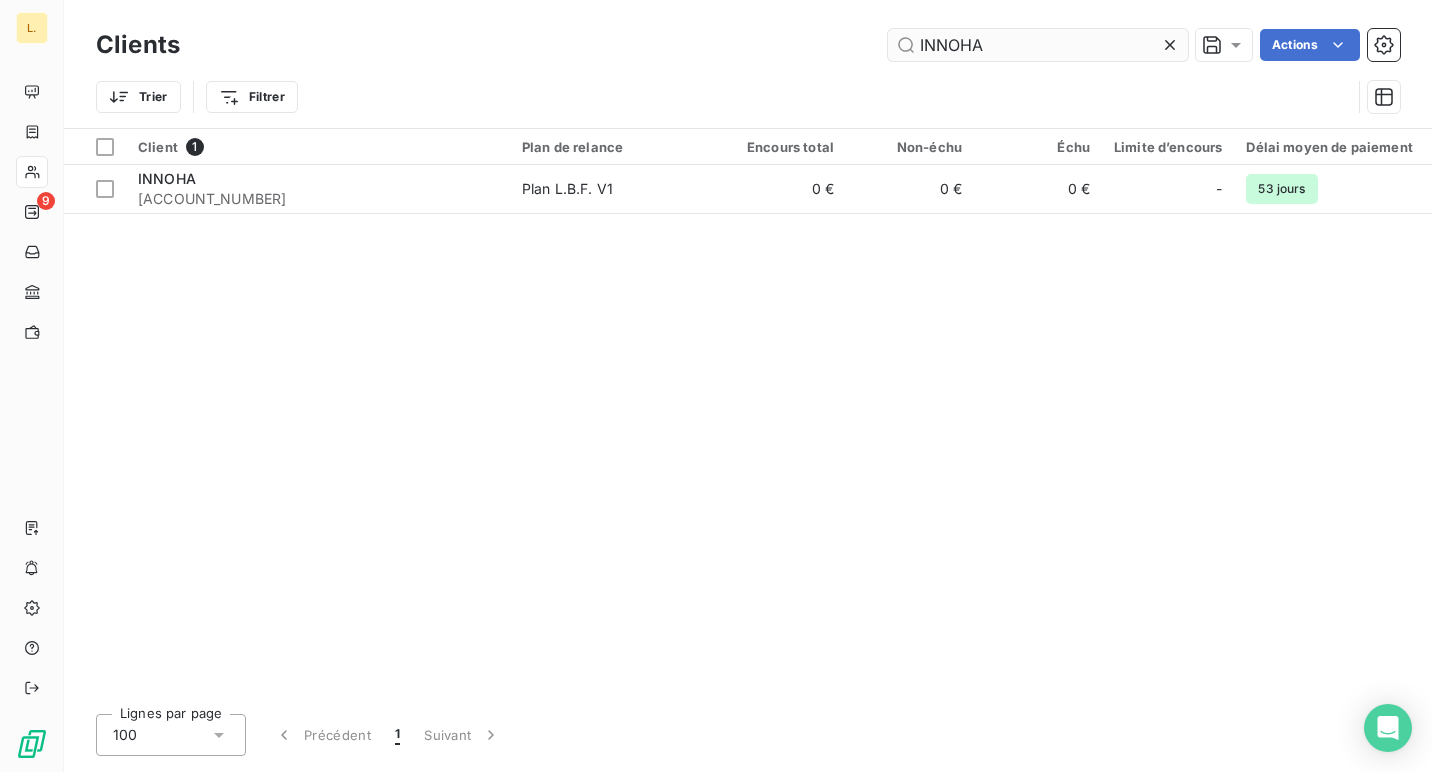 click on "INNOHA" at bounding box center (1038, 45) 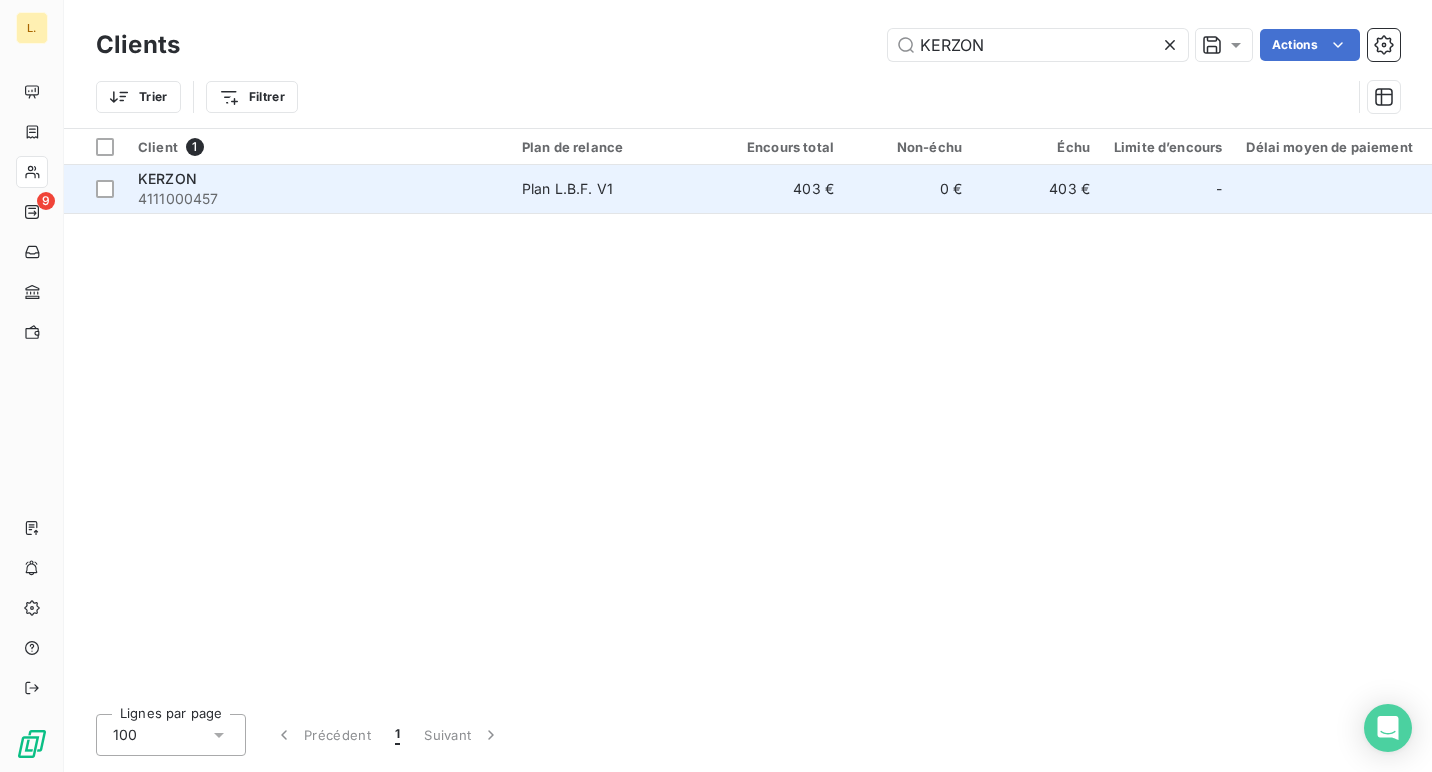type on "KERZON" 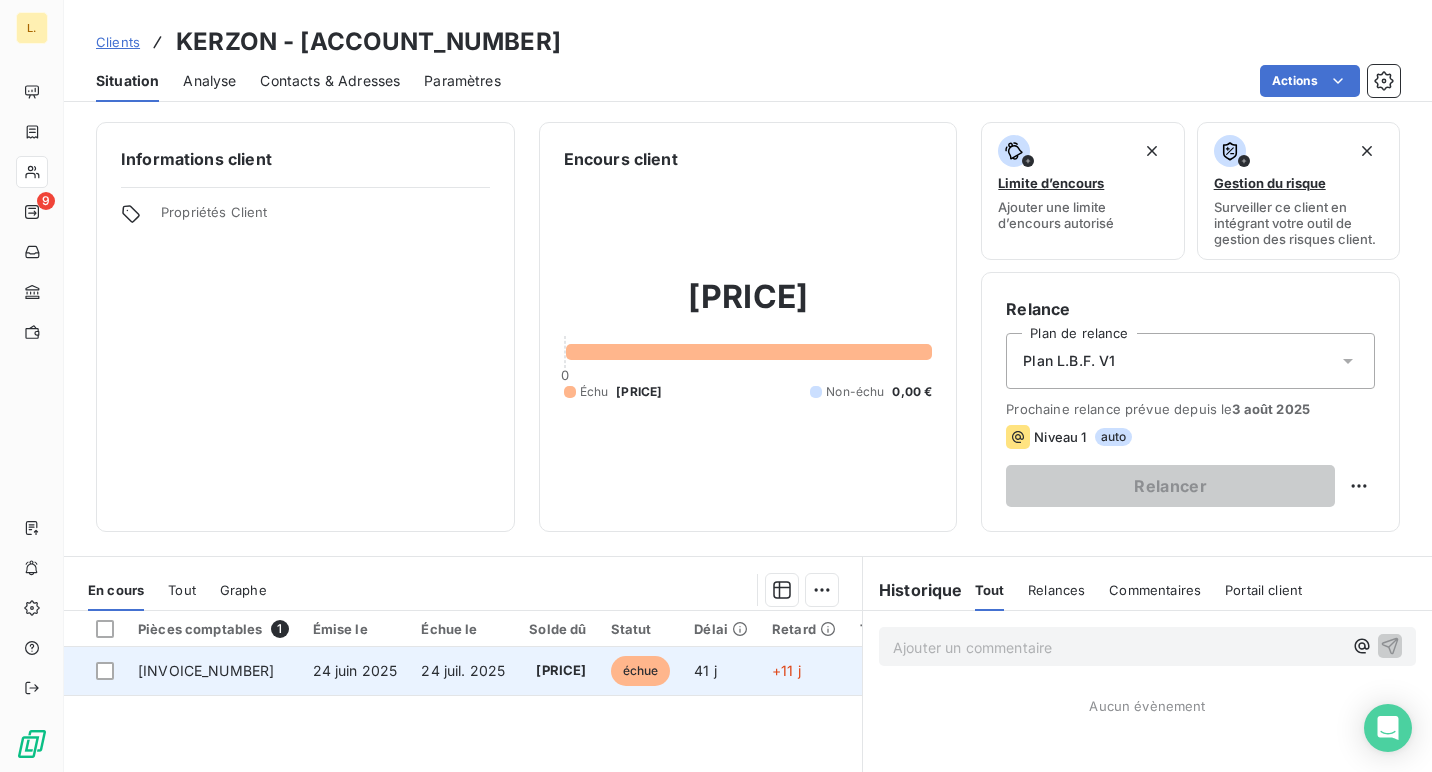 click on "[PRICE]" at bounding box center [557, 671] 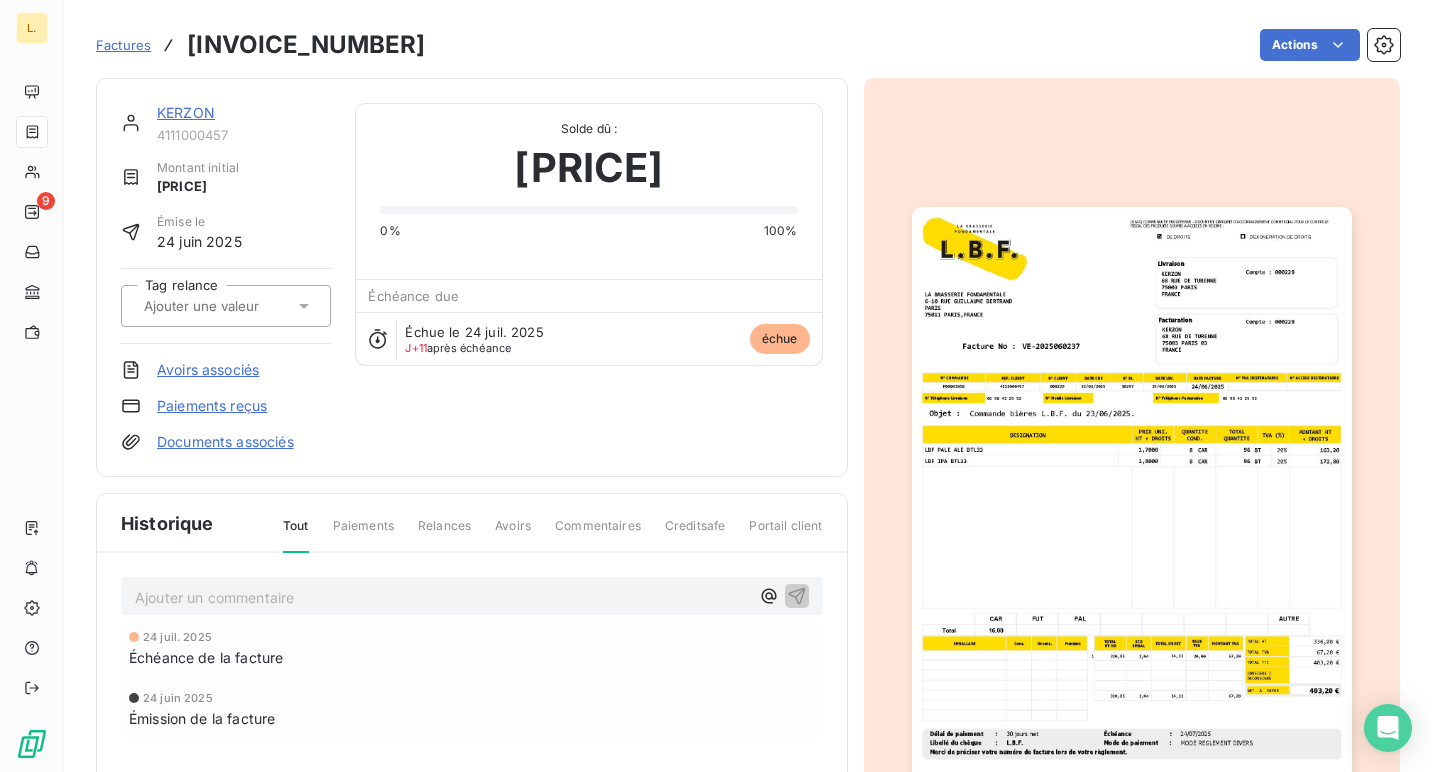 click on "Paiements reçus" at bounding box center [212, 406] 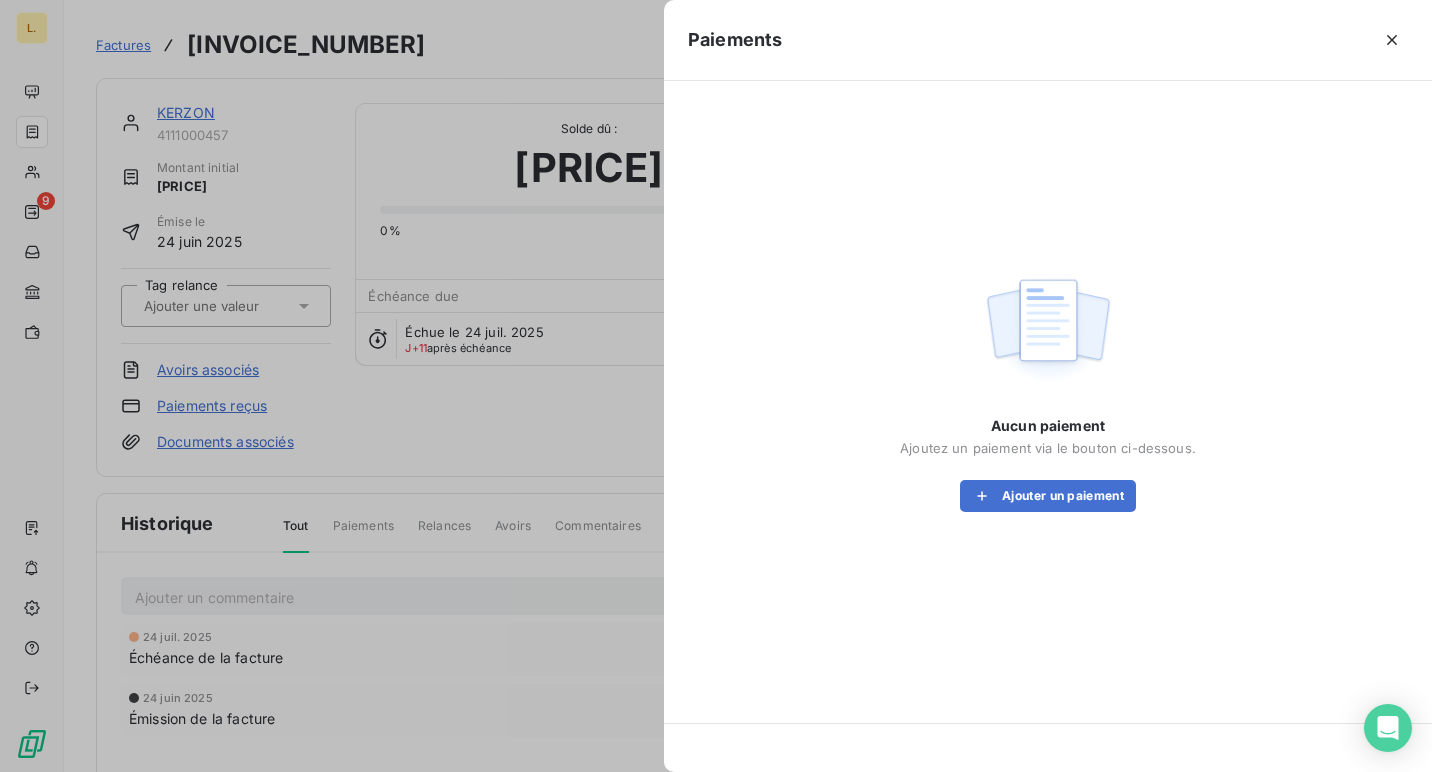 click on "Aucun paiement Ajoutez un paiement via le bouton ci-dessous. Ajouter un paiement" at bounding box center (1048, 390) 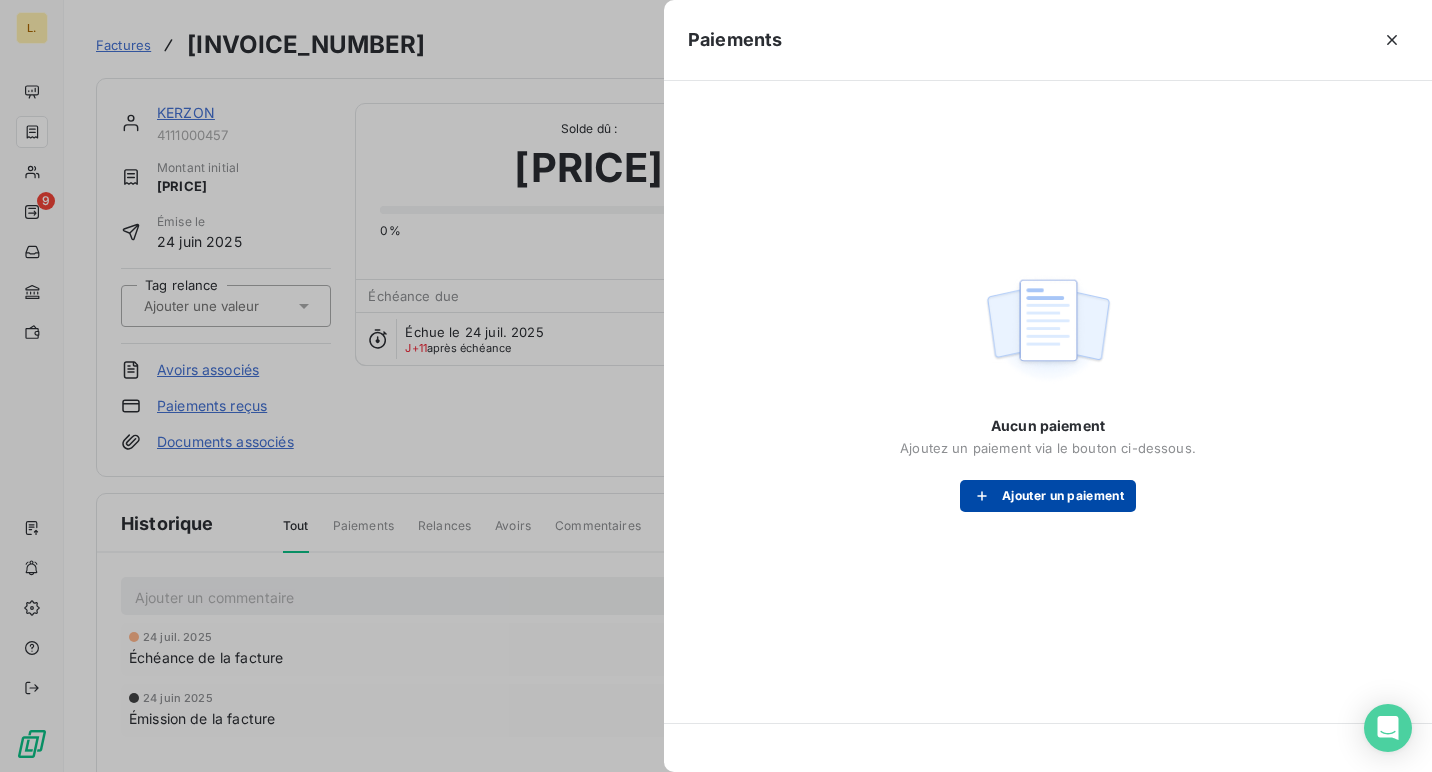 click on "Ajouter un paiement" at bounding box center [1048, 496] 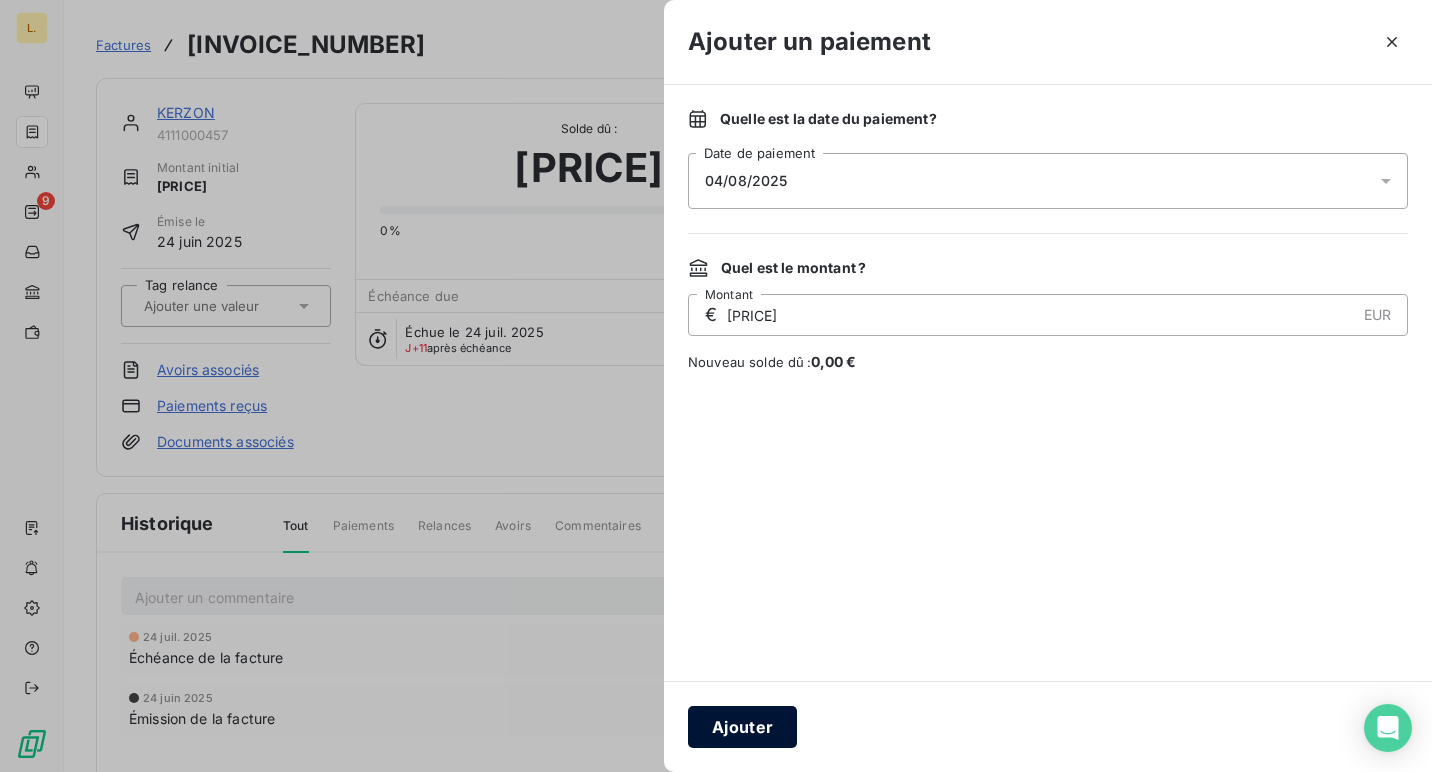 click on "Ajouter" at bounding box center (742, 727) 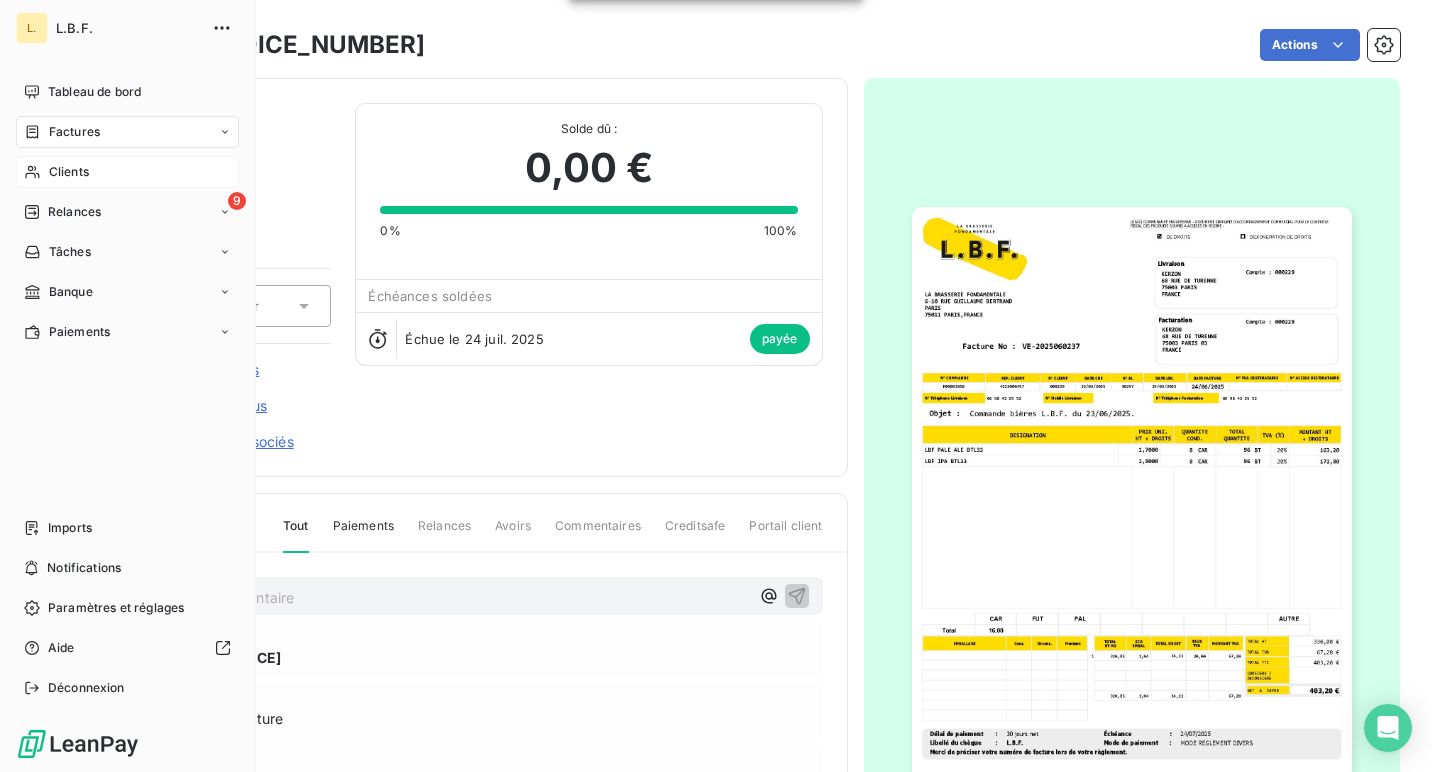 click on "Clients" at bounding box center (69, 172) 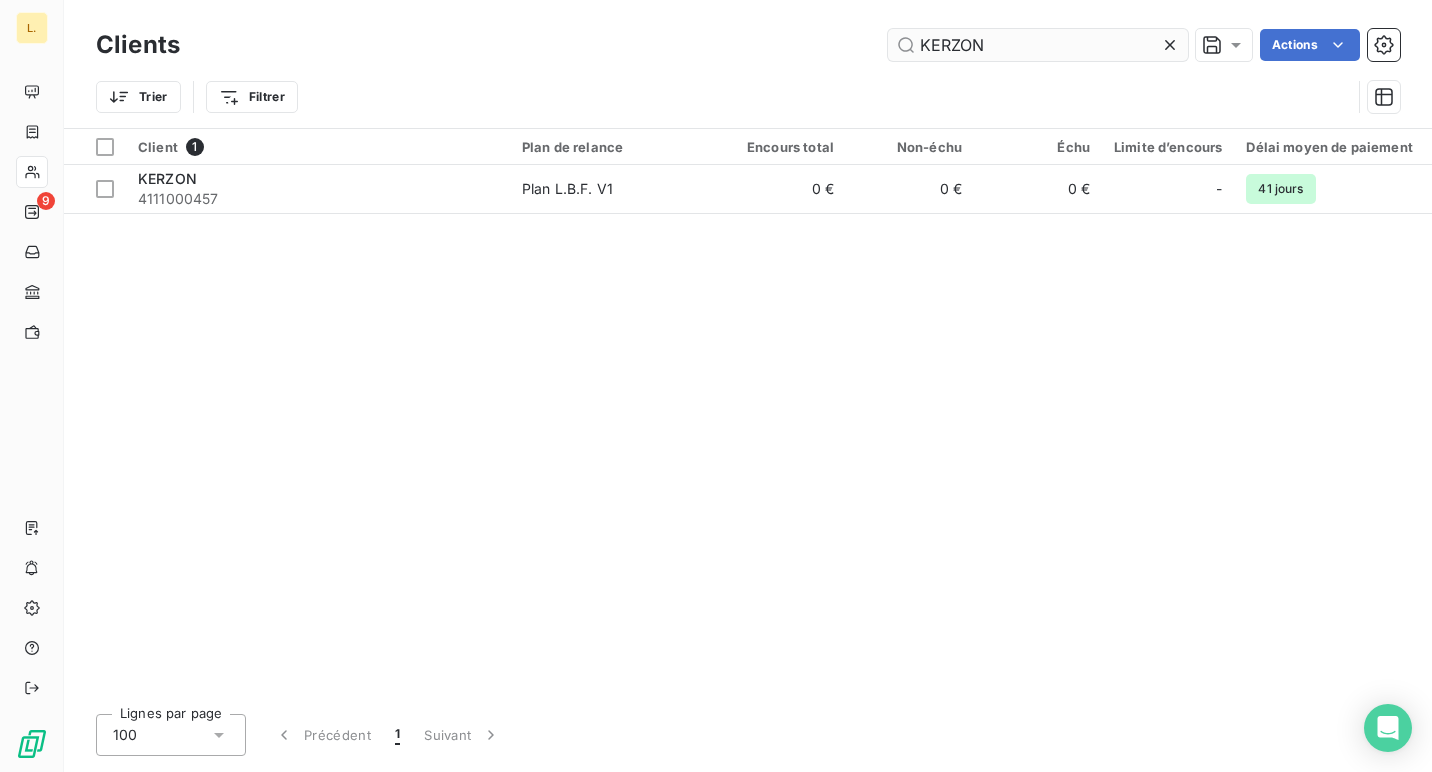 click on "KERZON" at bounding box center (1038, 45) 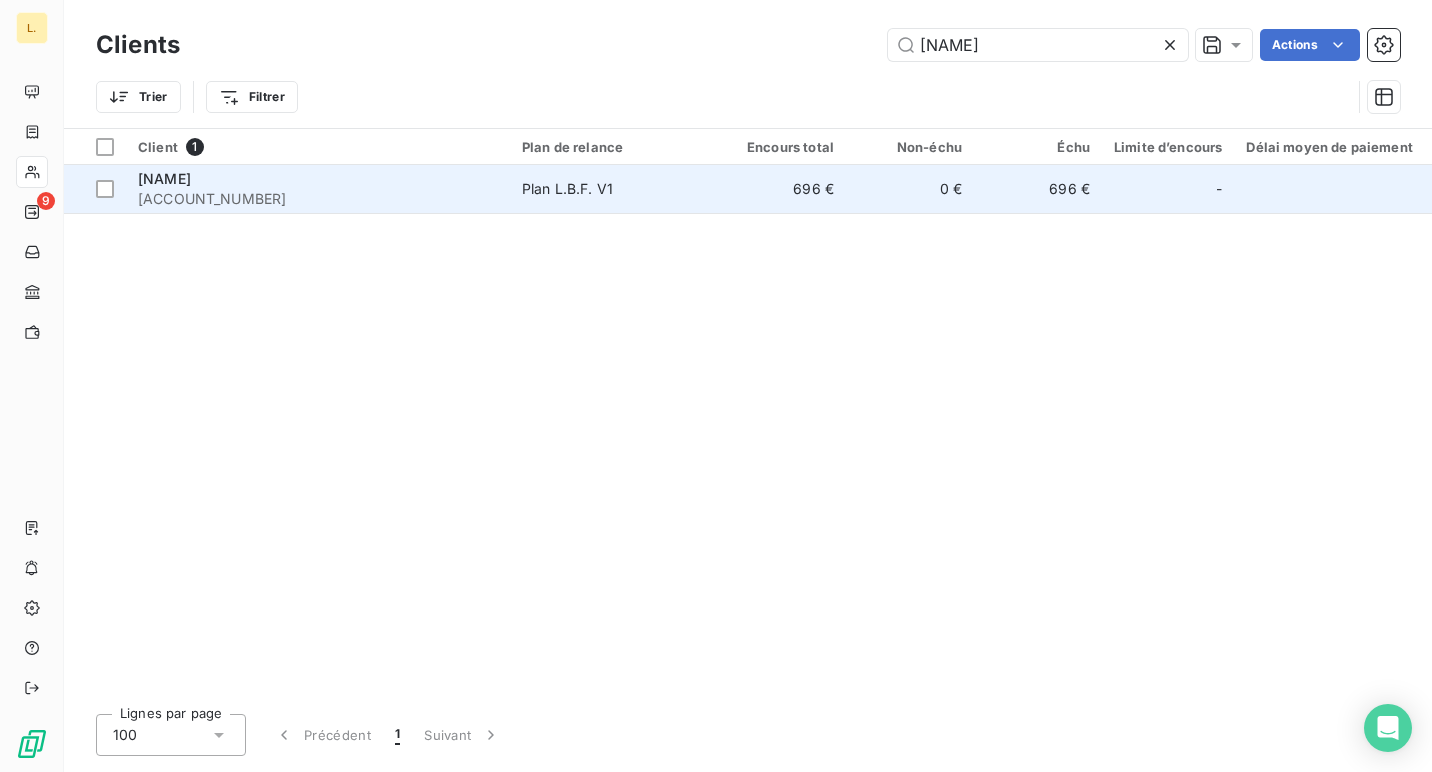 type on "[NAME]" 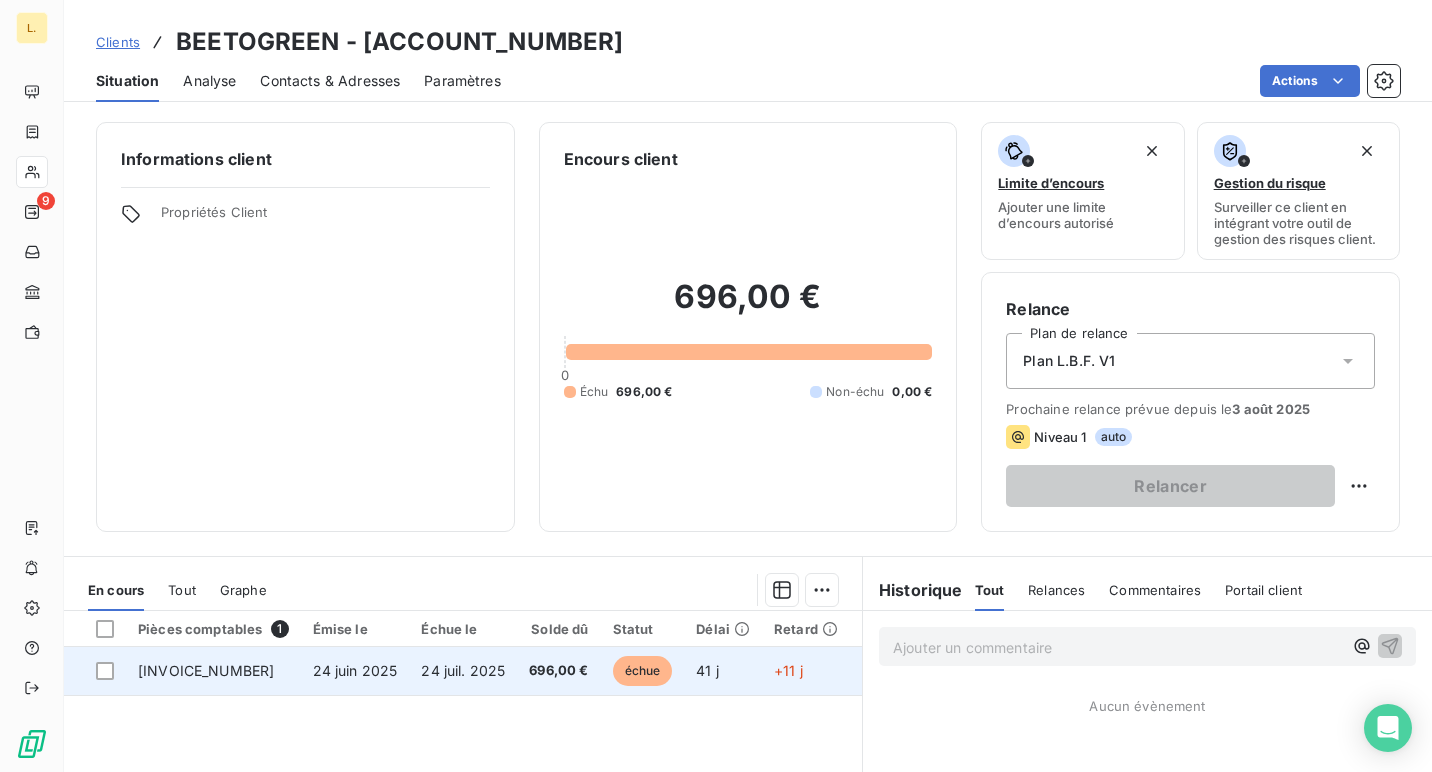 click on "696,00 €" at bounding box center [558, 671] 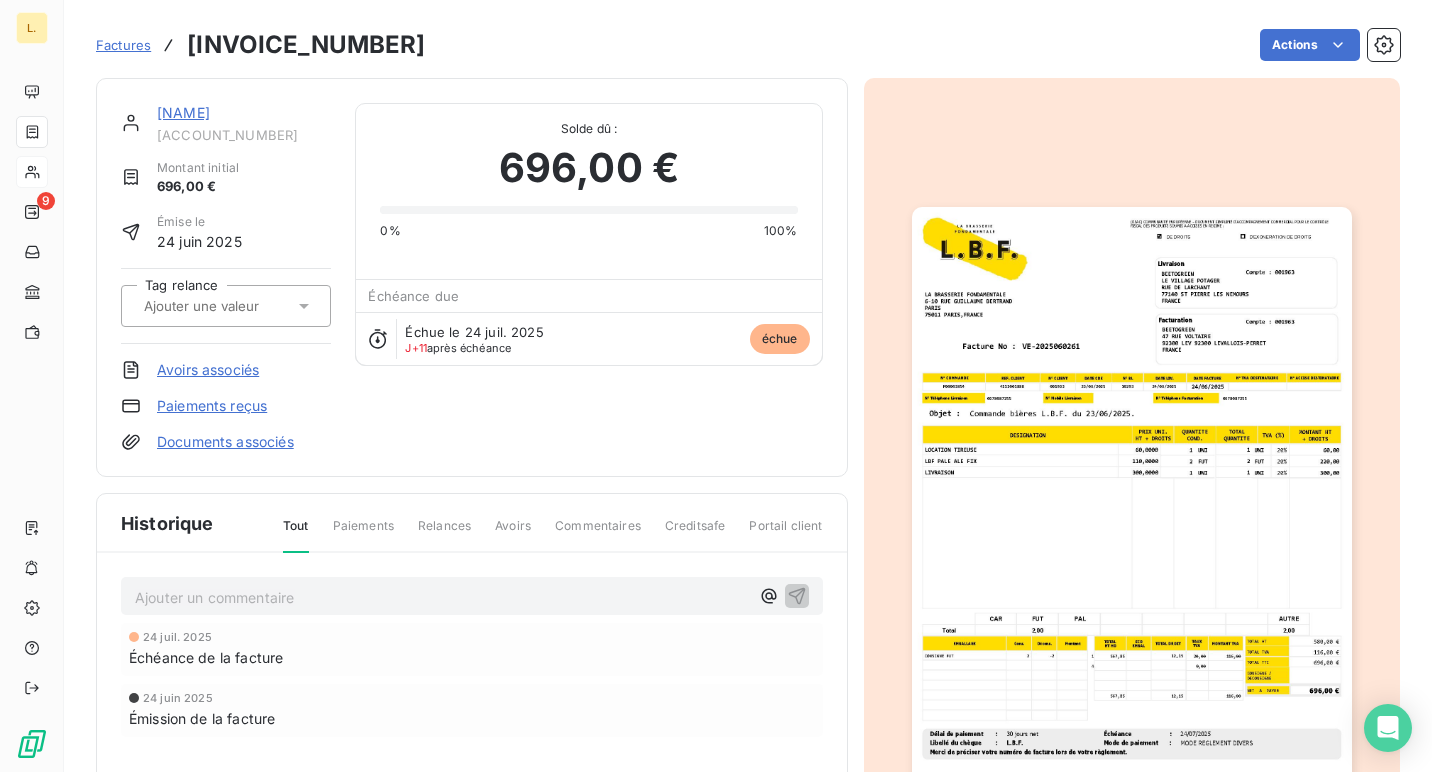 click on "Paiements reçus" at bounding box center [212, 406] 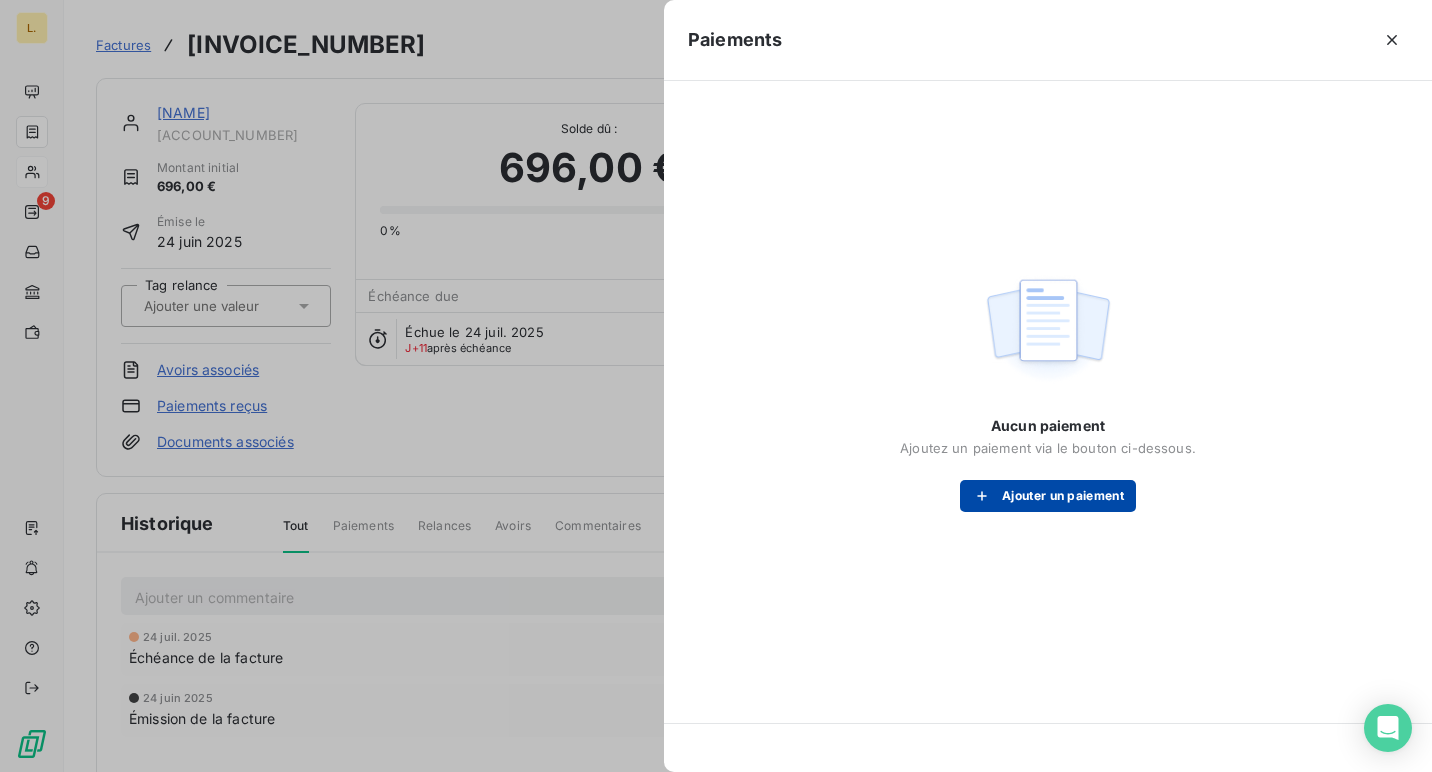 click on "Ajouter un paiement" at bounding box center (1048, 496) 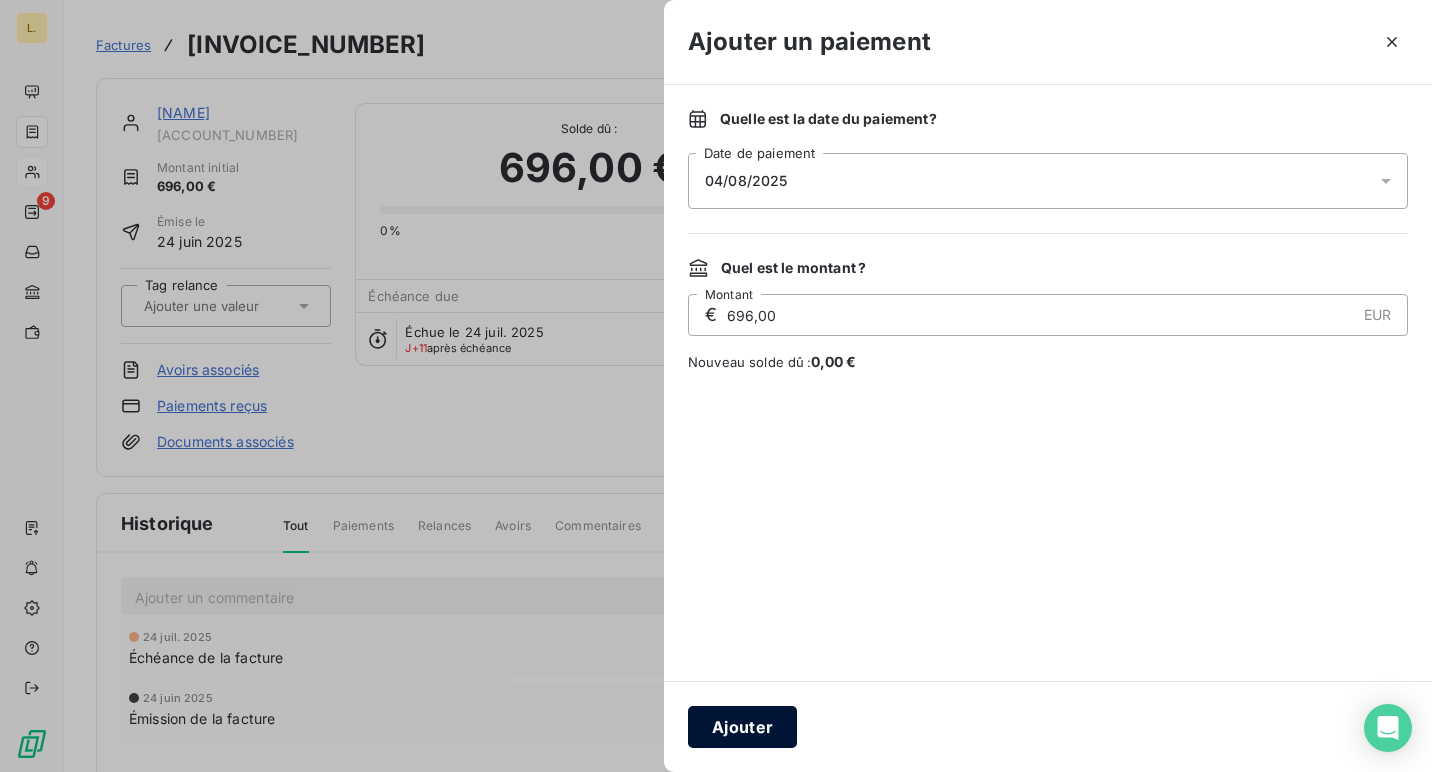 click on "Ajouter" at bounding box center (742, 727) 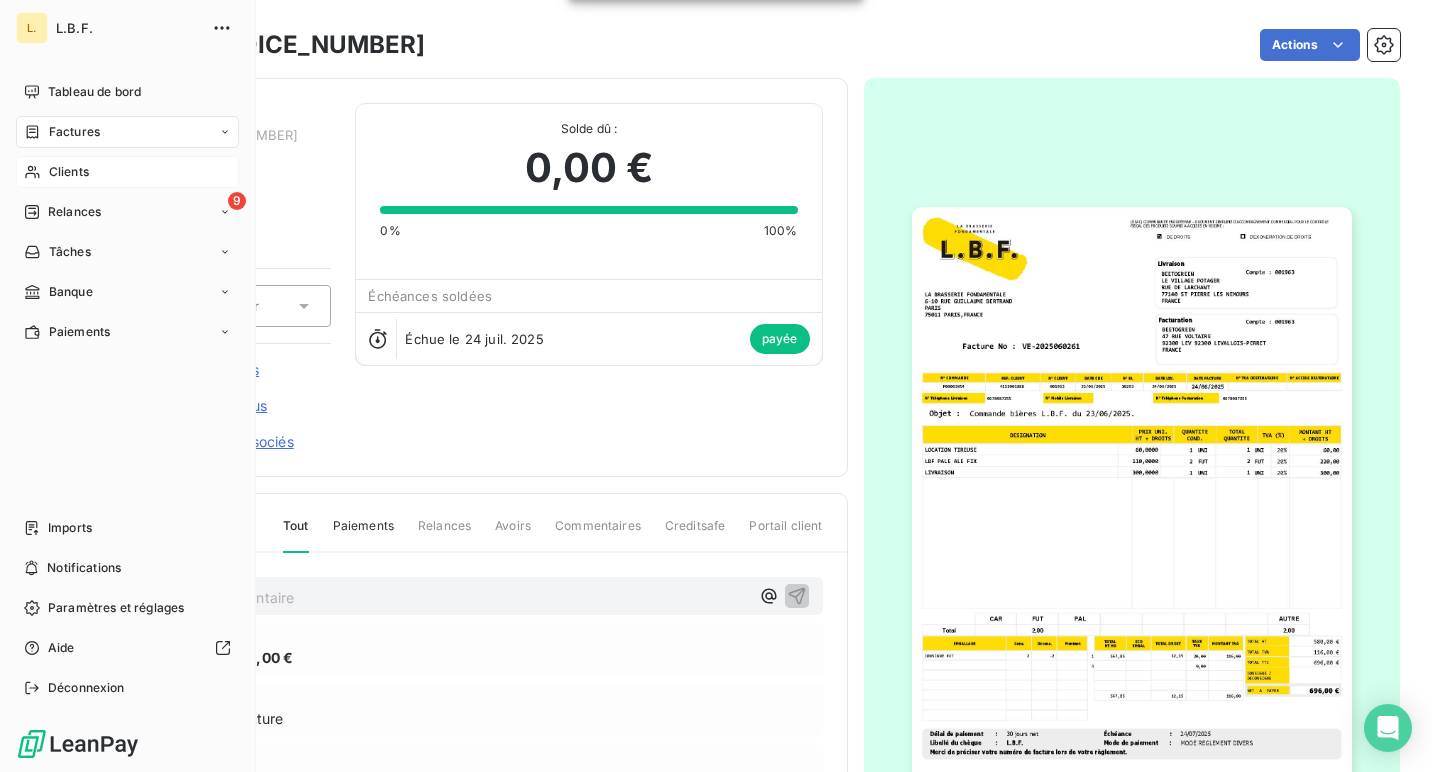 click on "Clients" at bounding box center (127, 172) 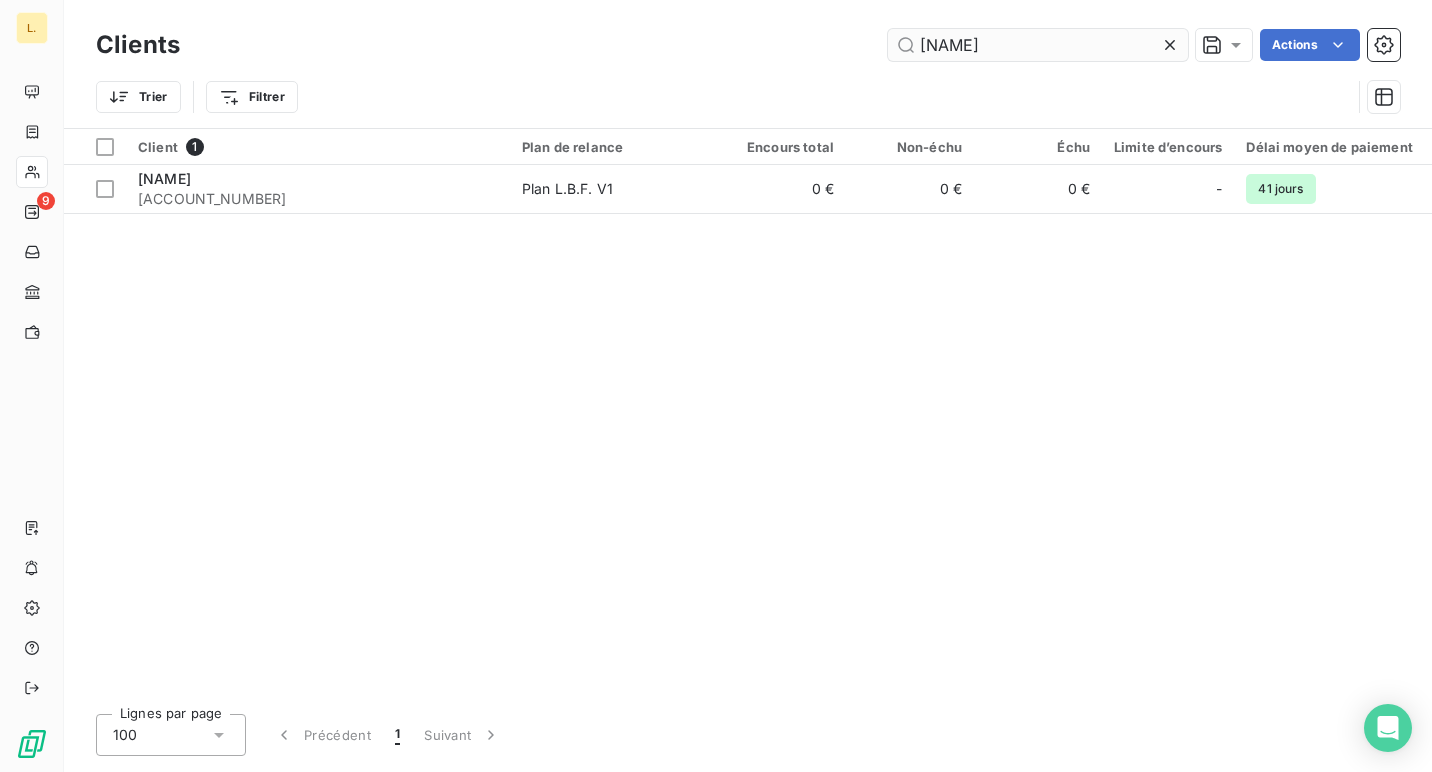click on "[NAME]" at bounding box center [1038, 45] 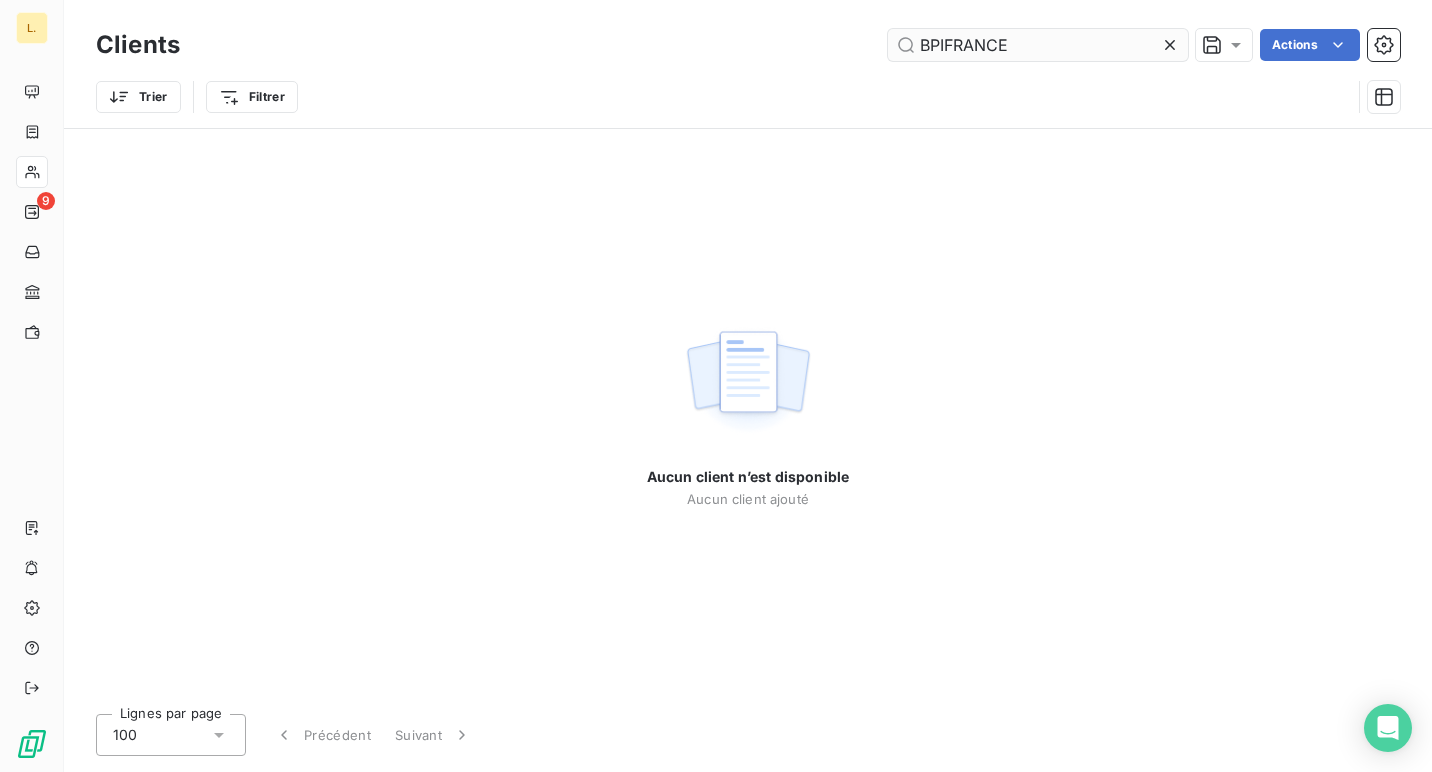 click on "BPIFRANCE" at bounding box center (1038, 45) 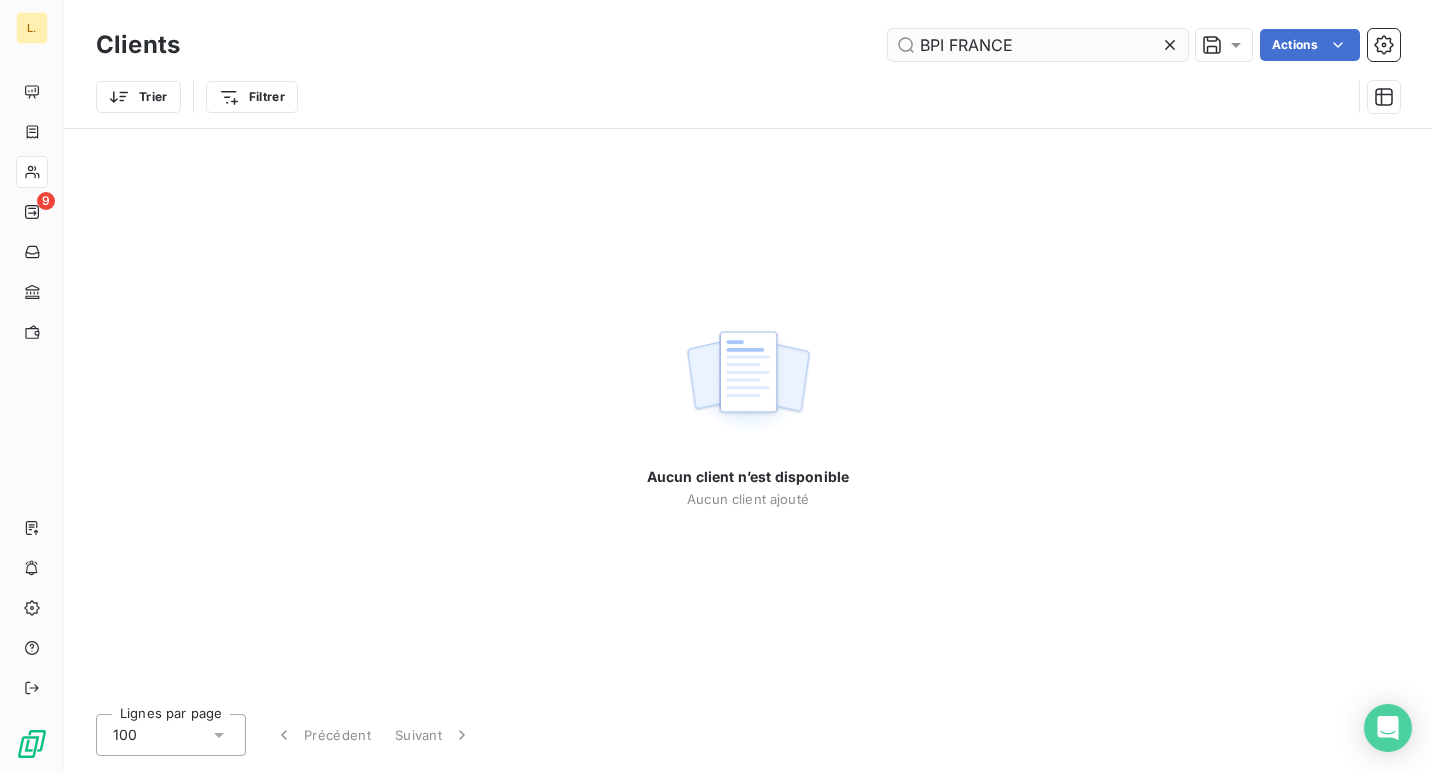 click on "BPI FRANCE" at bounding box center (1038, 45) 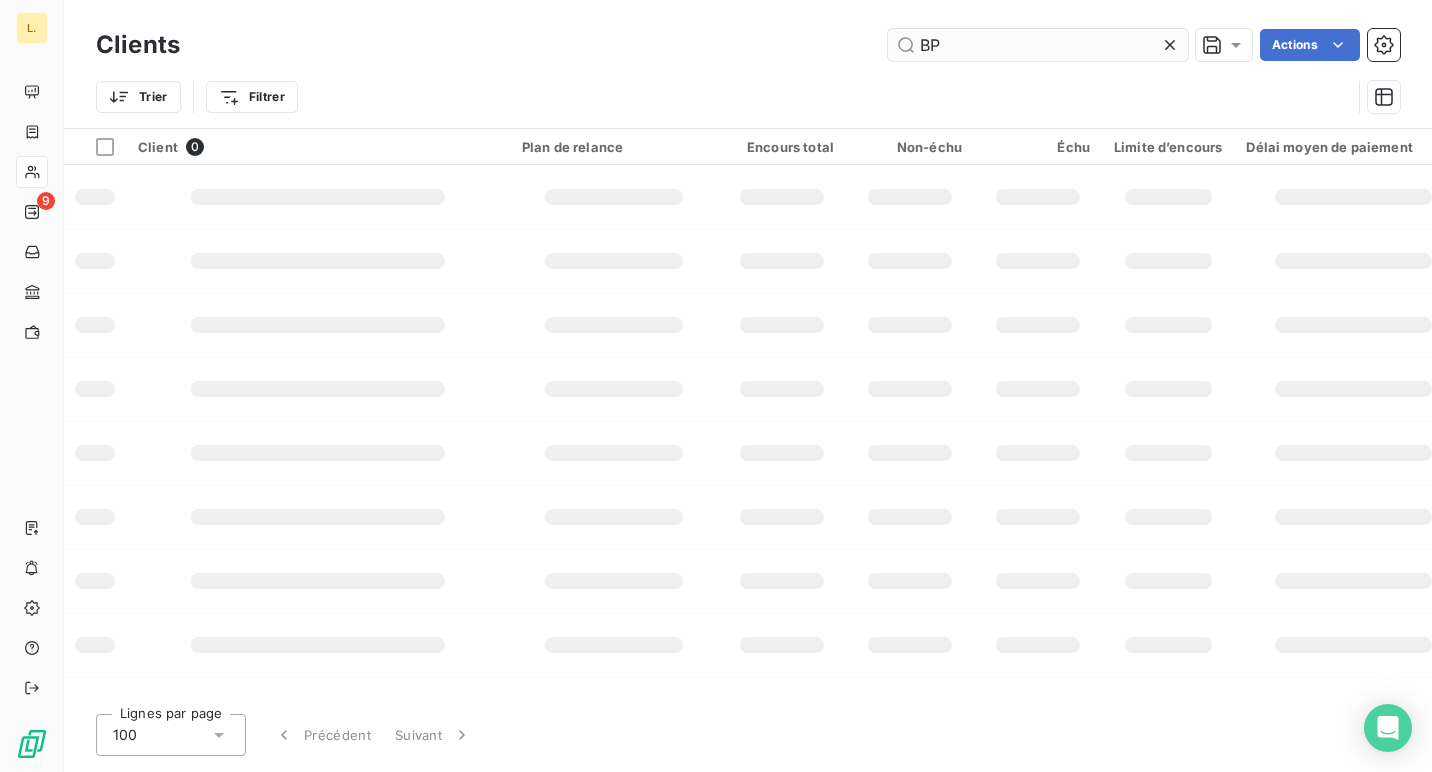 type on "B" 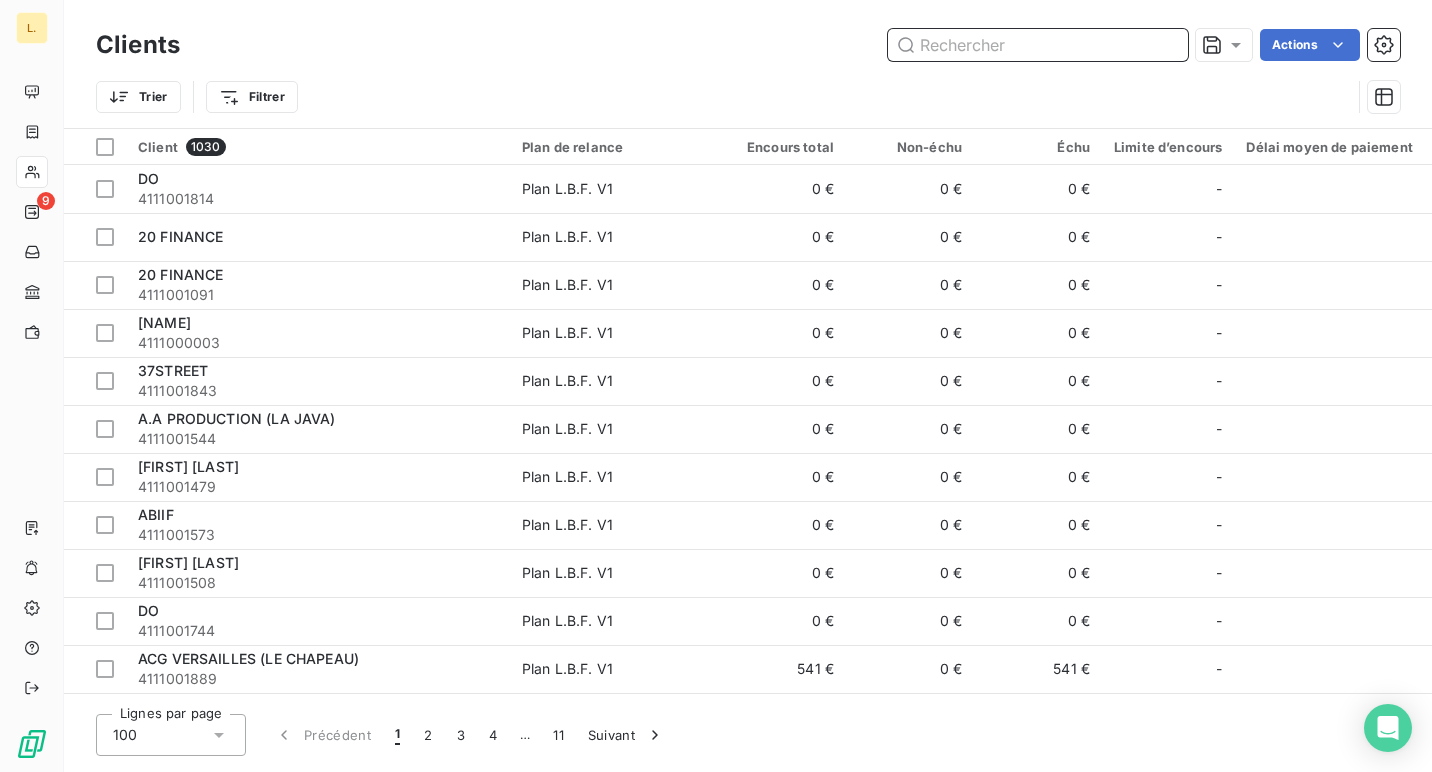 paste on "bpi france participation" 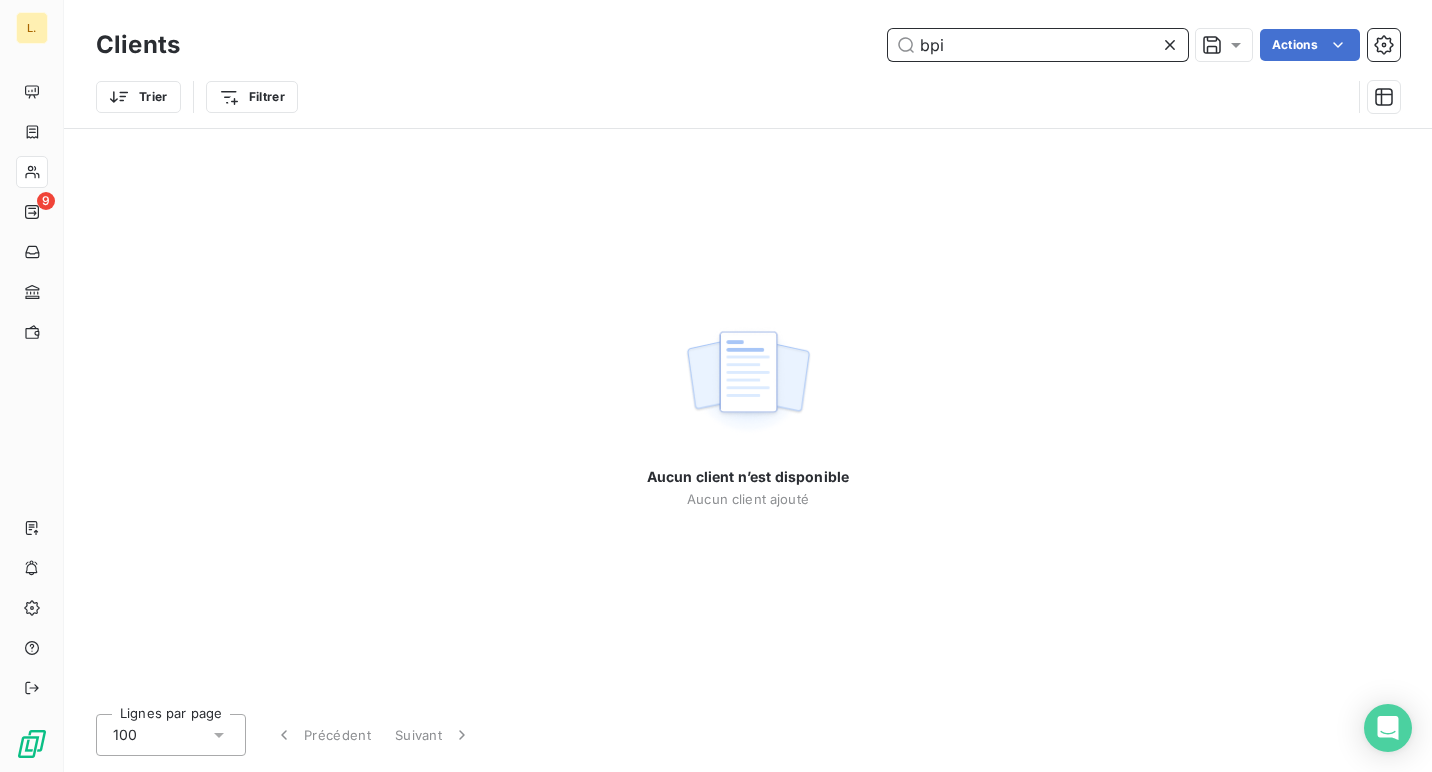click on "bpi" at bounding box center (1038, 45) 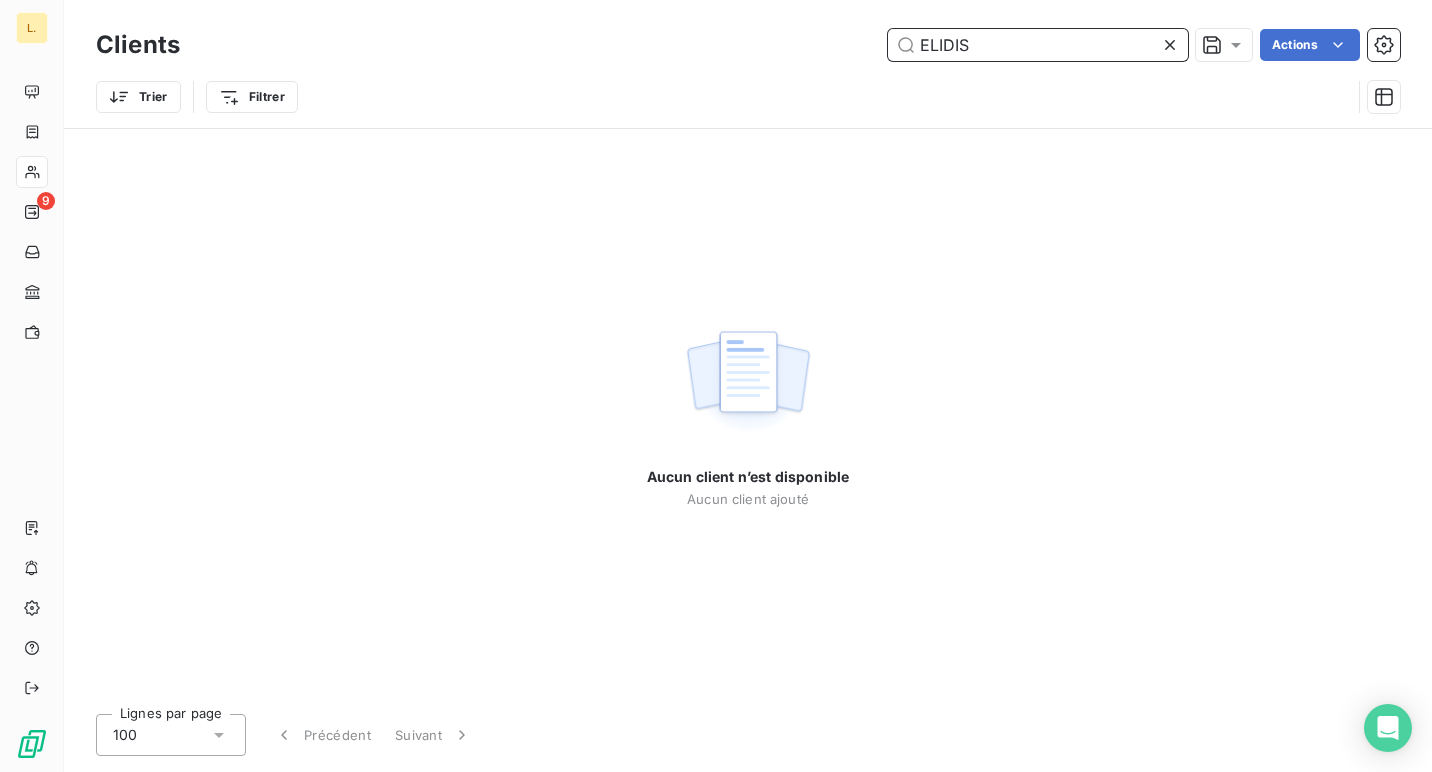 click on "ELIDIS" at bounding box center (1038, 45) 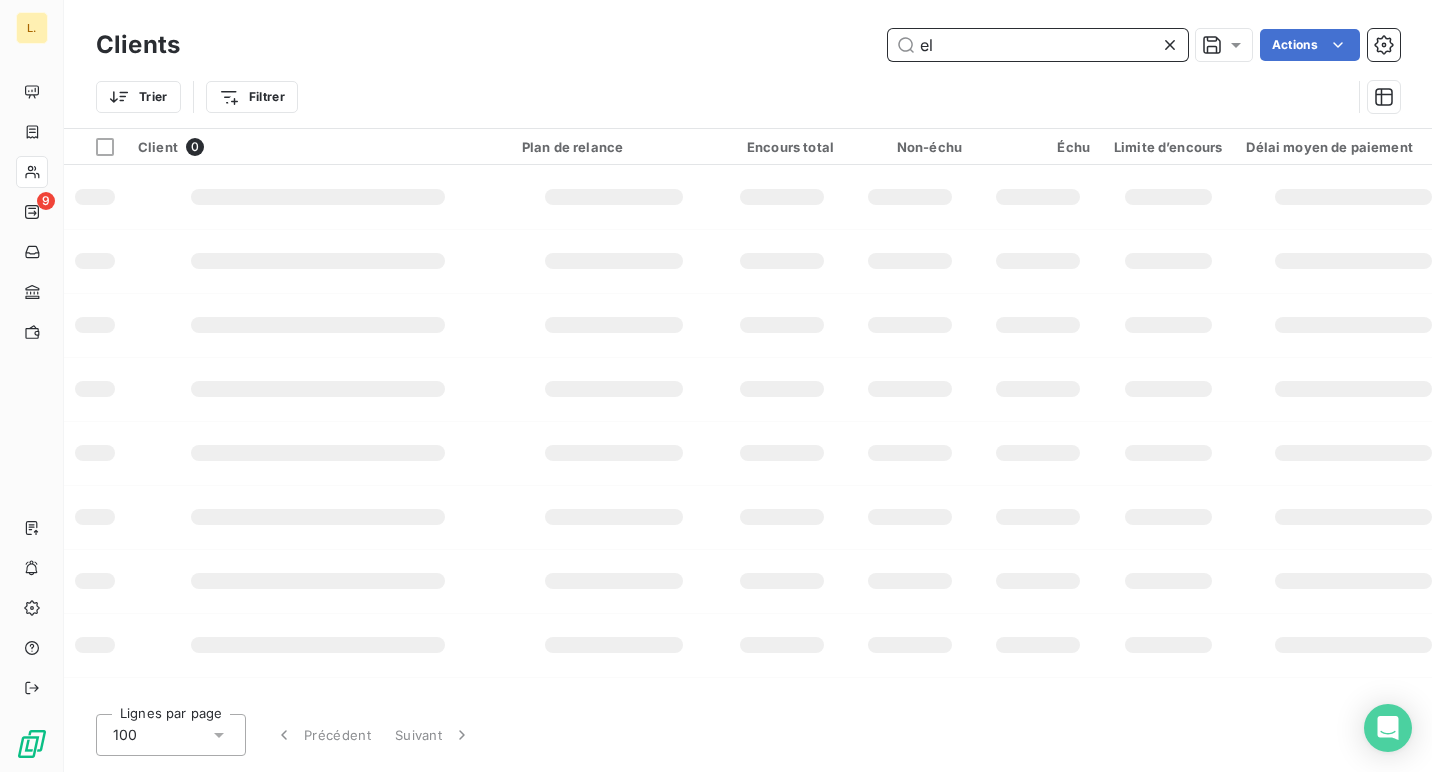 type on "e" 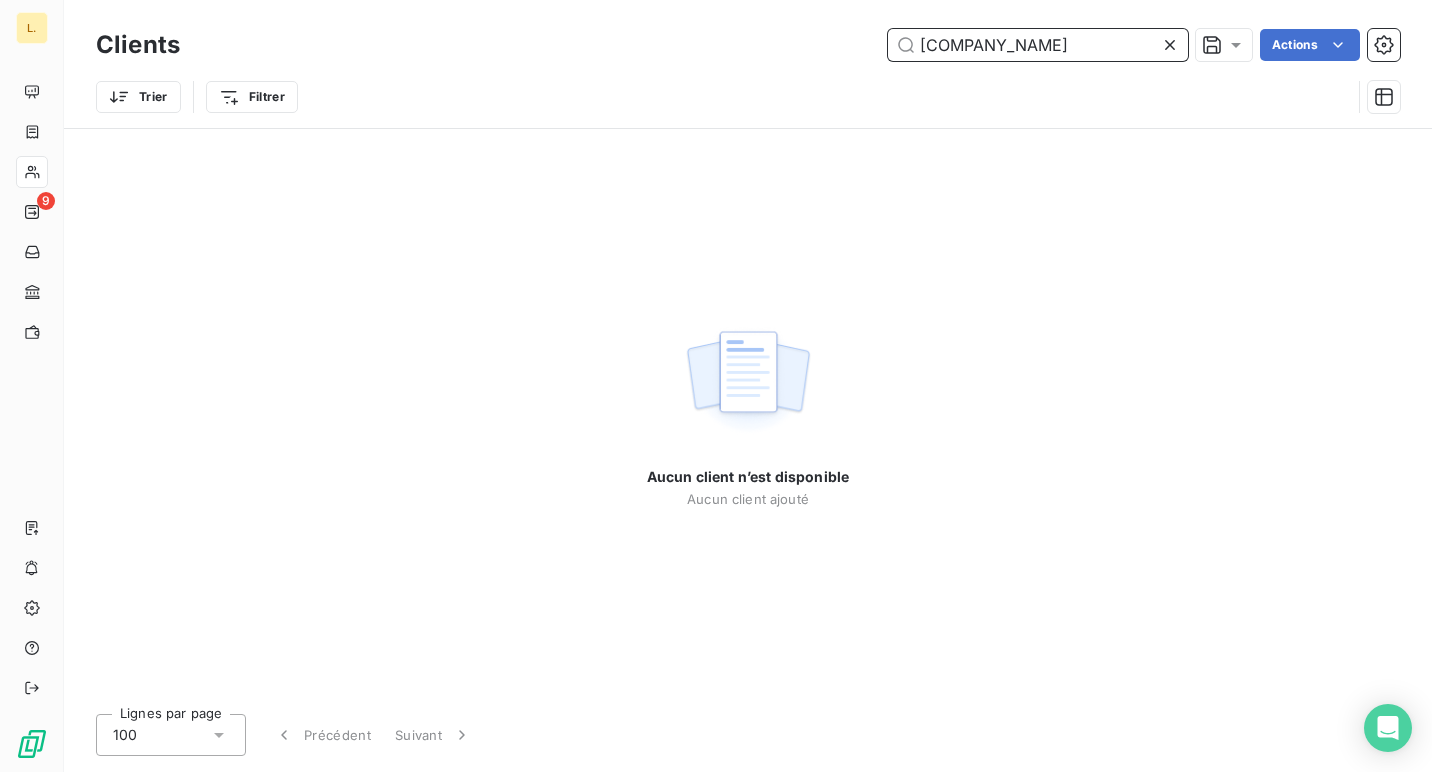 click on "[COMPANY_NAME]" at bounding box center (1038, 45) 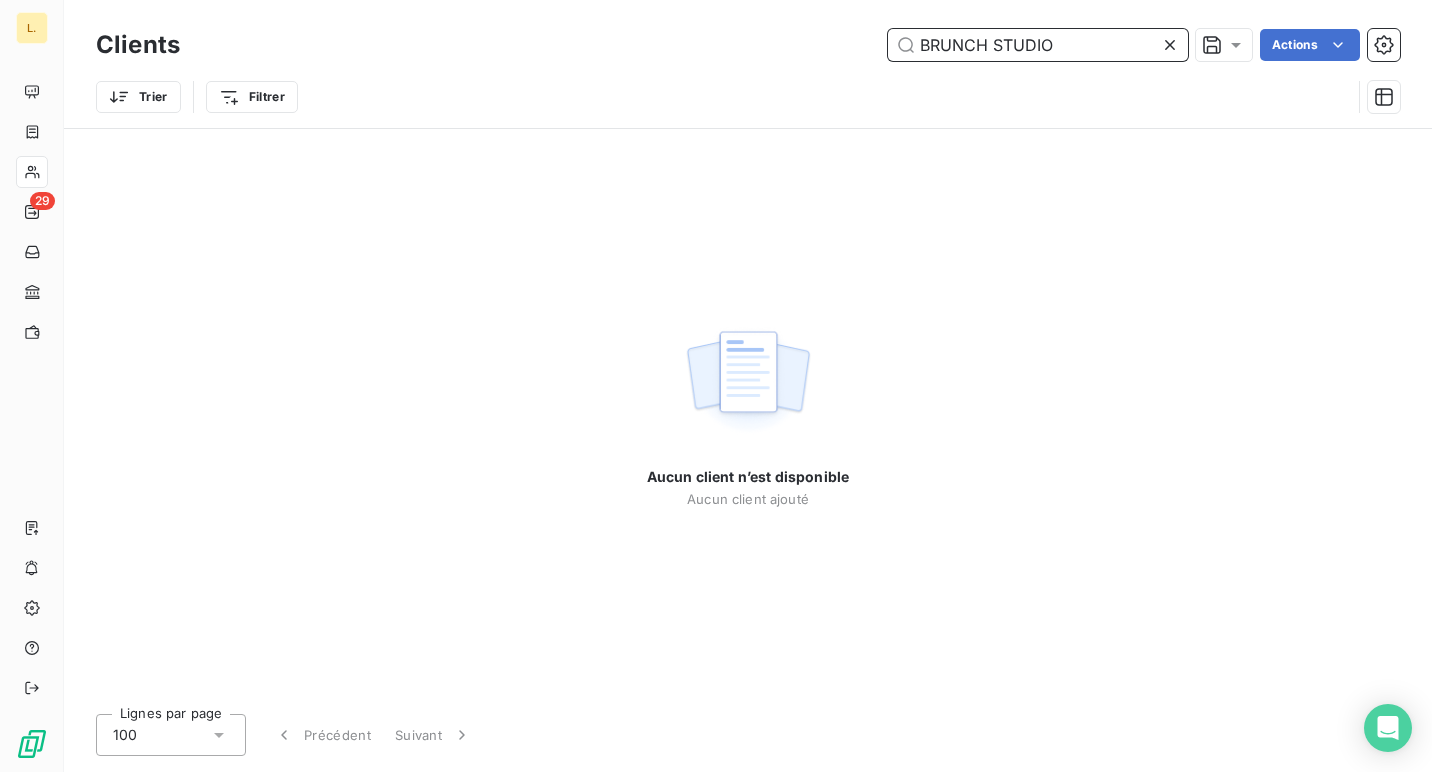 click on "BRUNCH STUDIO" at bounding box center (1038, 45) 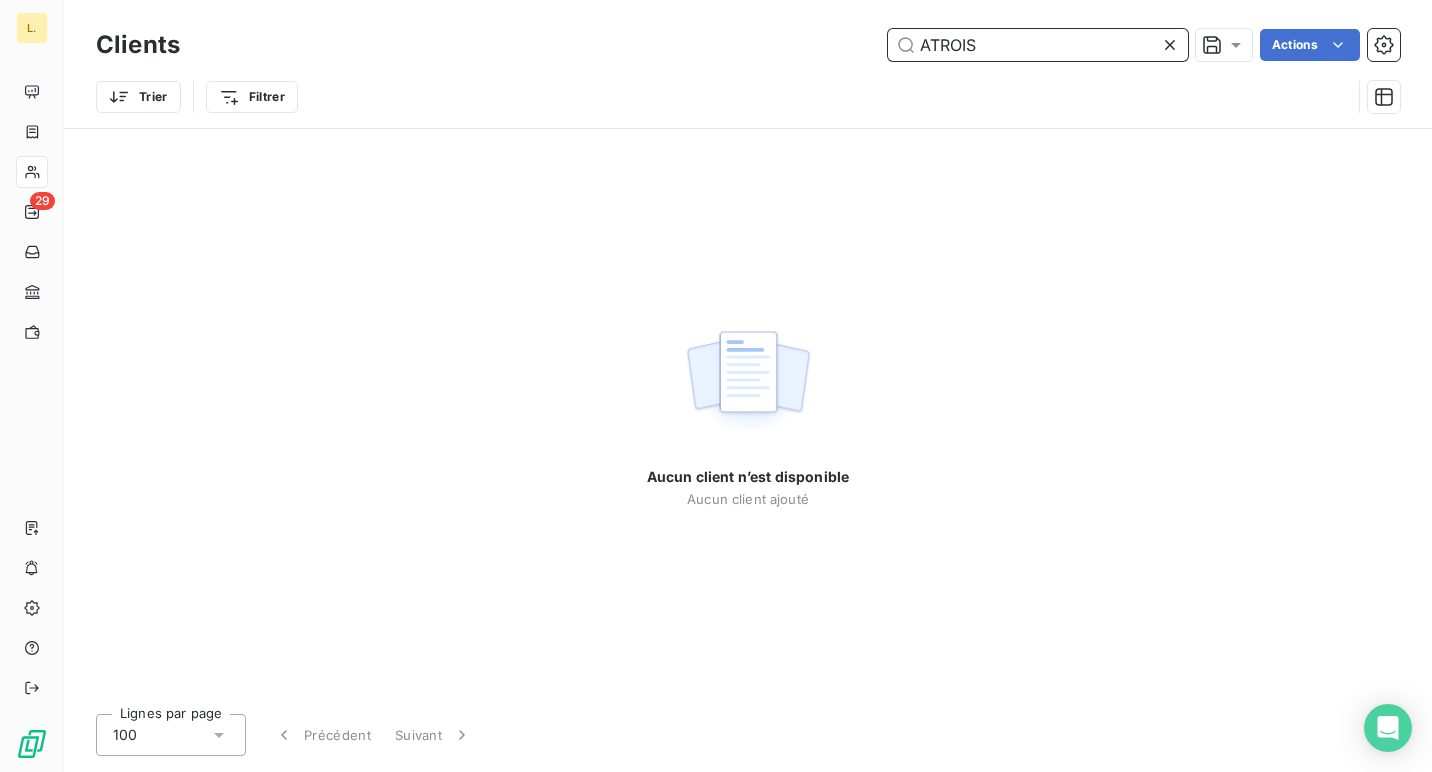 type on "ATROIS" 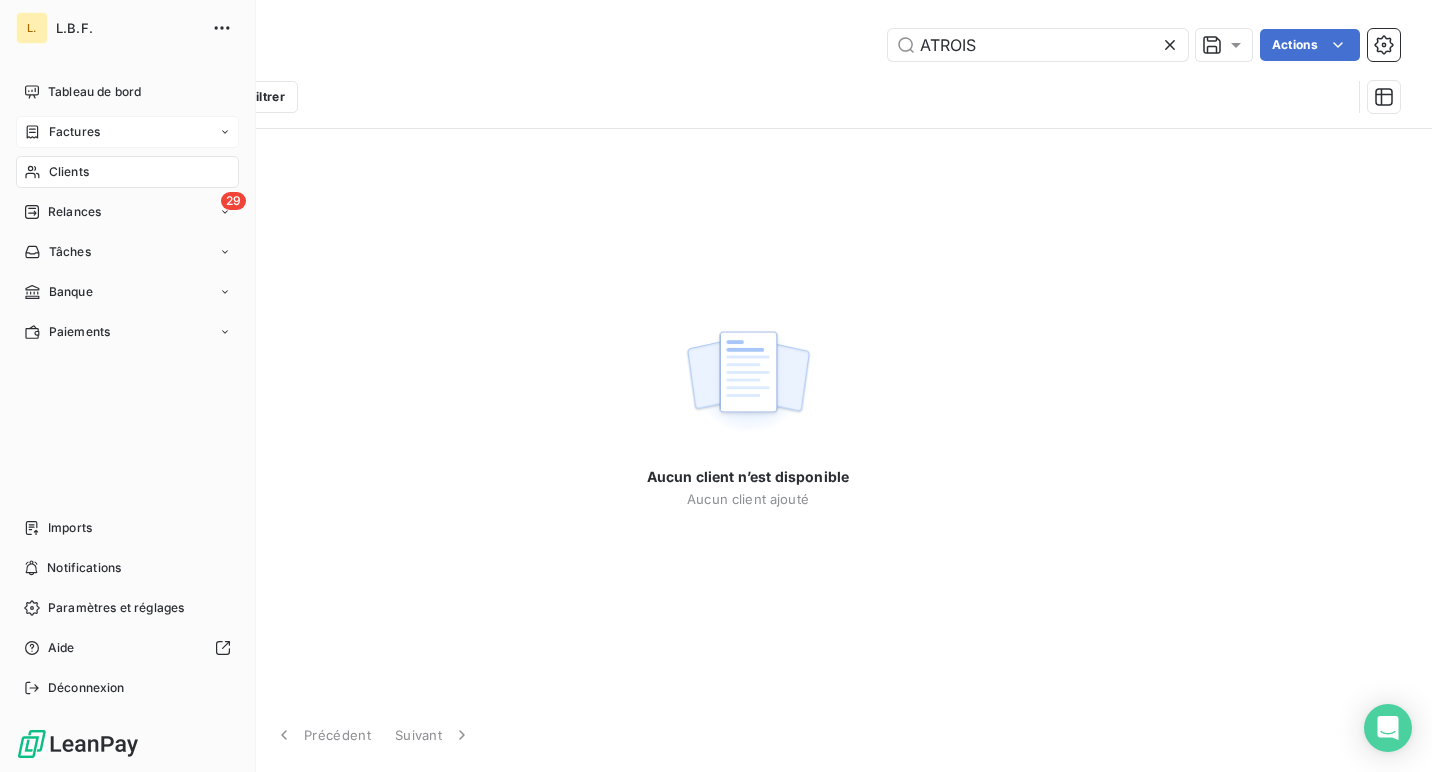 click 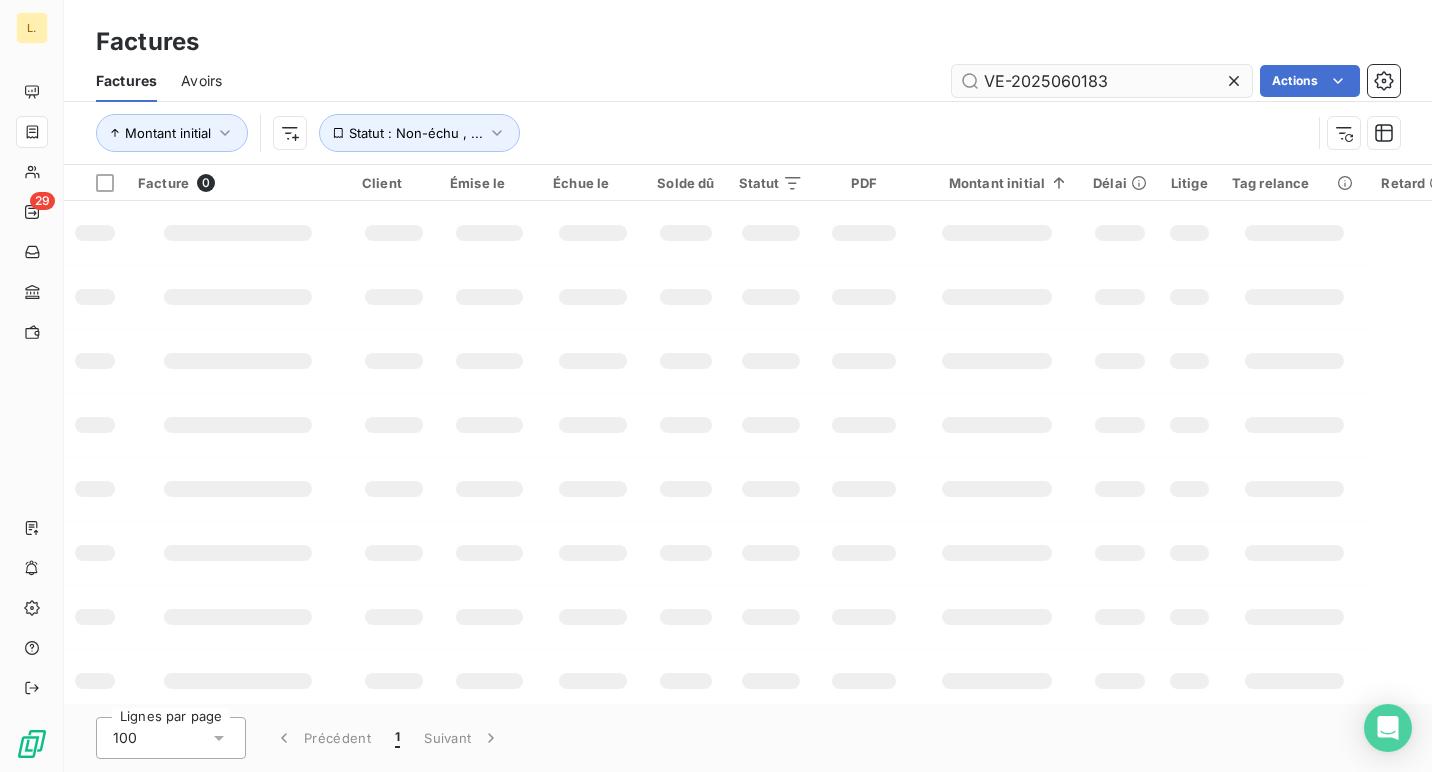 click on "VE-2025060183" at bounding box center [1102, 81] 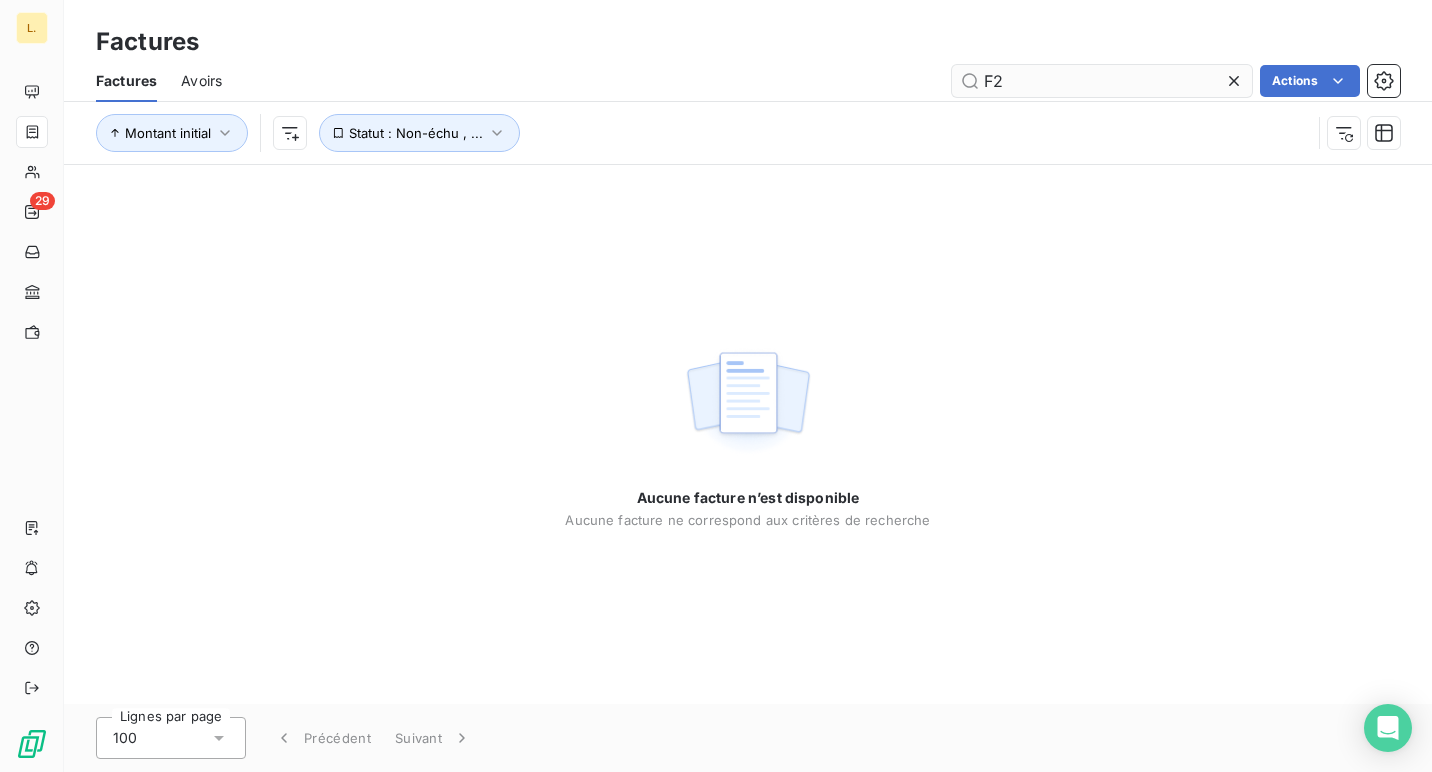 type on "F" 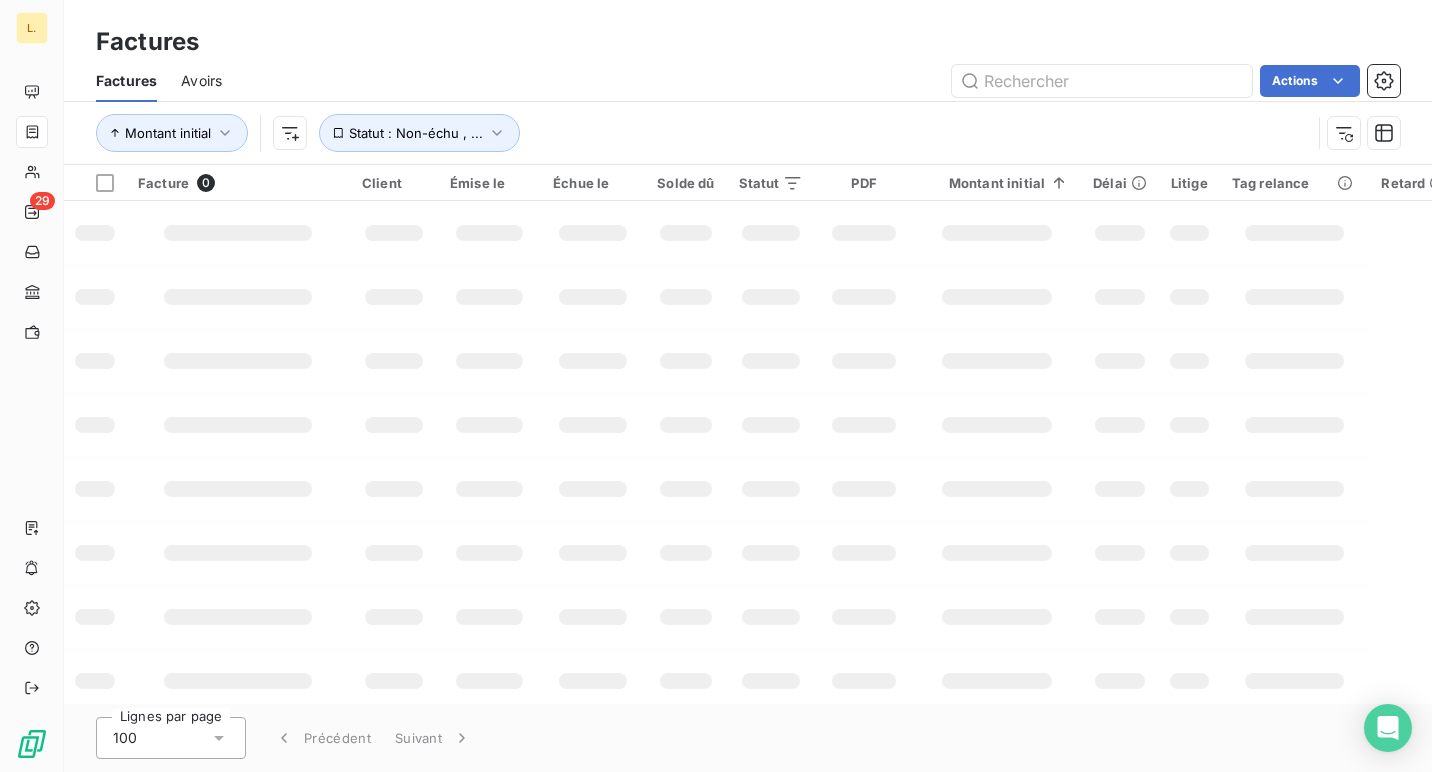 type 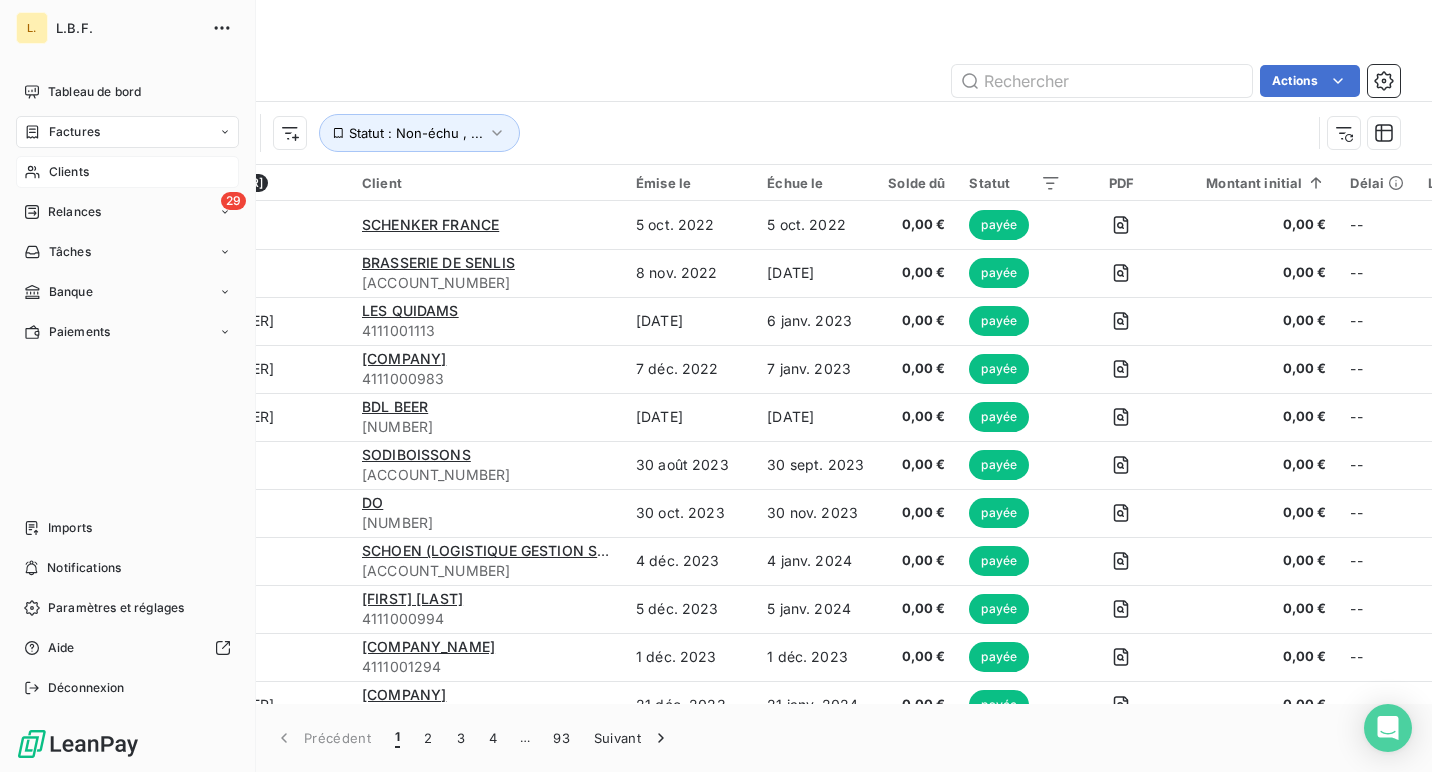 click on "Clients" at bounding box center [127, 172] 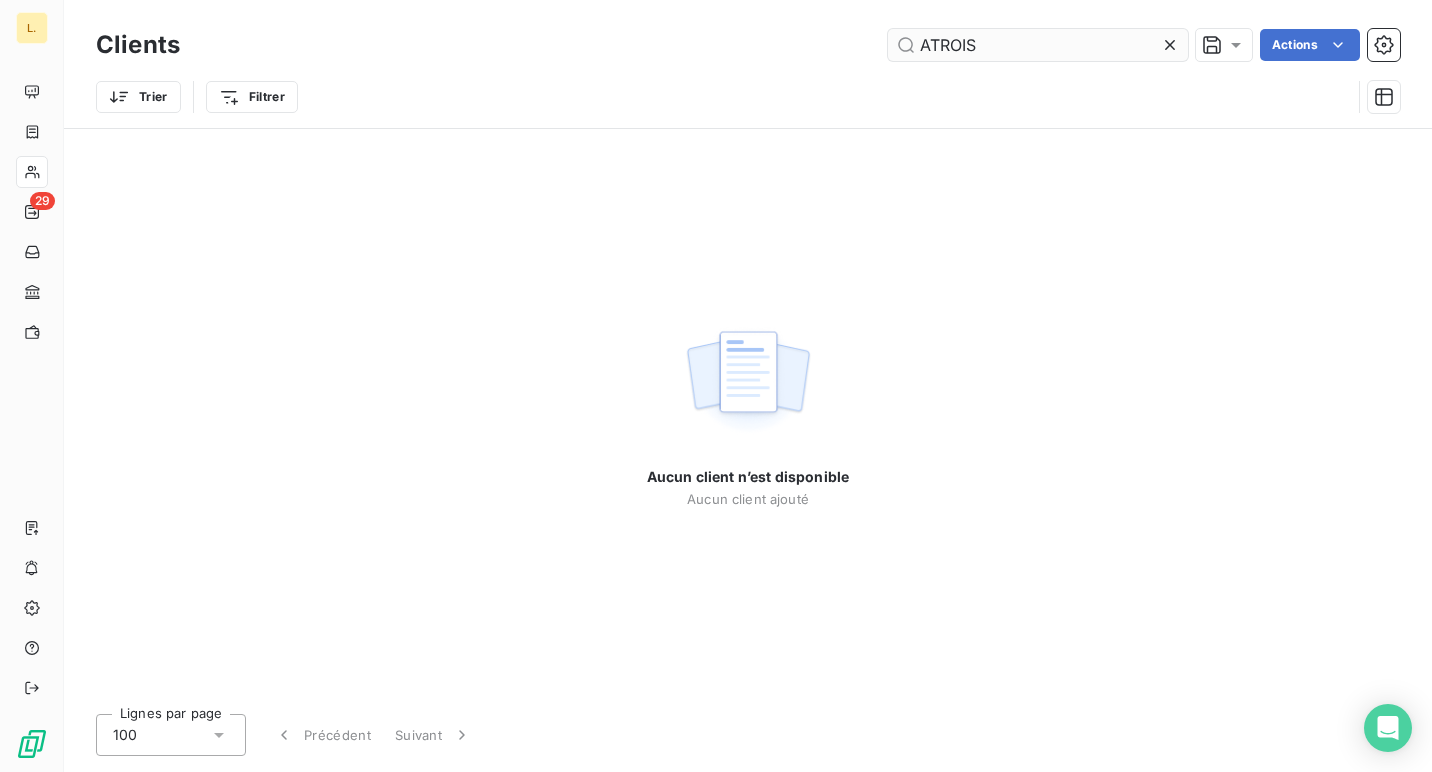 click on "ATROIS" at bounding box center [1038, 45] 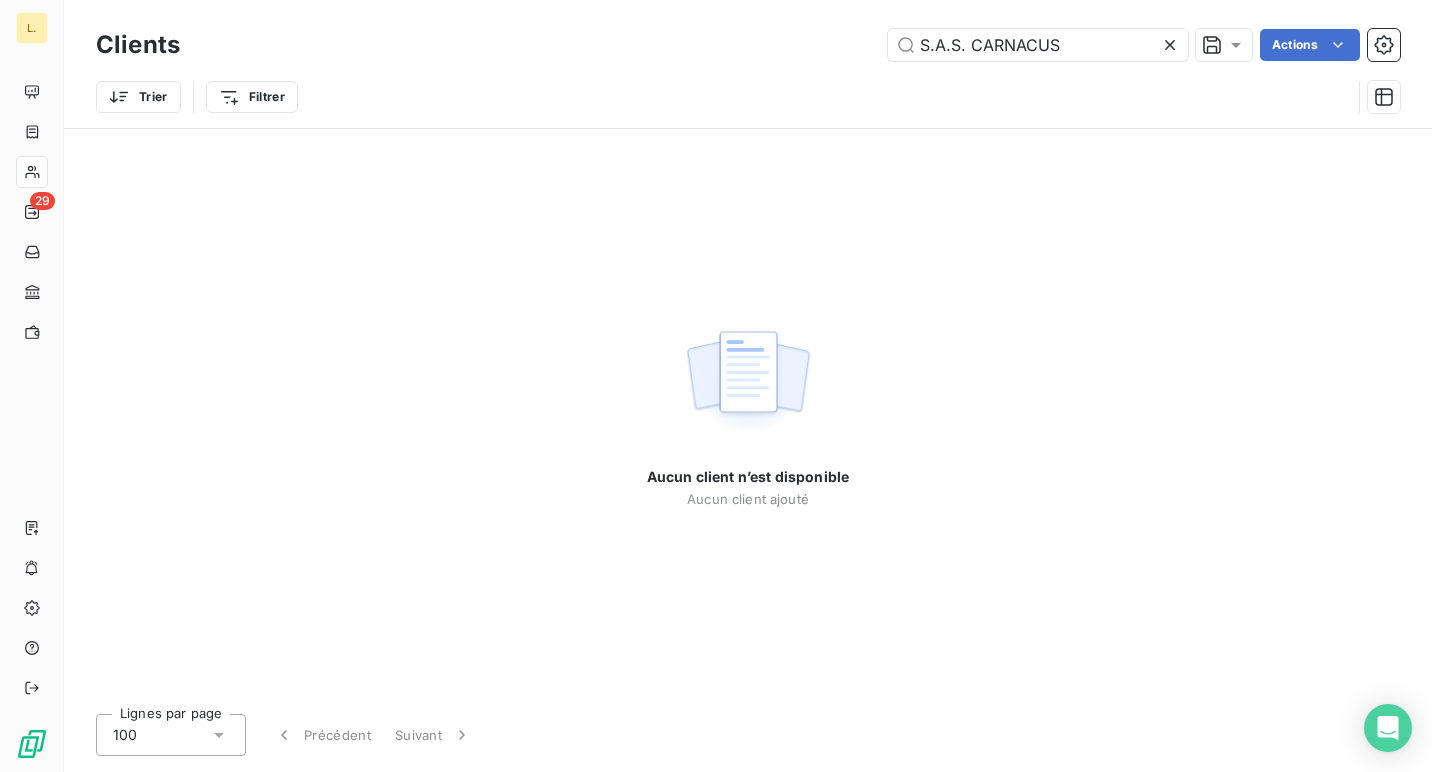 drag, startPoint x: 970, startPoint y: 47, endPoint x: 873, endPoint y: 38, distance: 97.41663 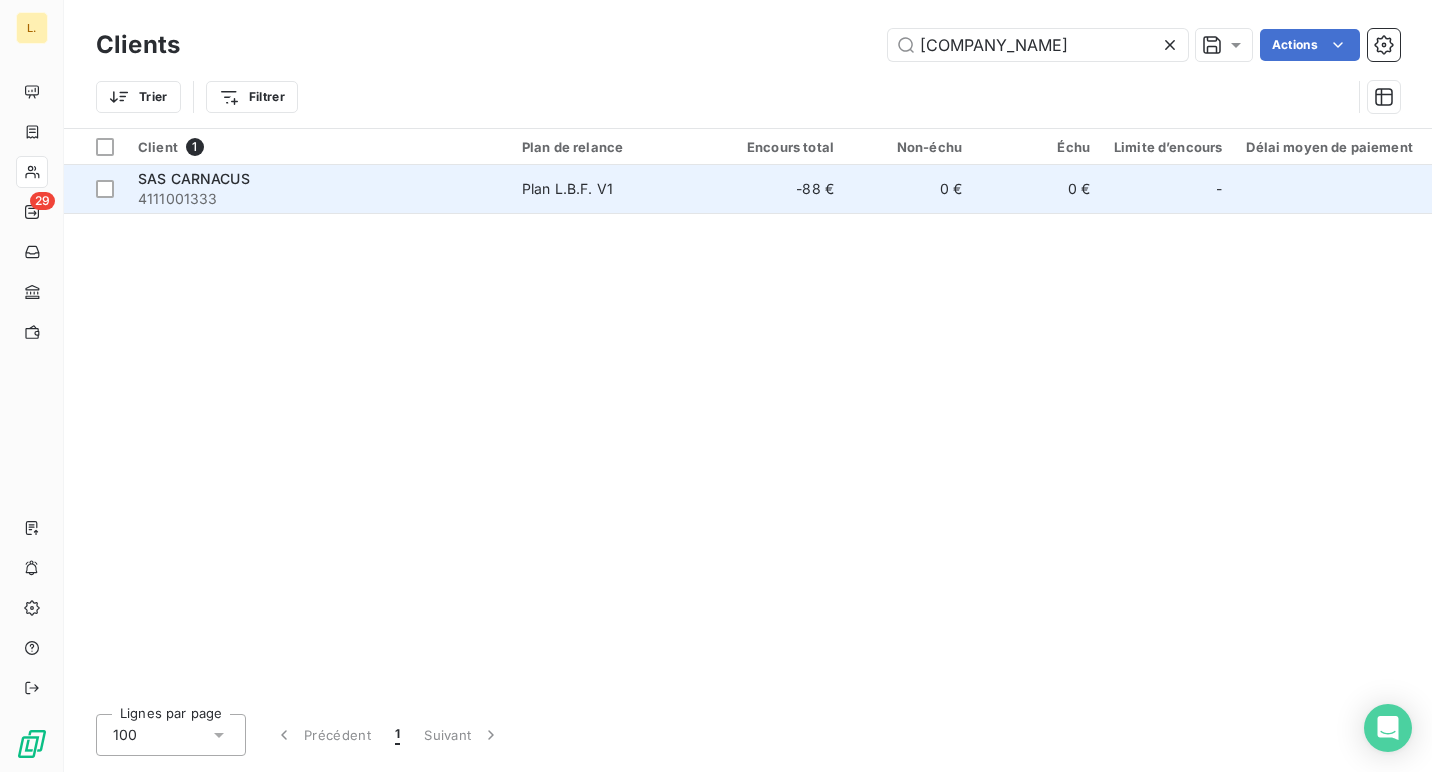 type on "[COMPANY_NAME]" 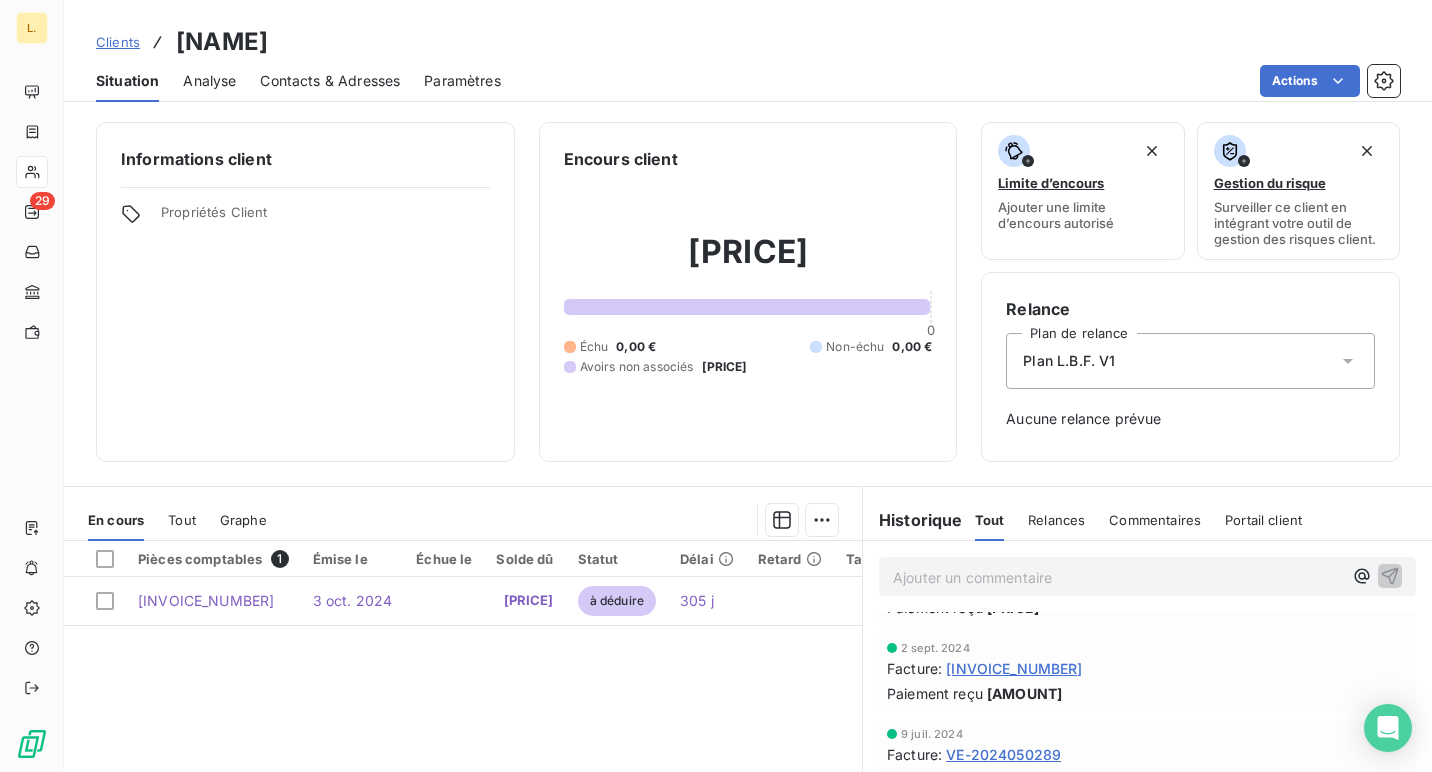 scroll, scrollTop: 73, scrollLeft: 0, axis: vertical 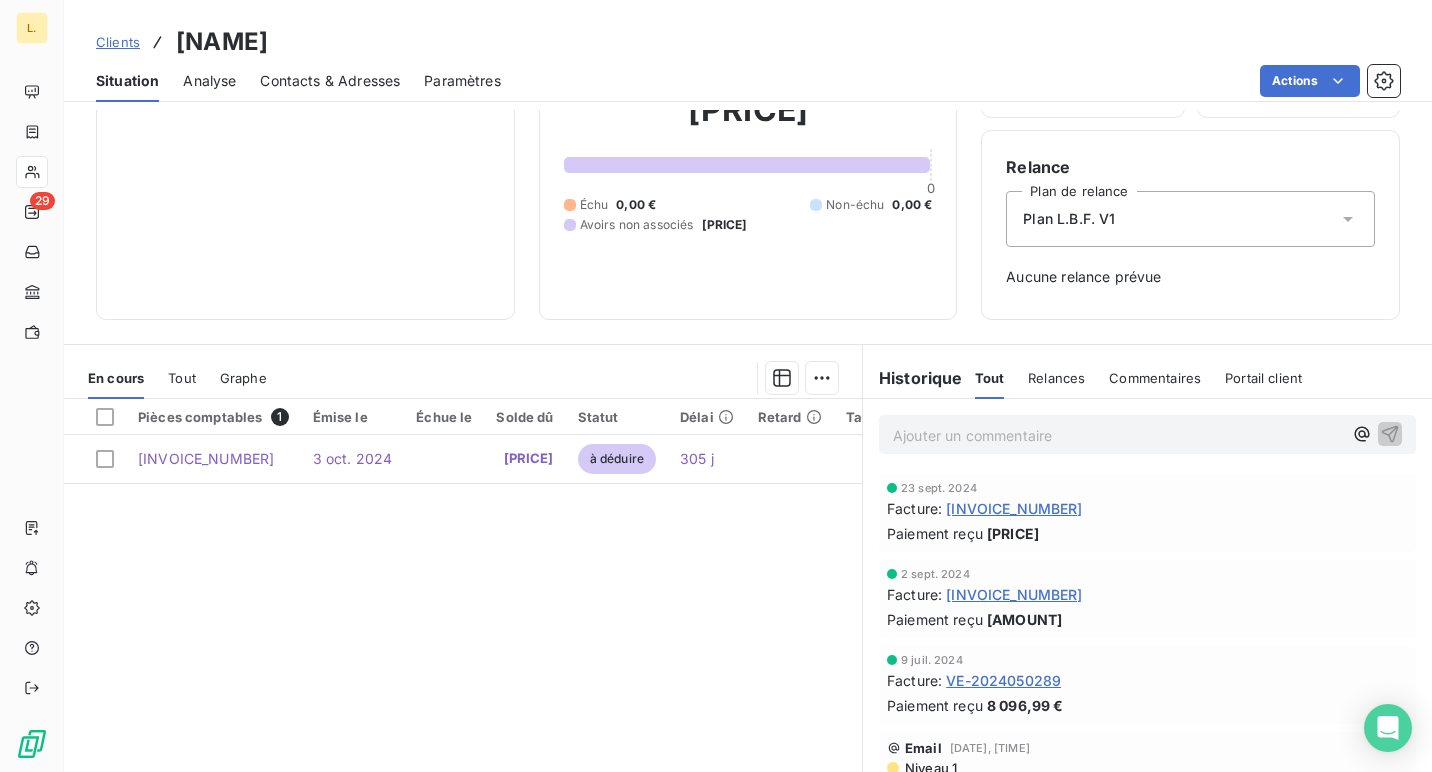 click on "[INVOICE_NUMBER]" at bounding box center [1014, 594] 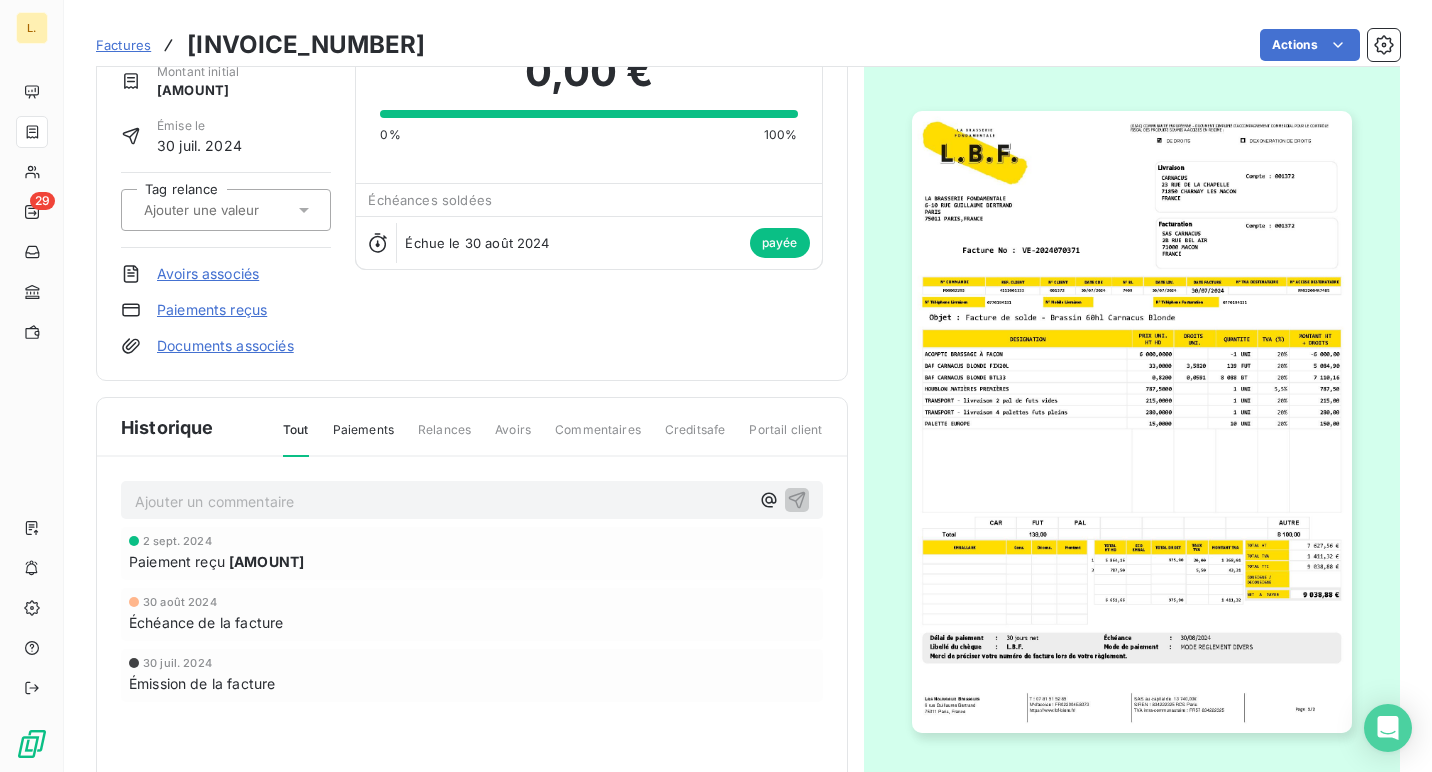 scroll, scrollTop: 135, scrollLeft: 0, axis: vertical 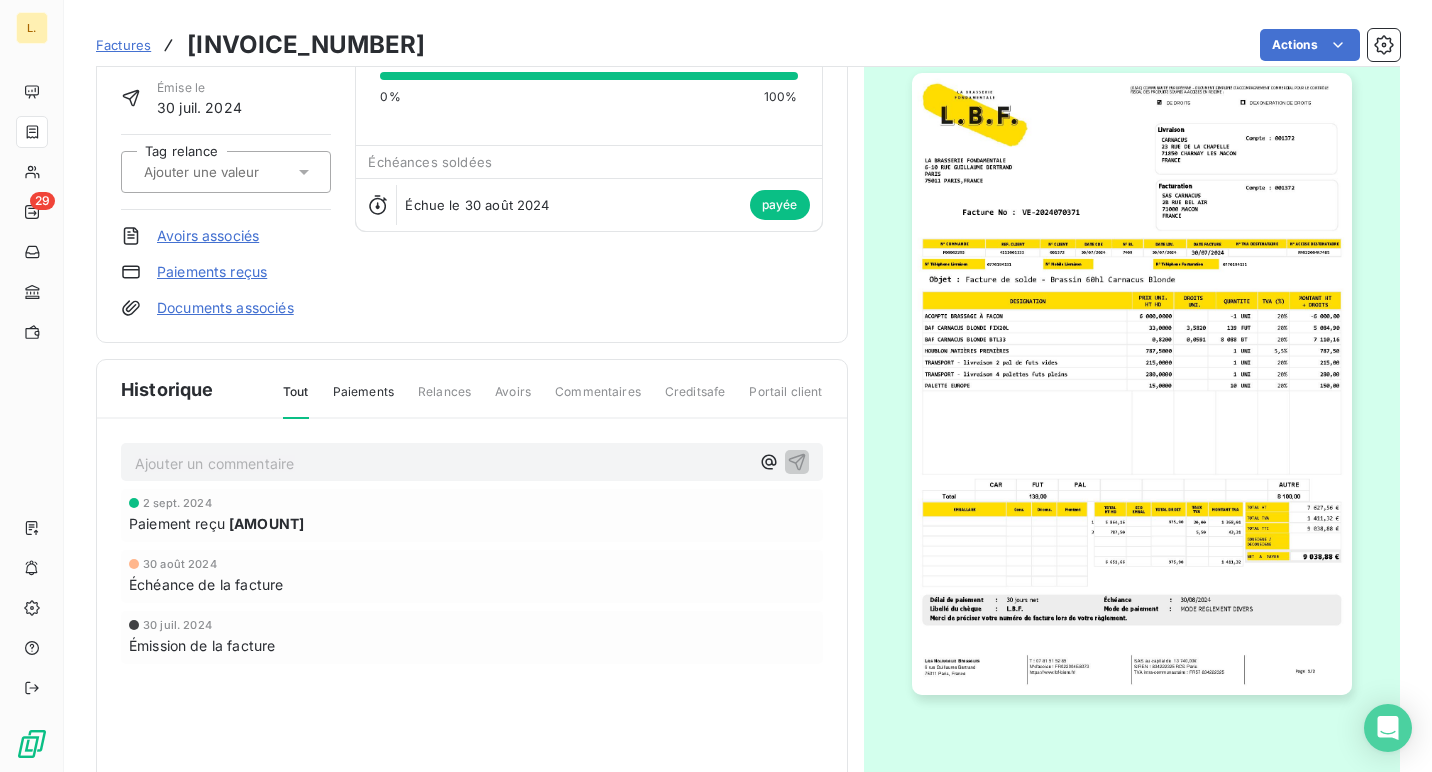 click on "Avoirs associés" at bounding box center [208, 236] 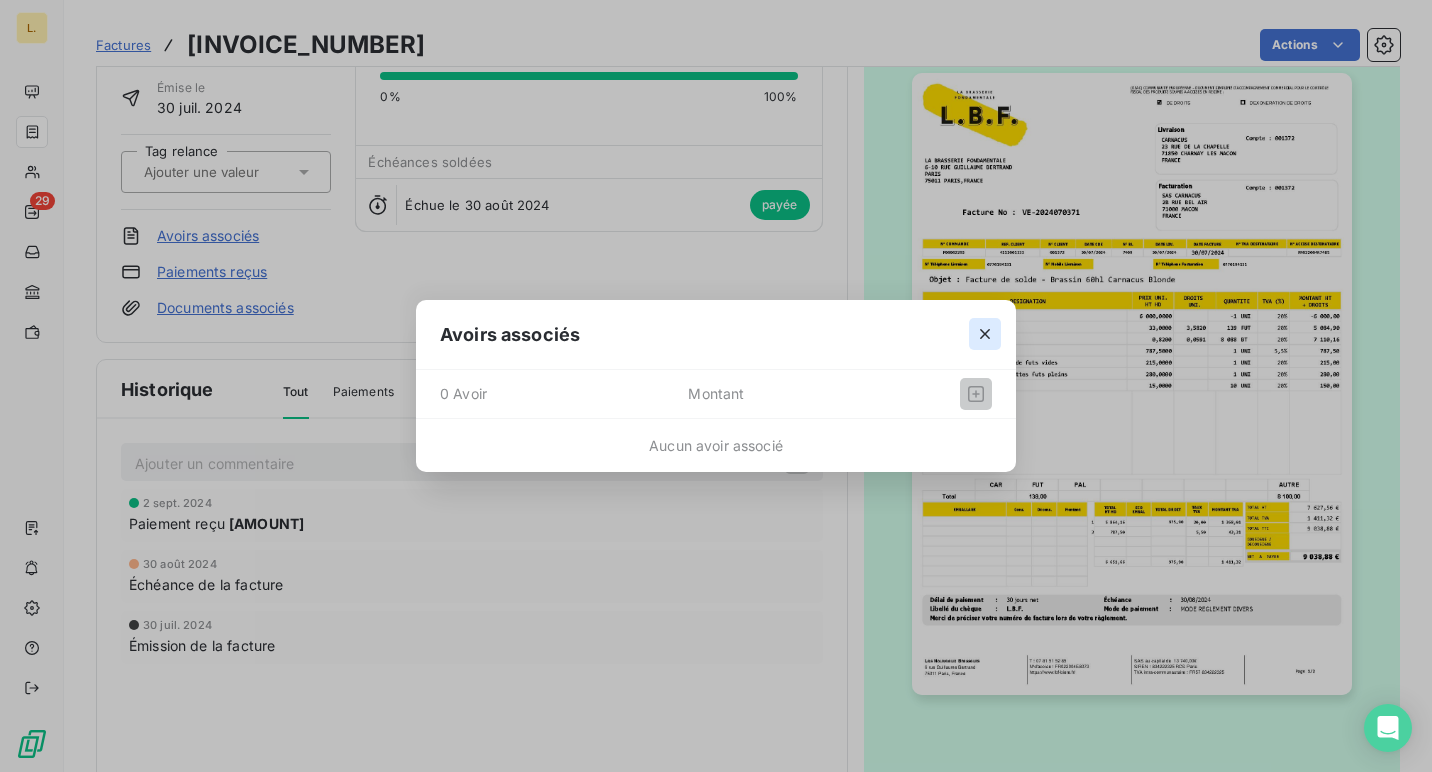 click at bounding box center (985, 334) 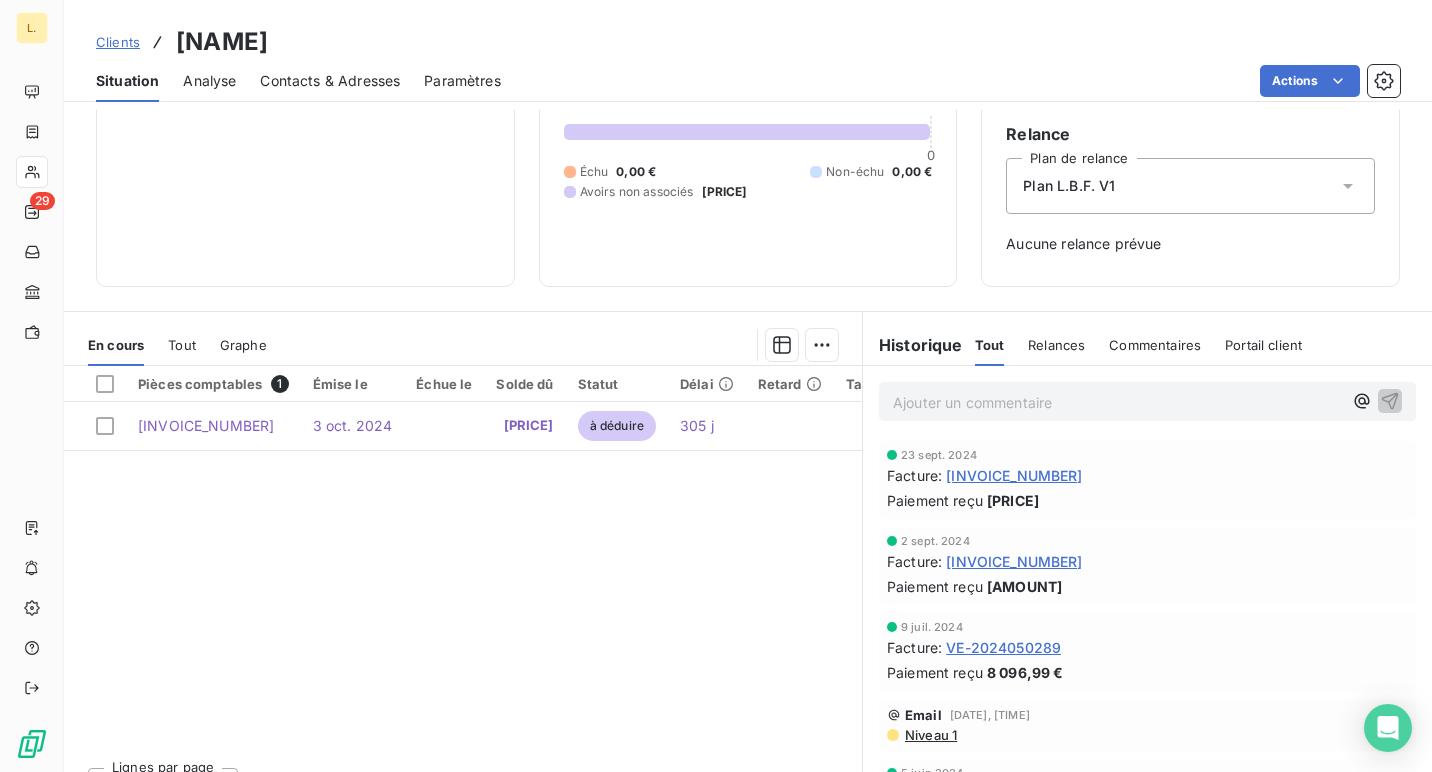 scroll, scrollTop: 214, scrollLeft: 0, axis: vertical 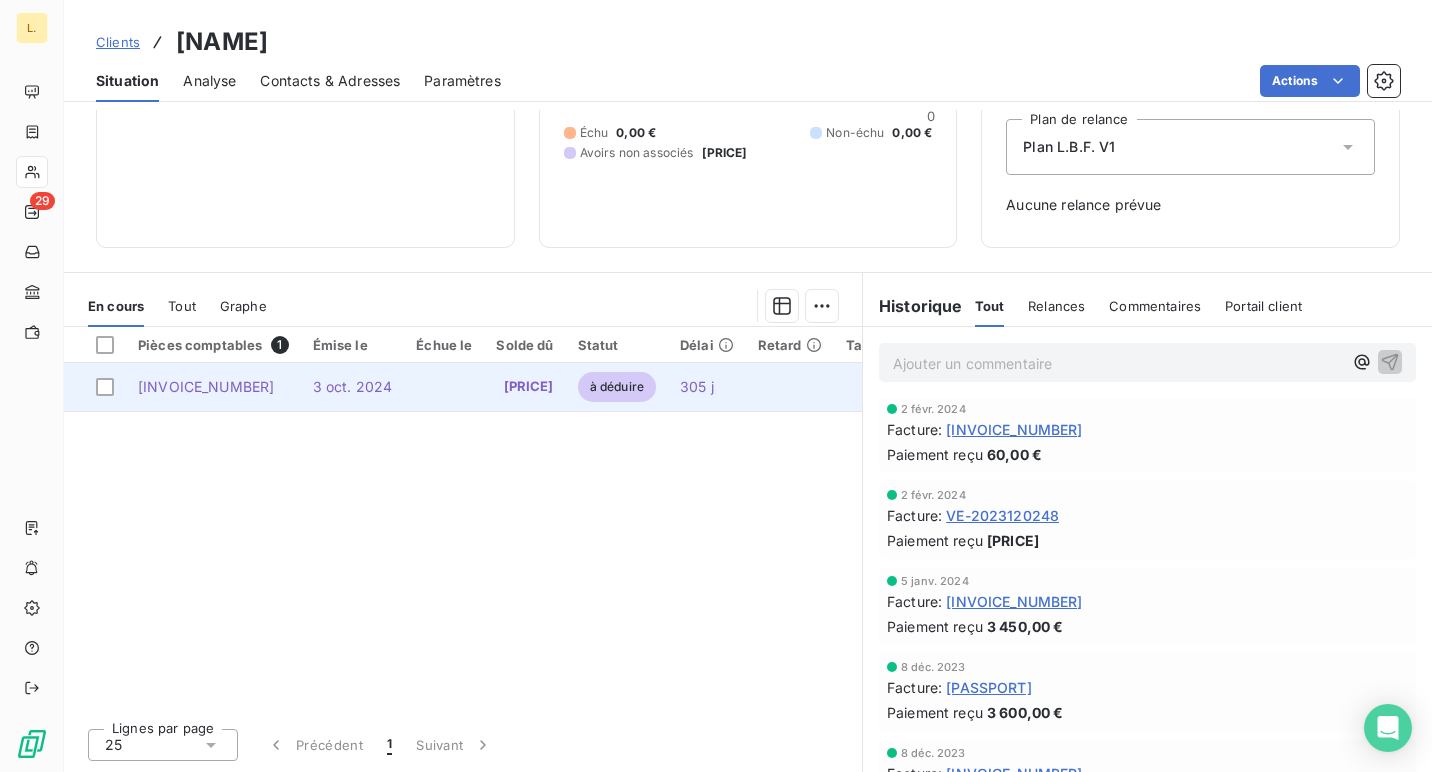 click at bounding box center [790, 387] 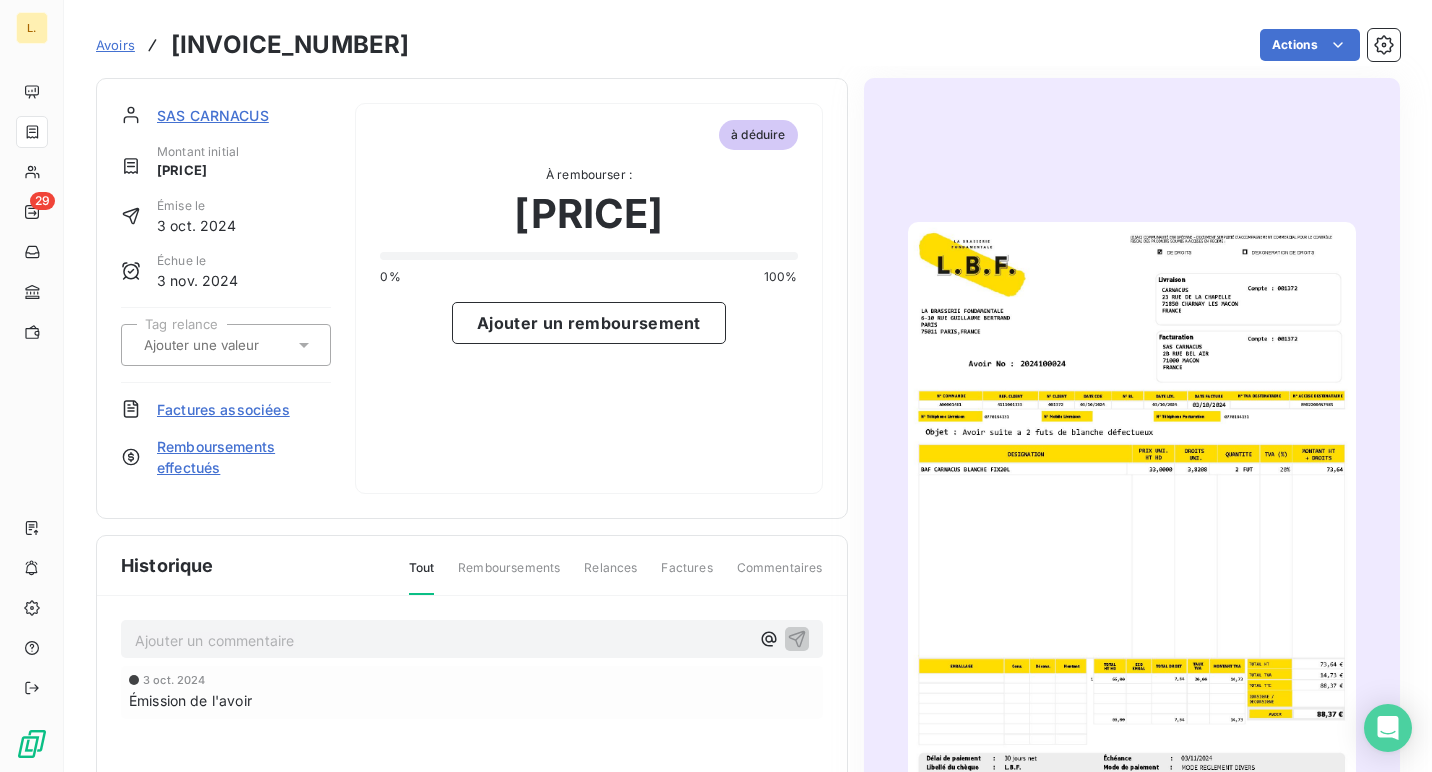 click on "Factures associées" at bounding box center [223, 409] 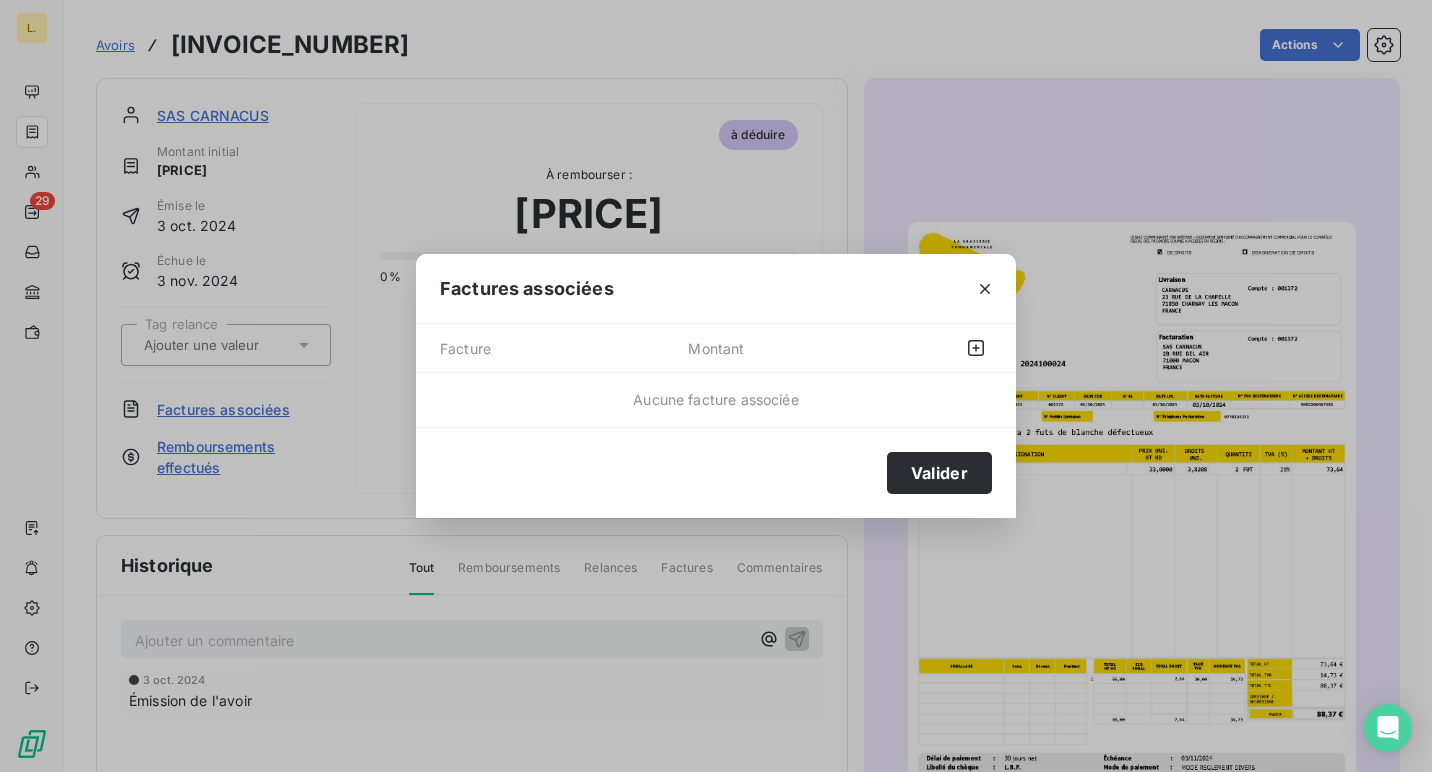 click on "Facture Montant" at bounding box center [716, 348] 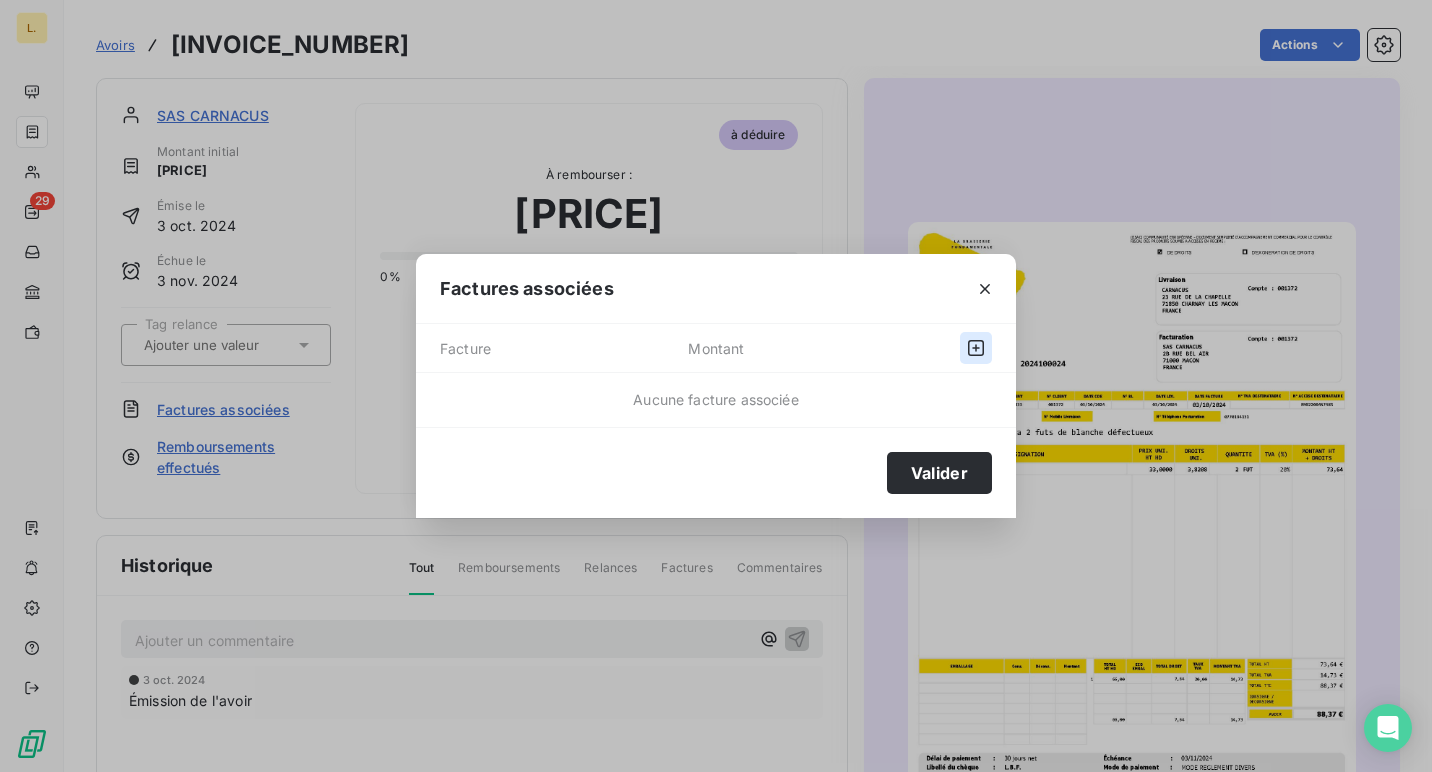 click at bounding box center [976, 348] 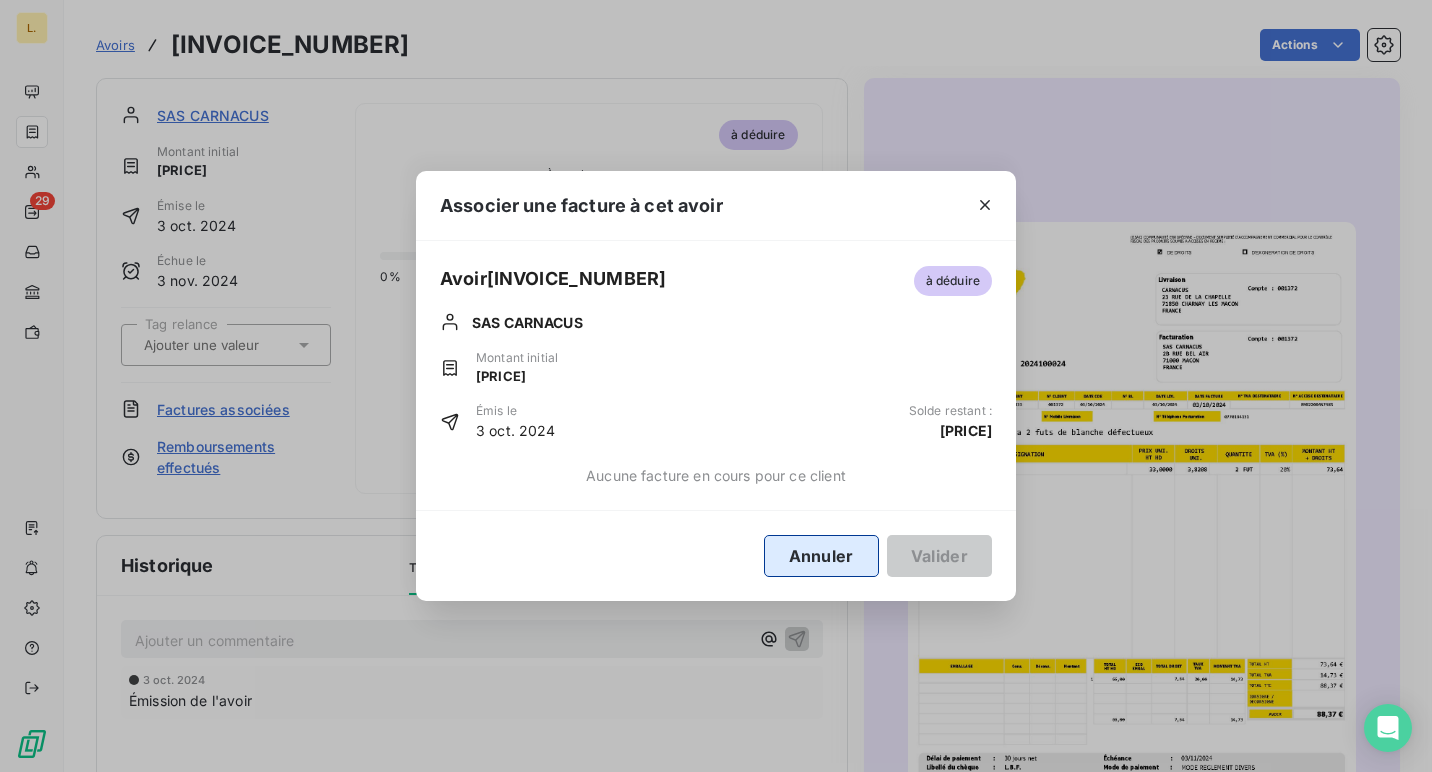click on "Annuler" at bounding box center [821, 556] 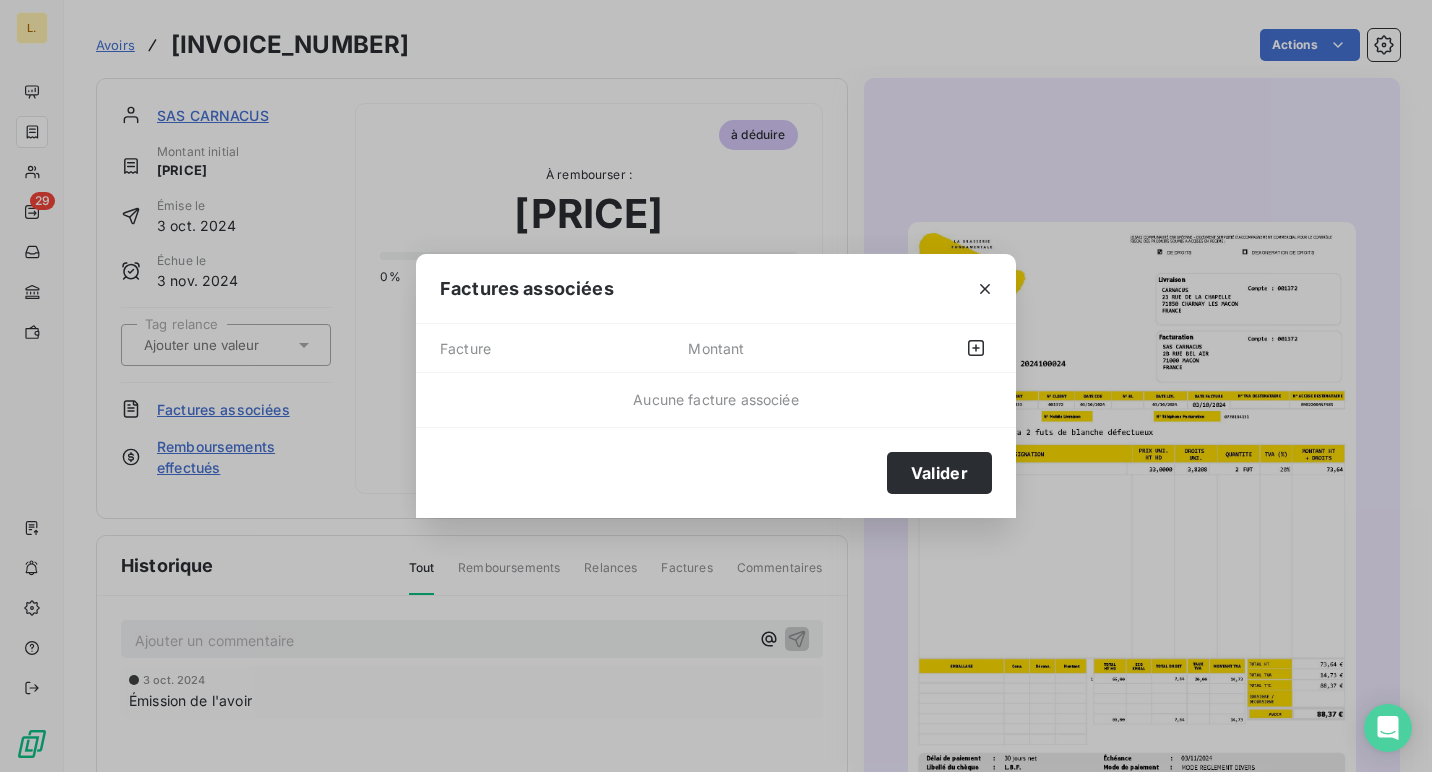 click 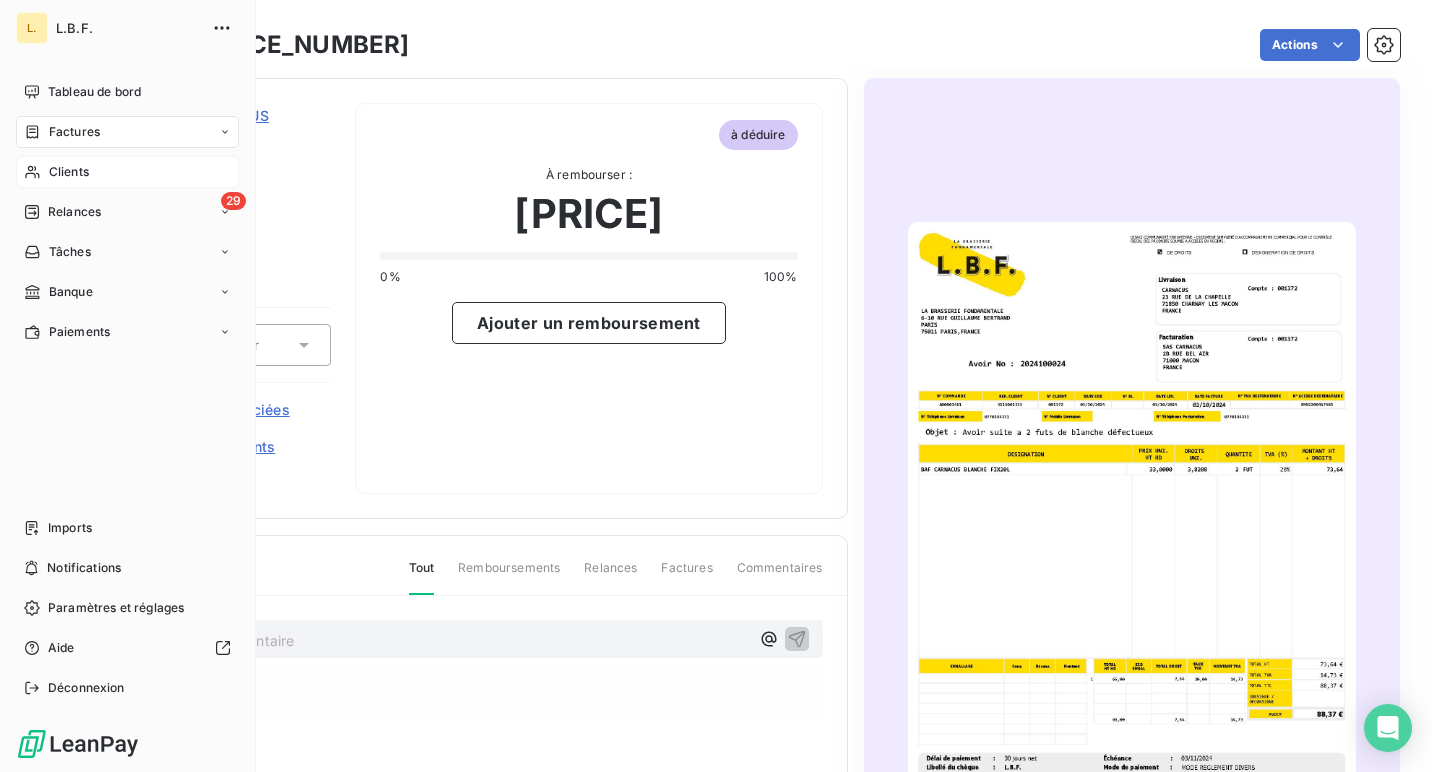 click on "Clients" at bounding box center (69, 172) 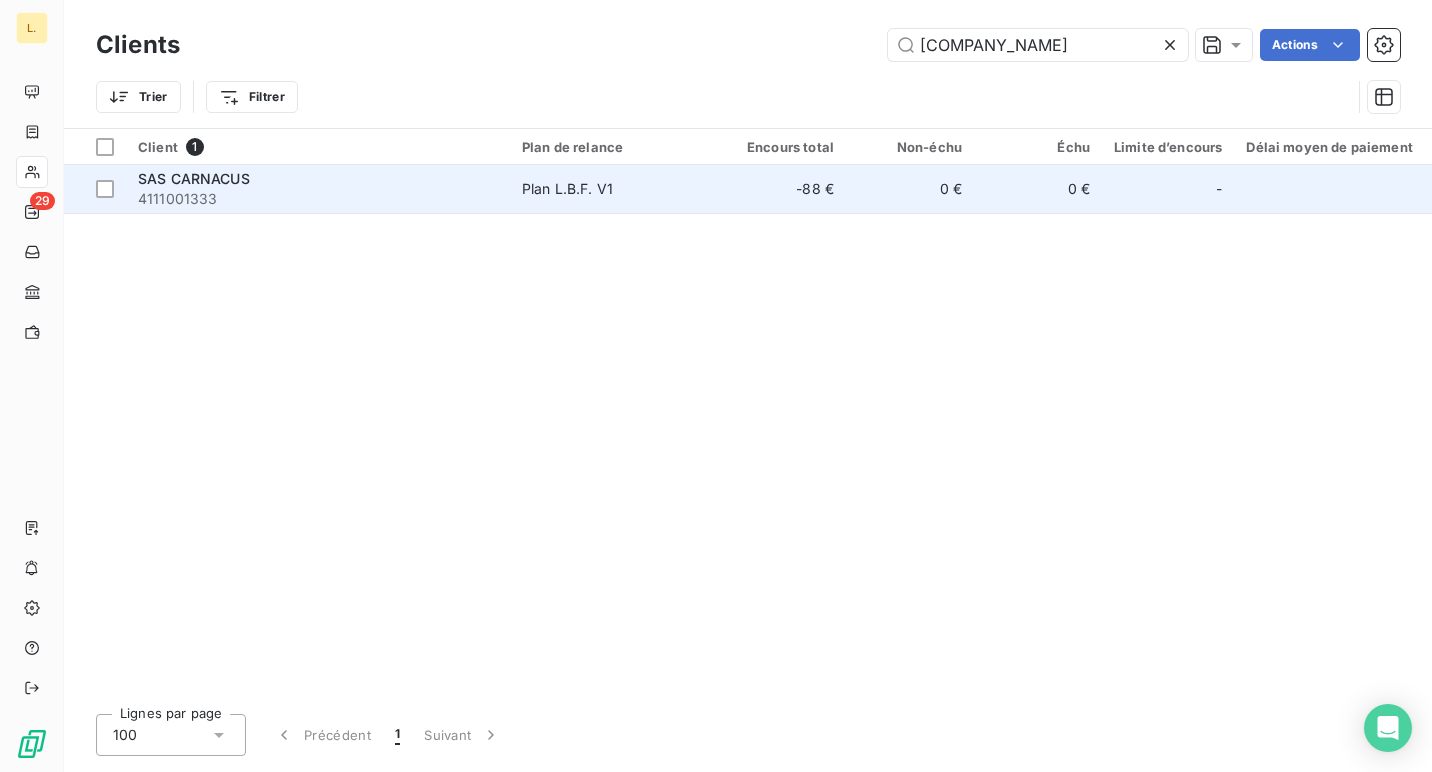 click on "-88 €" at bounding box center (782, 189) 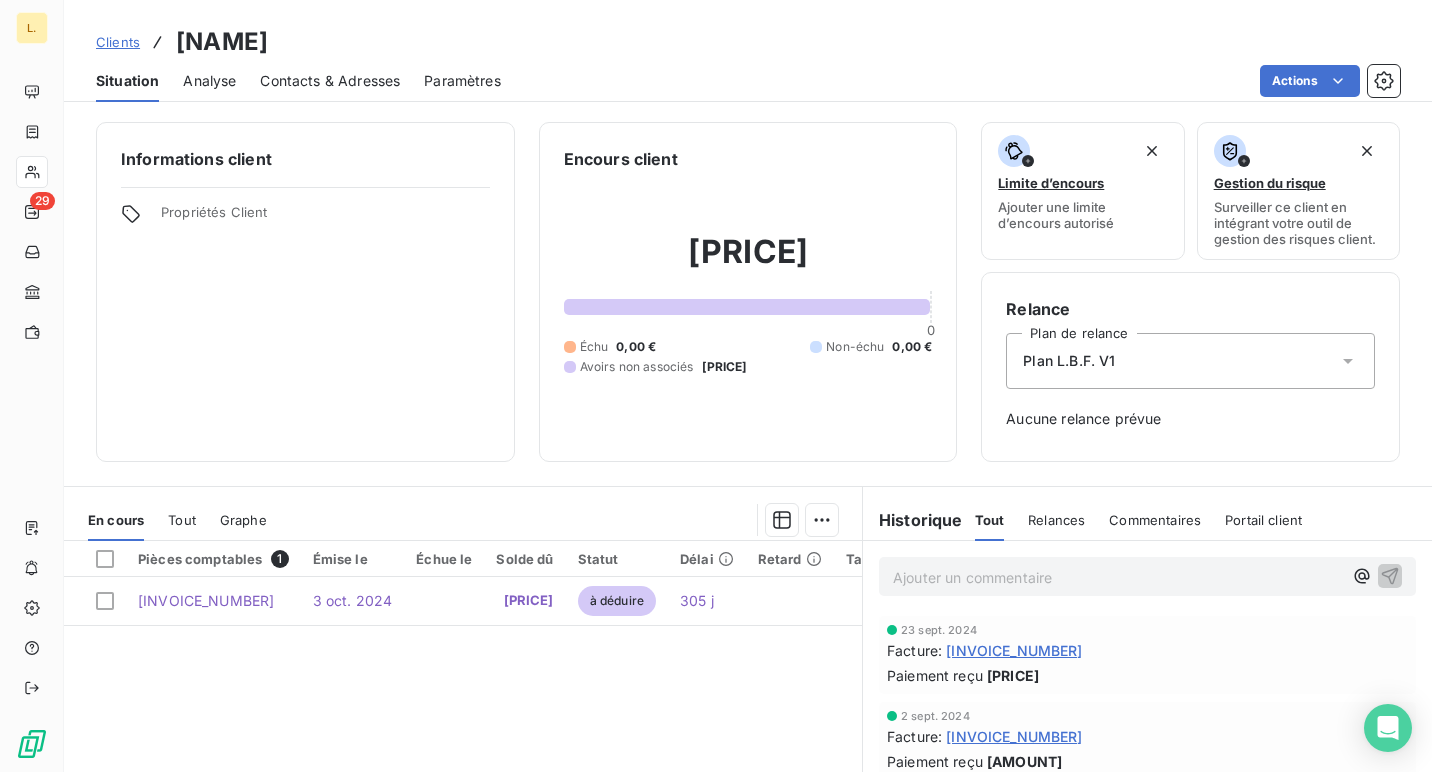 scroll, scrollTop: 214, scrollLeft: 0, axis: vertical 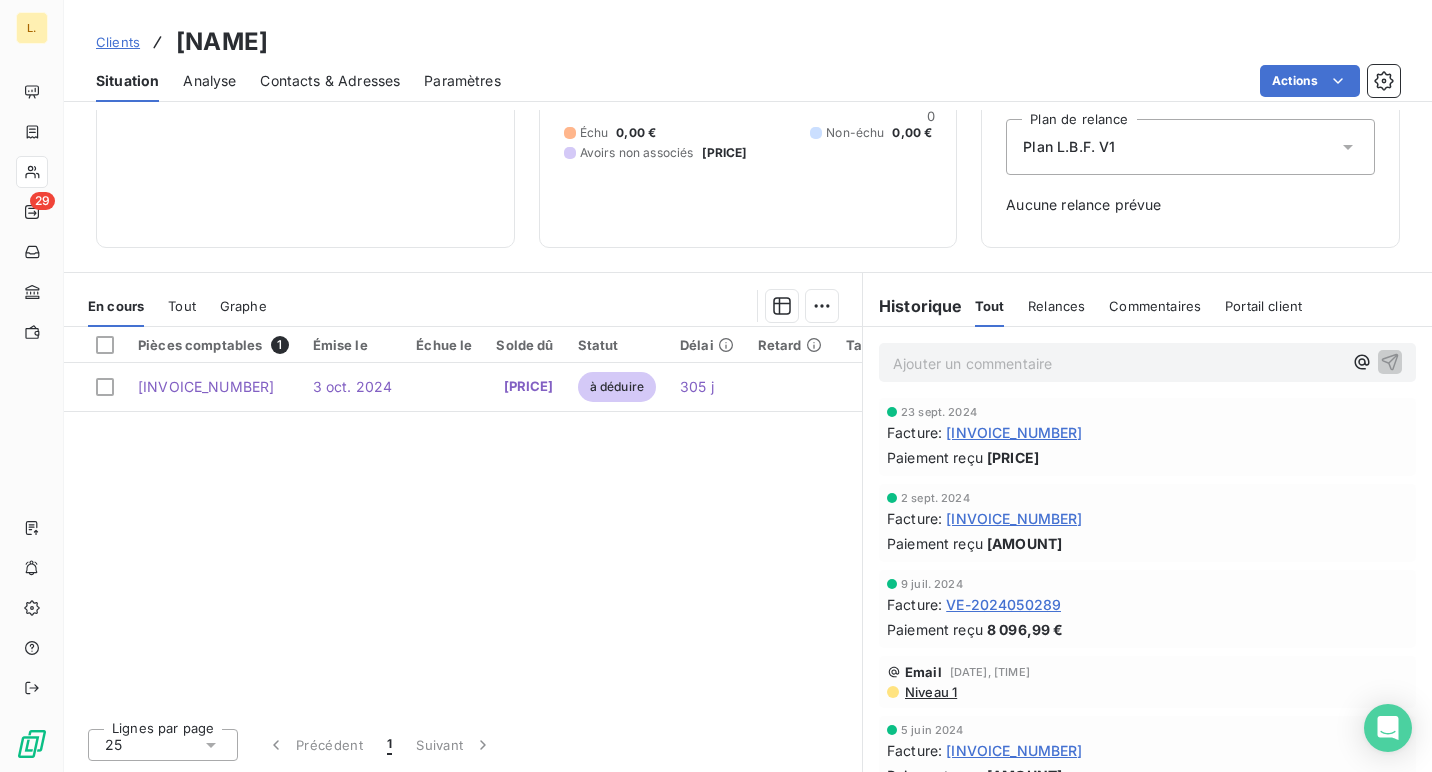 click on "[INVOICE_NUMBER]" at bounding box center [1014, 432] 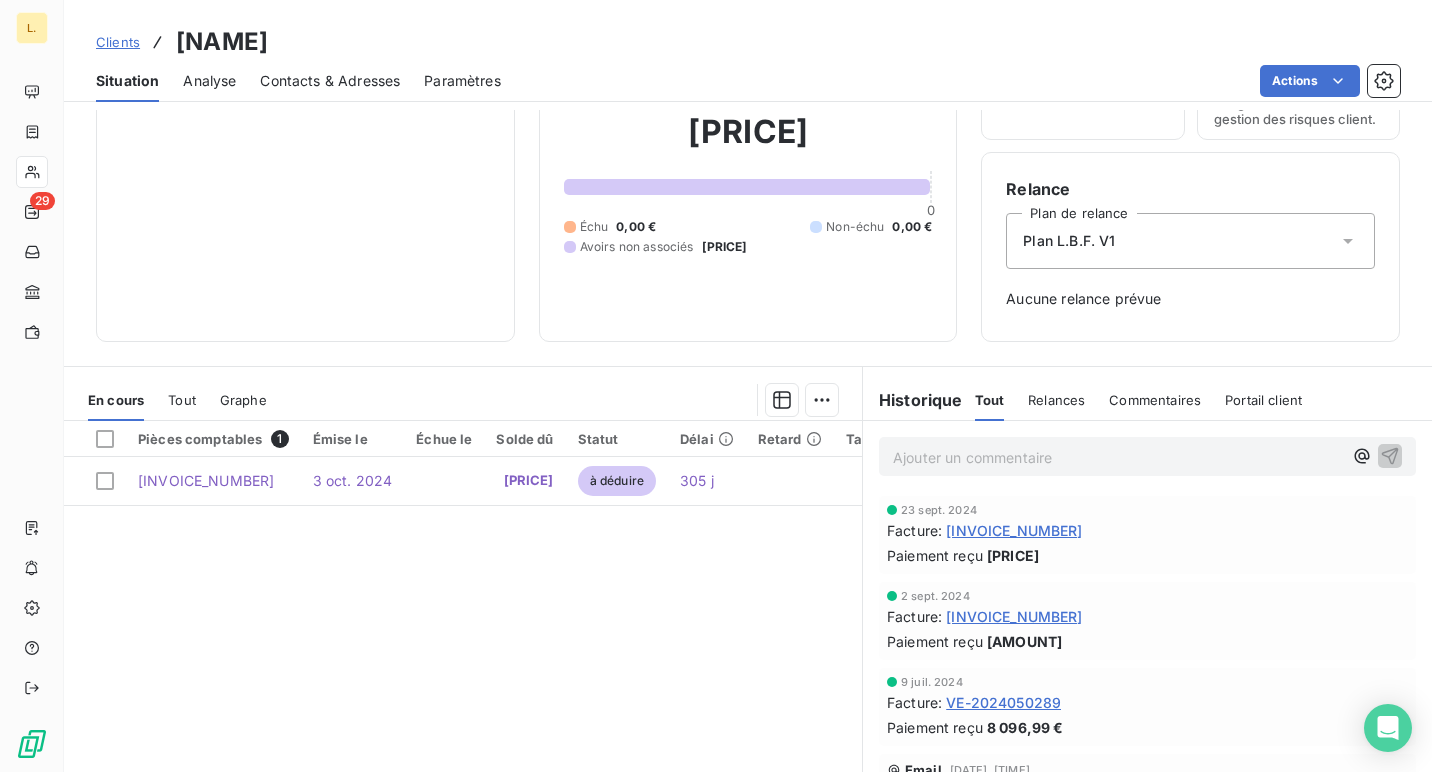 scroll, scrollTop: 150, scrollLeft: 0, axis: vertical 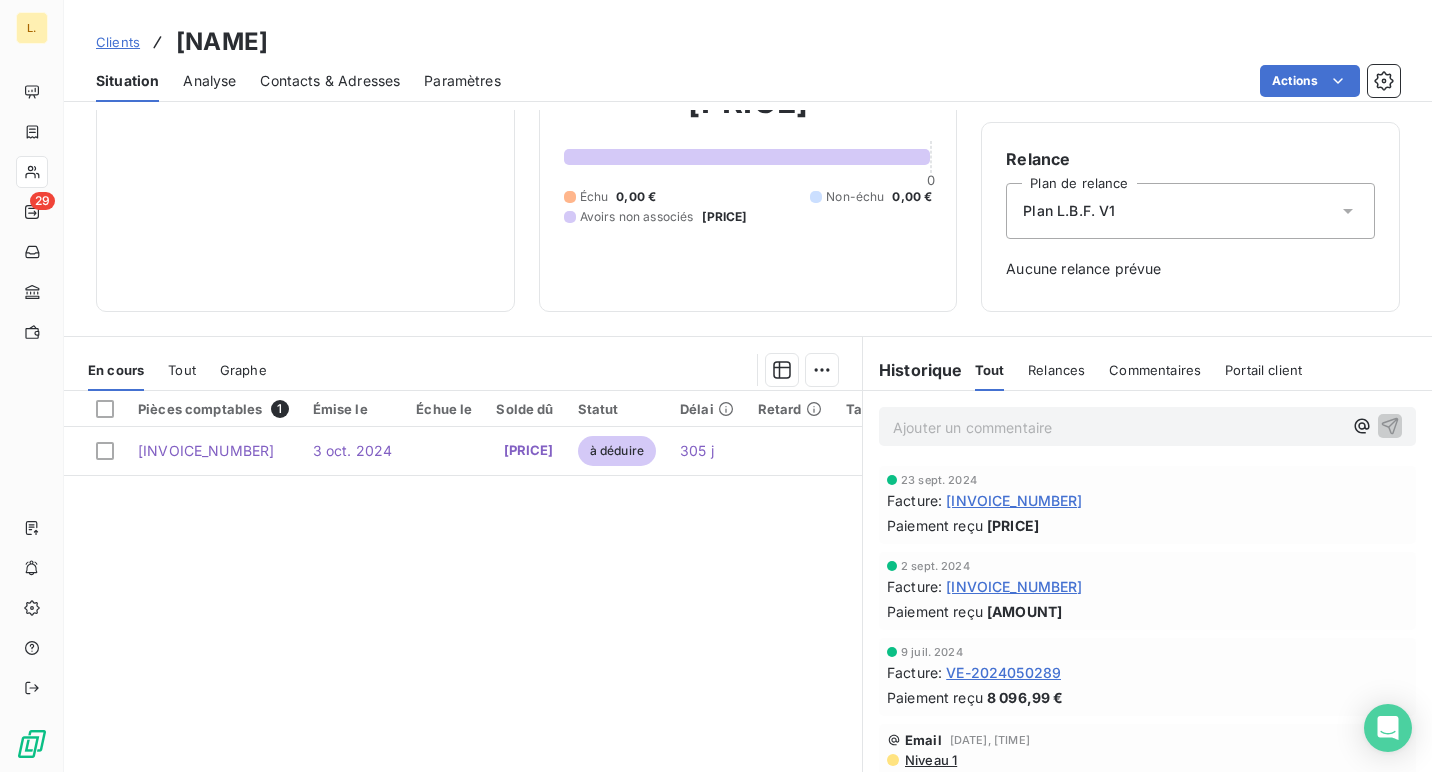 click on "VE-2024050289" at bounding box center [1003, 672] 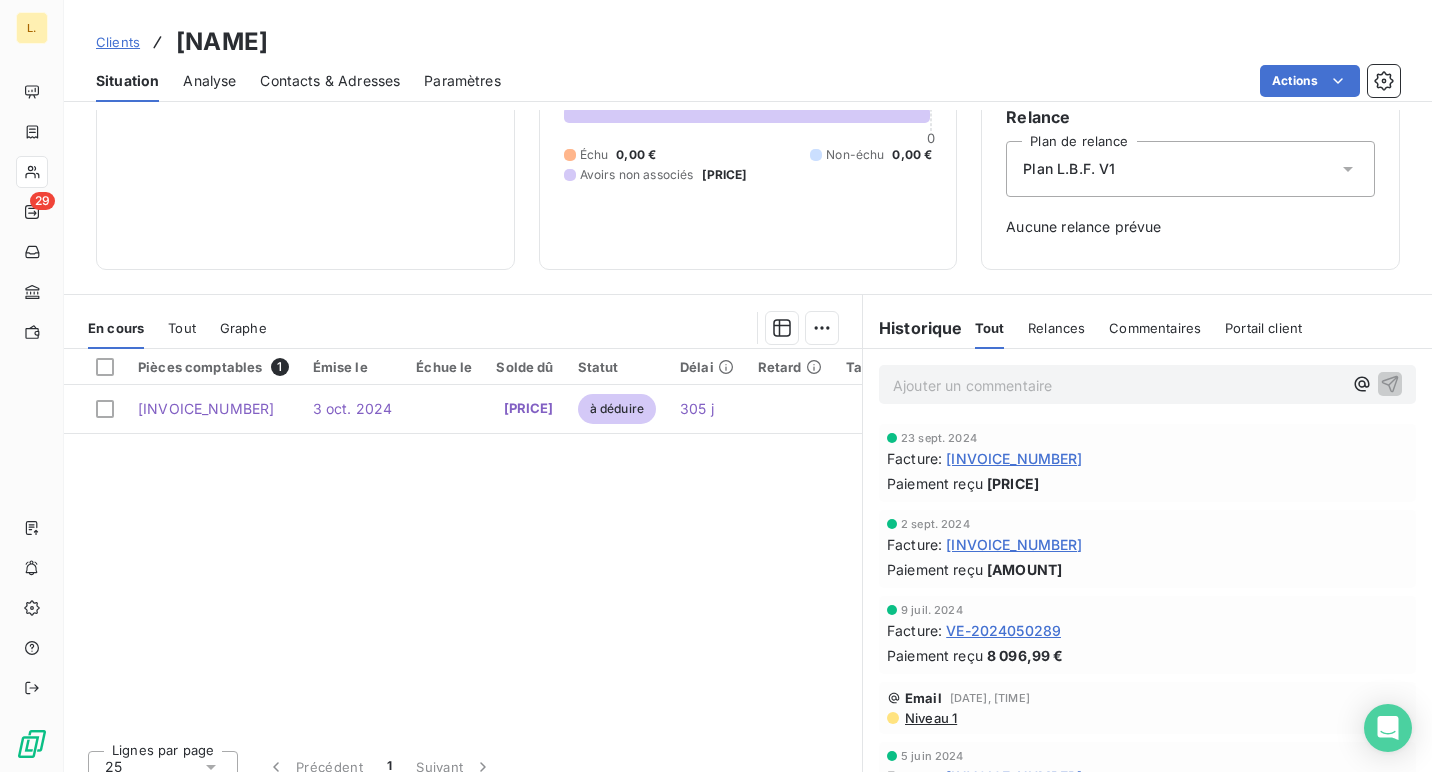 scroll, scrollTop: 214, scrollLeft: 0, axis: vertical 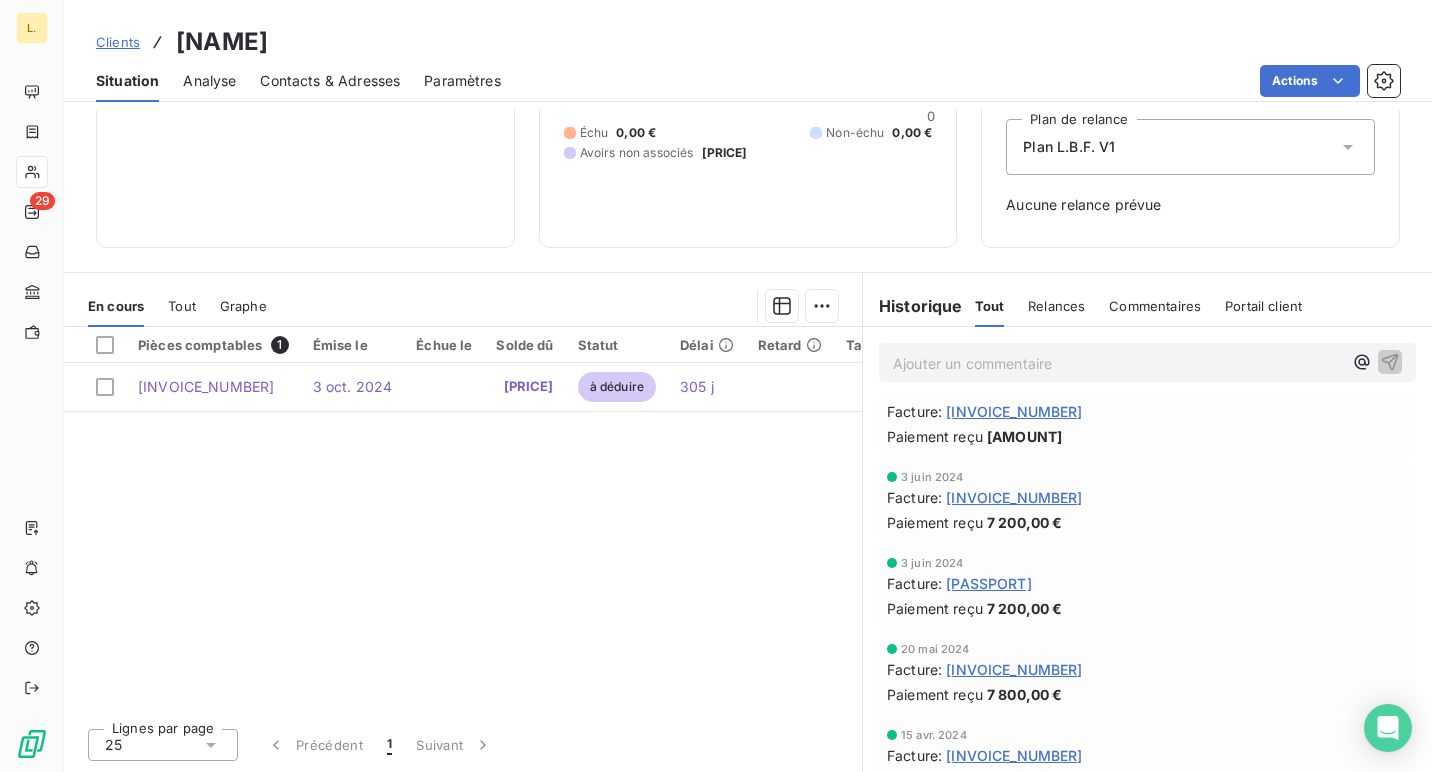 click on "[INVOICE_NUMBER]" at bounding box center (1014, 497) 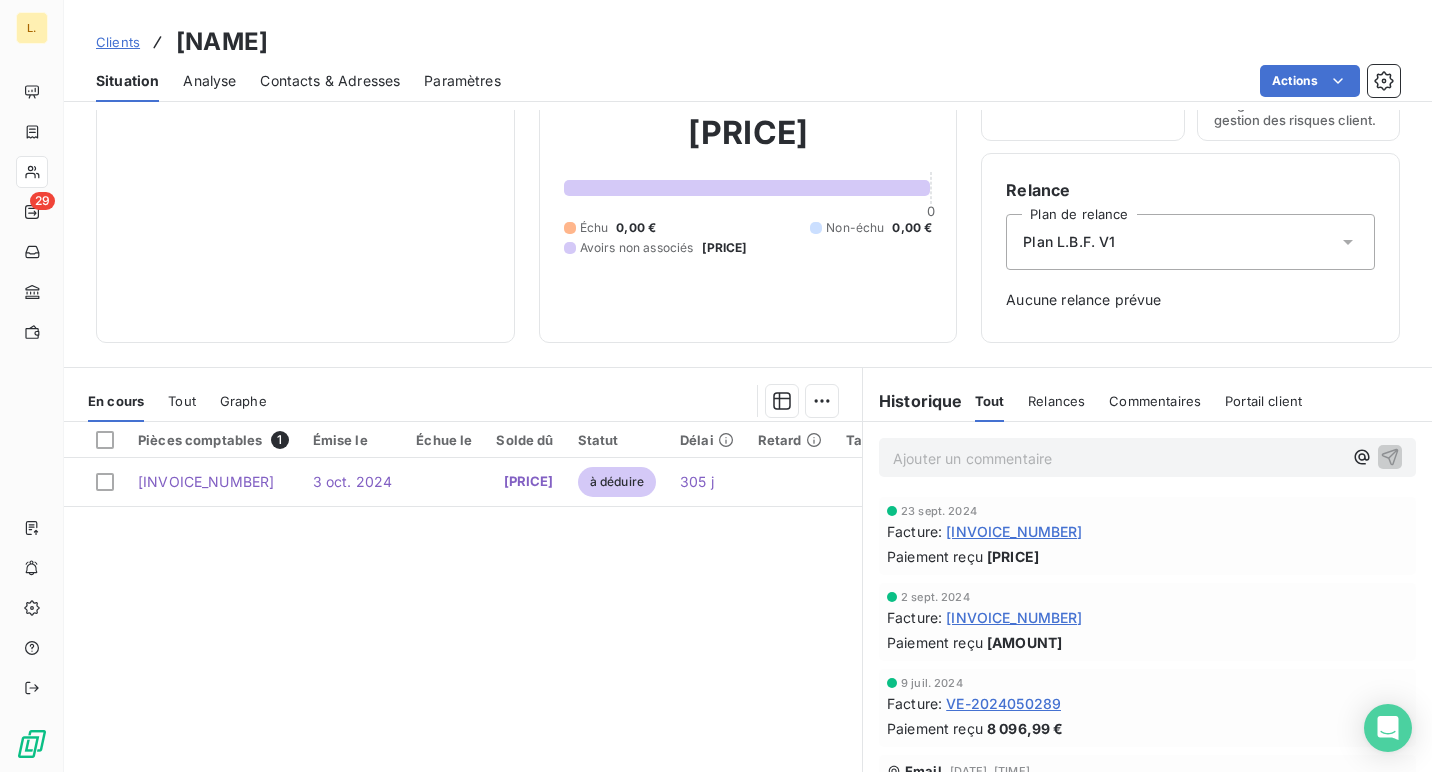 scroll, scrollTop: 214, scrollLeft: 0, axis: vertical 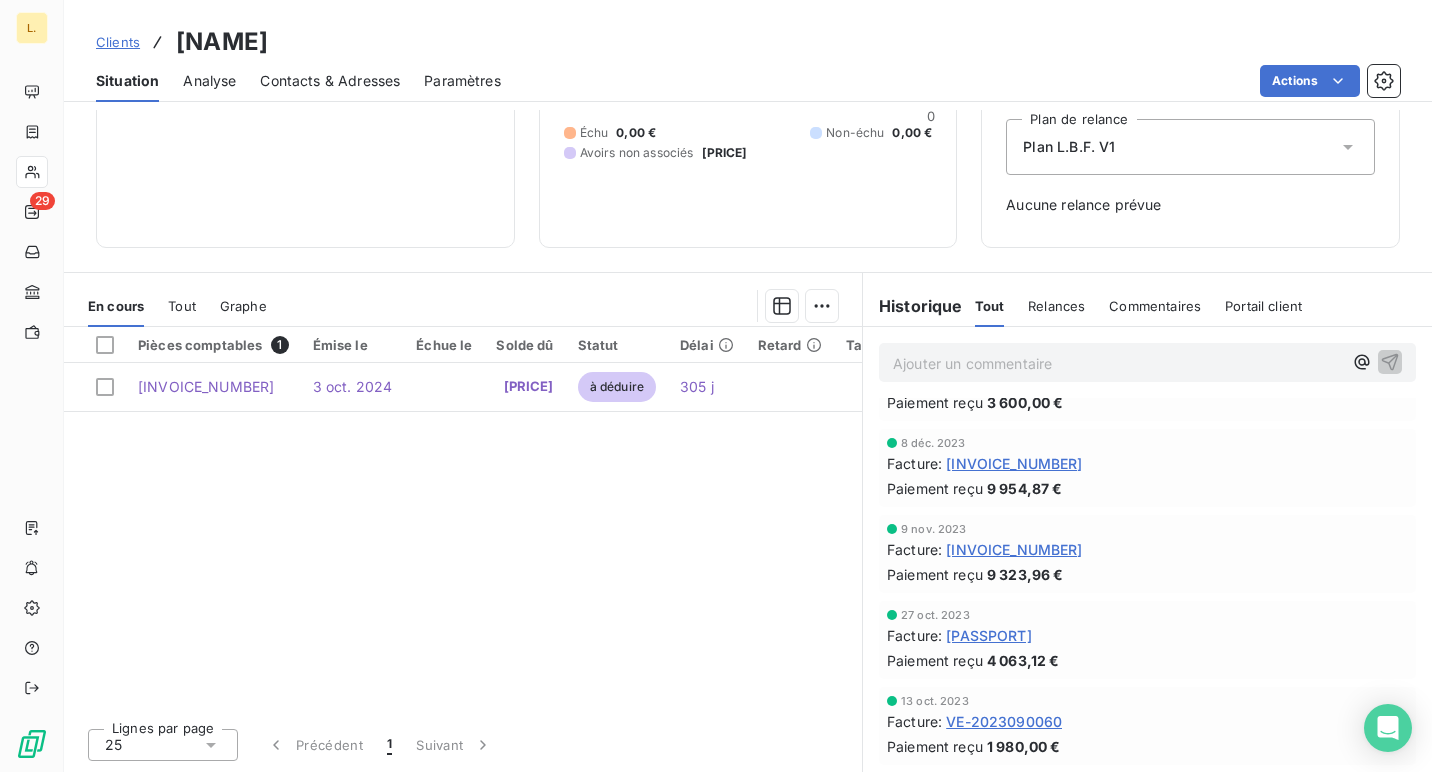 click on "[INVOICE_NUMBER]" at bounding box center (1014, 549) 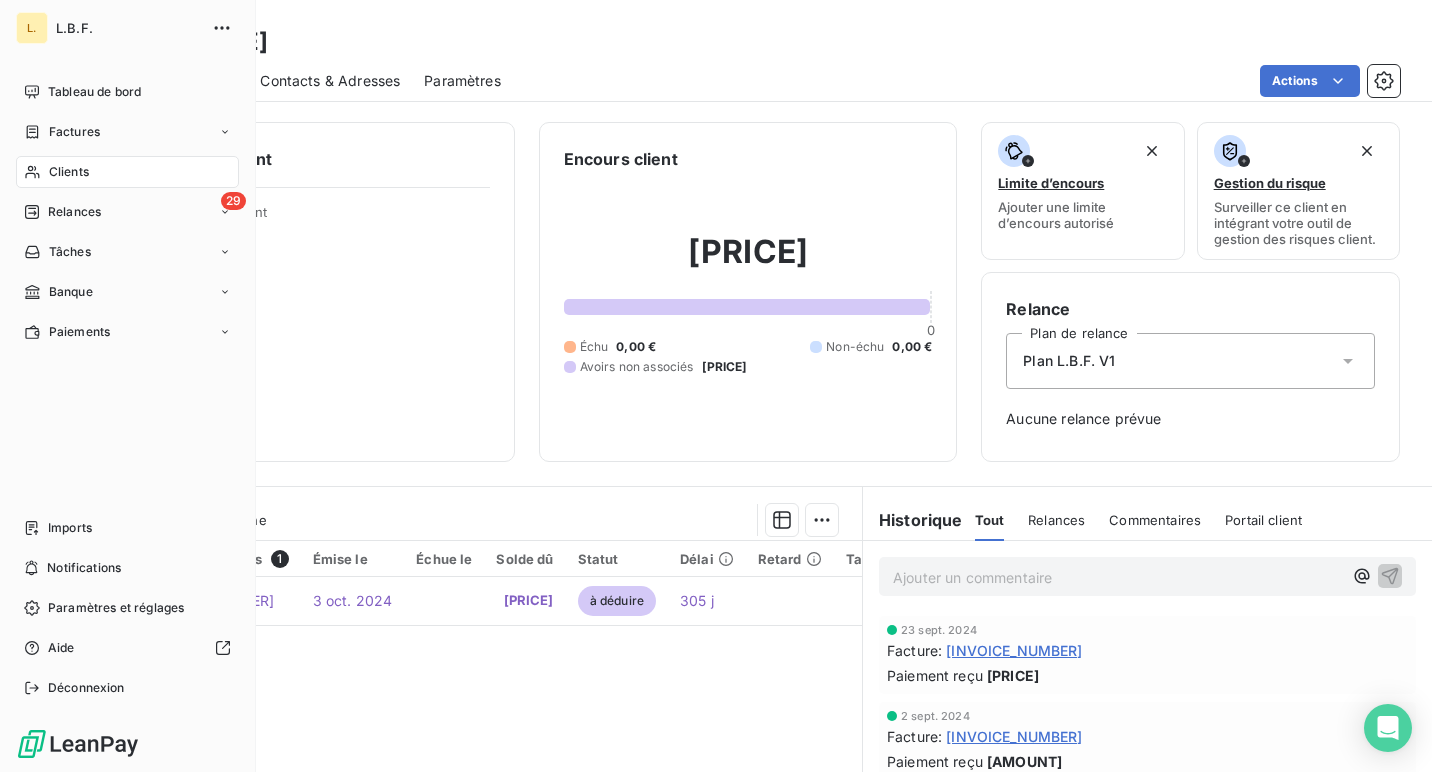 click on "Clients" at bounding box center [127, 172] 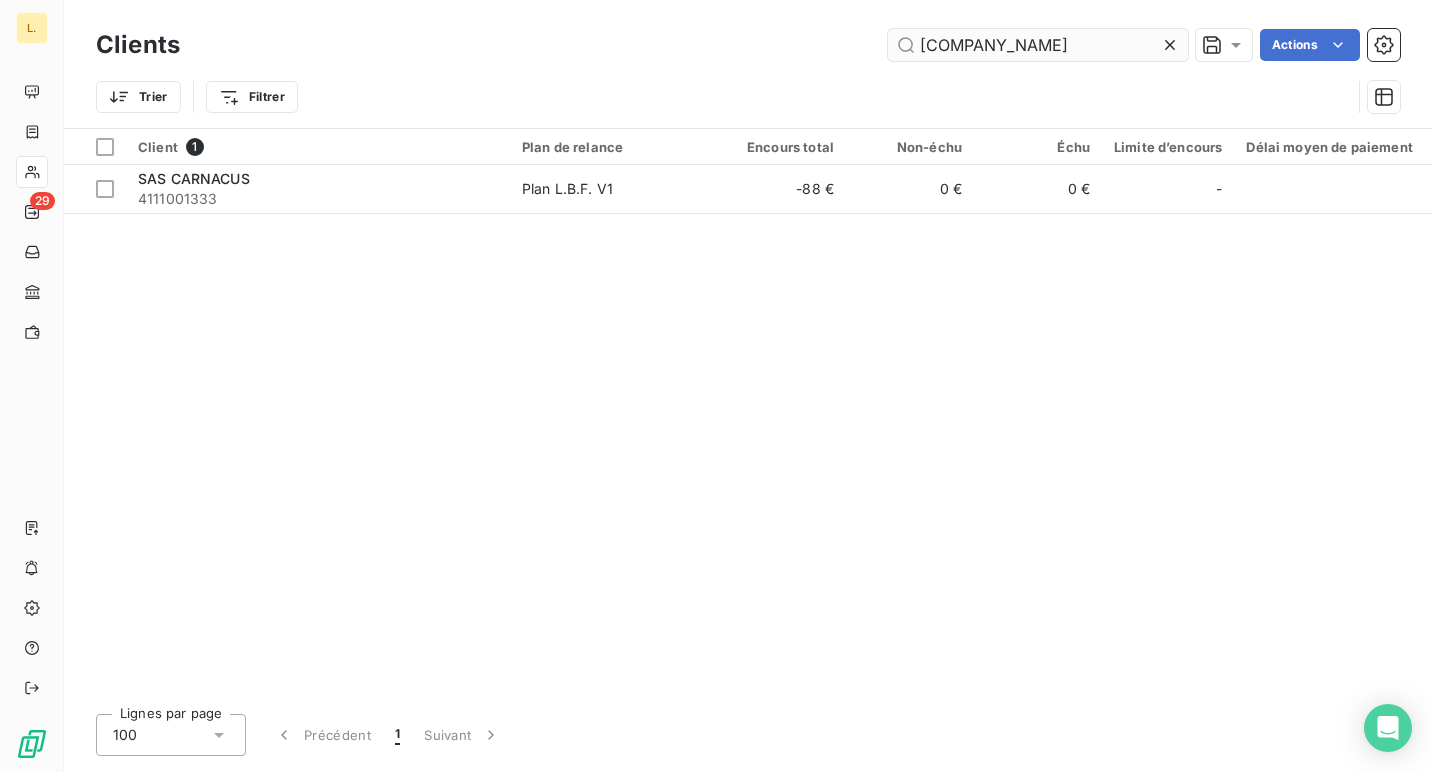 click on "[COMPANY_NAME]" at bounding box center [1038, 45] 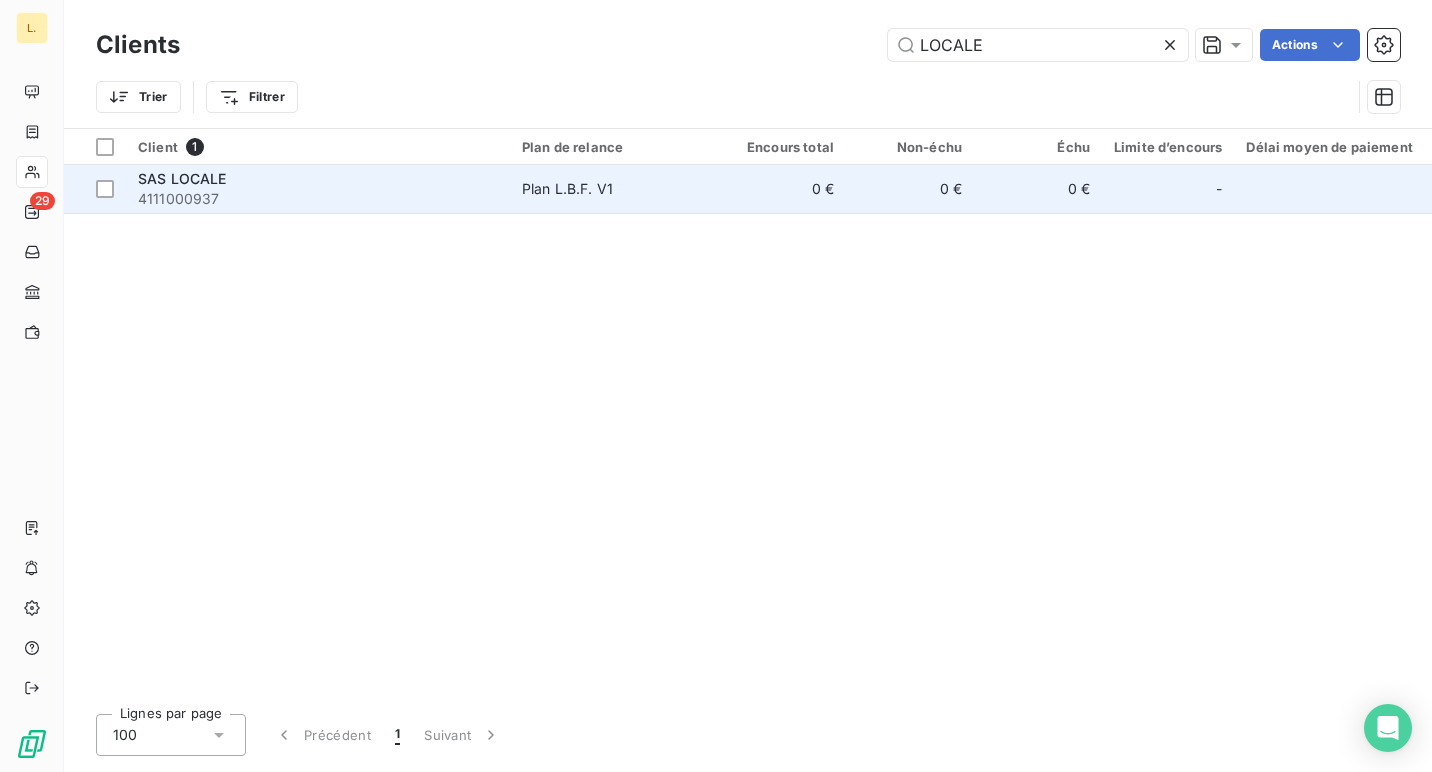 type on "LOCALE" 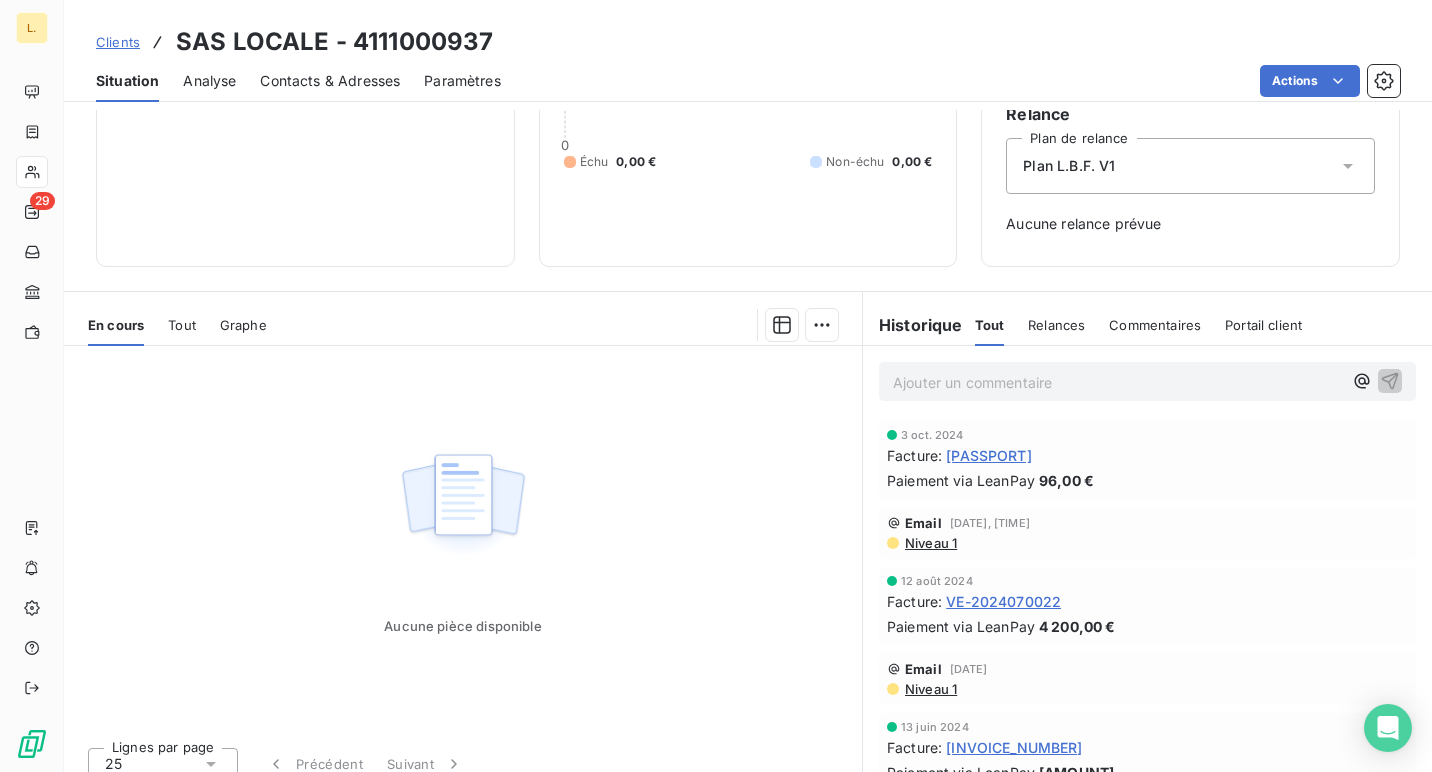 scroll, scrollTop: 214, scrollLeft: 0, axis: vertical 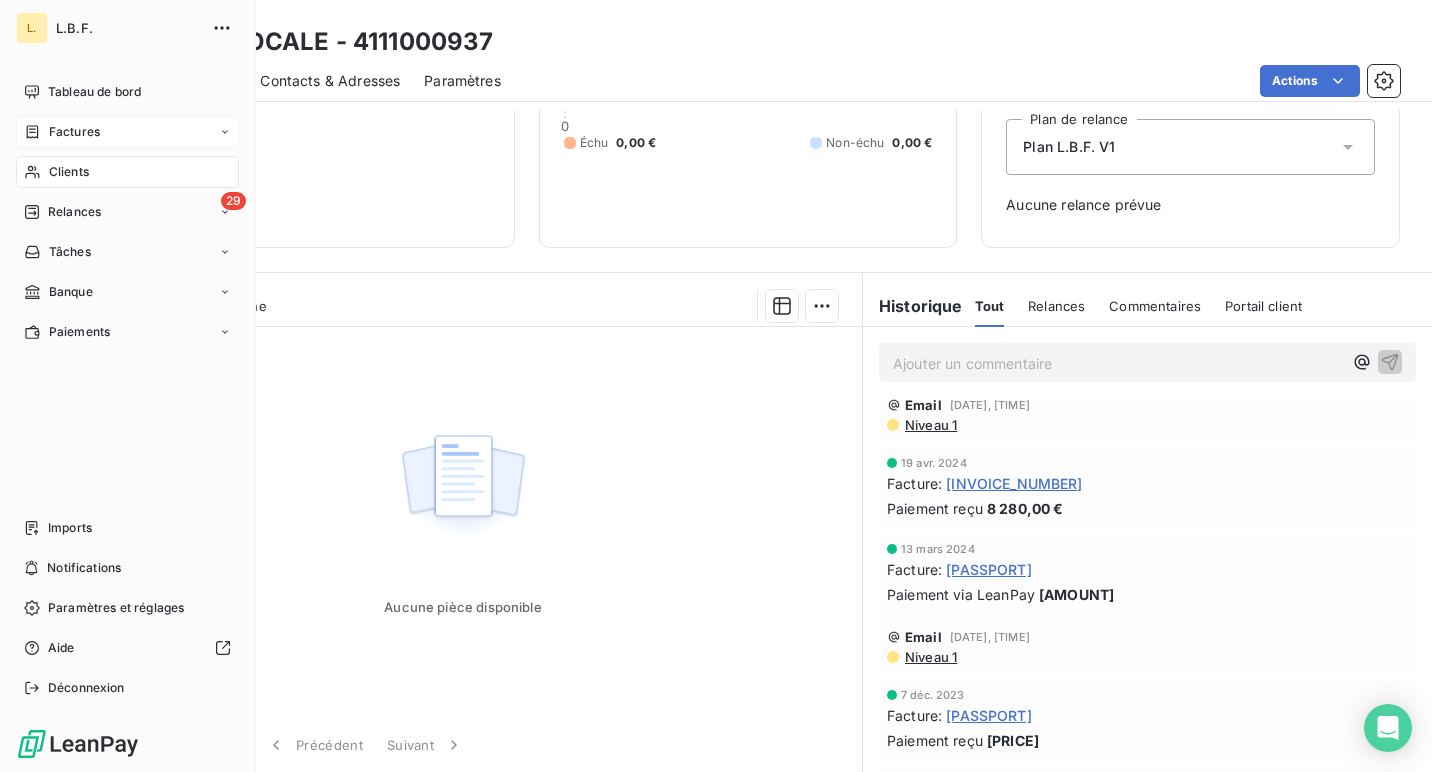 click 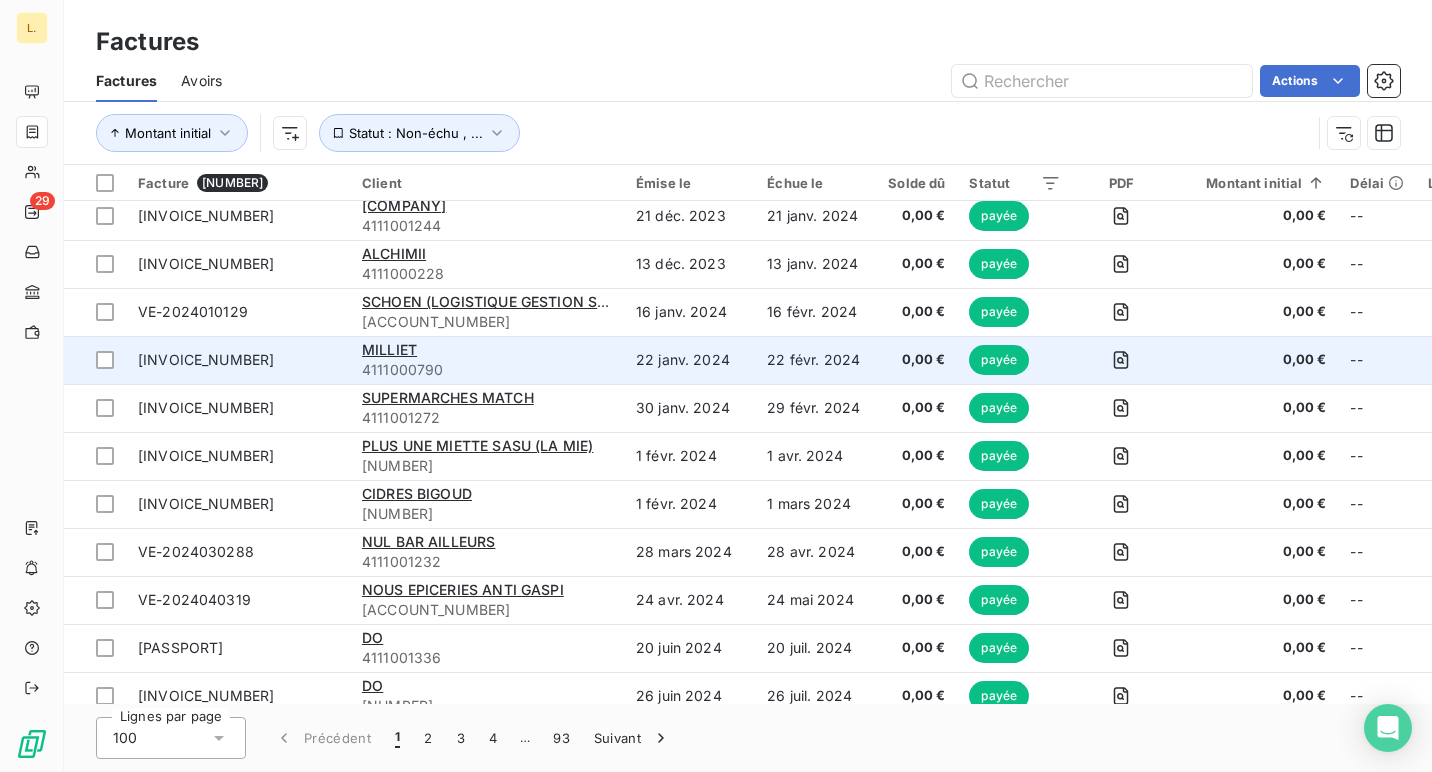 scroll, scrollTop: 0, scrollLeft: 0, axis: both 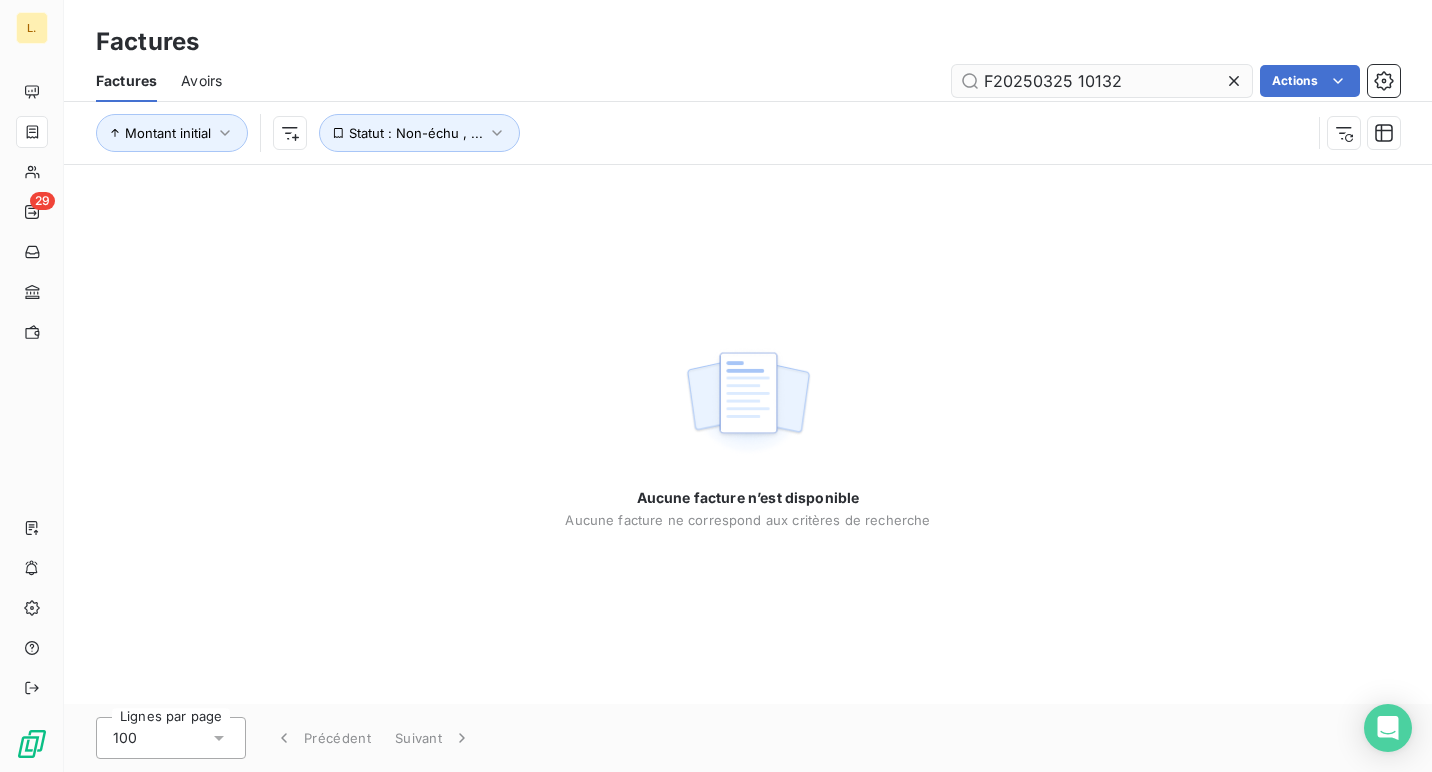drag, startPoint x: 1120, startPoint y: 76, endPoint x: 1072, endPoint y: 77, distance: 48.010414 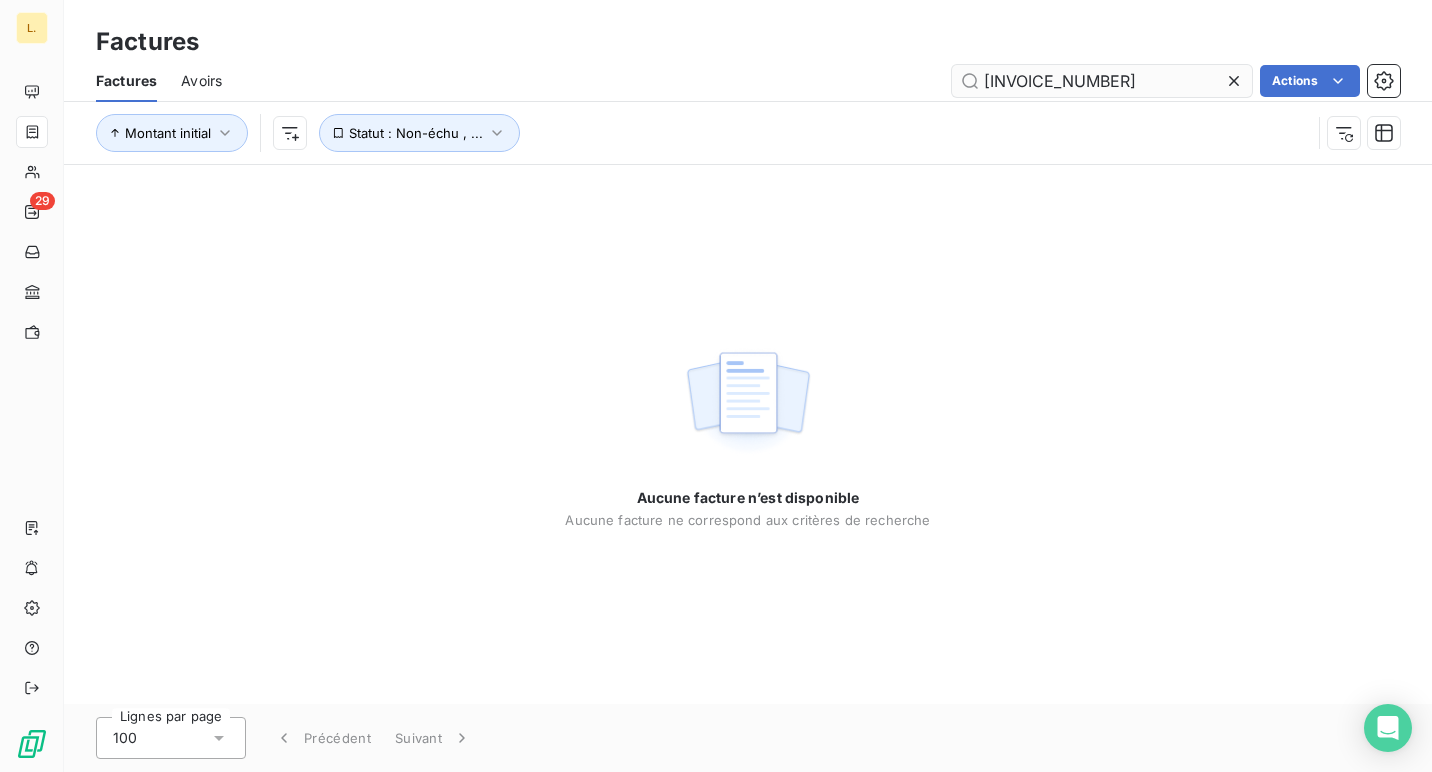 click on "[INVOICE_NUMBER]" at bounding box center [1102, 81] 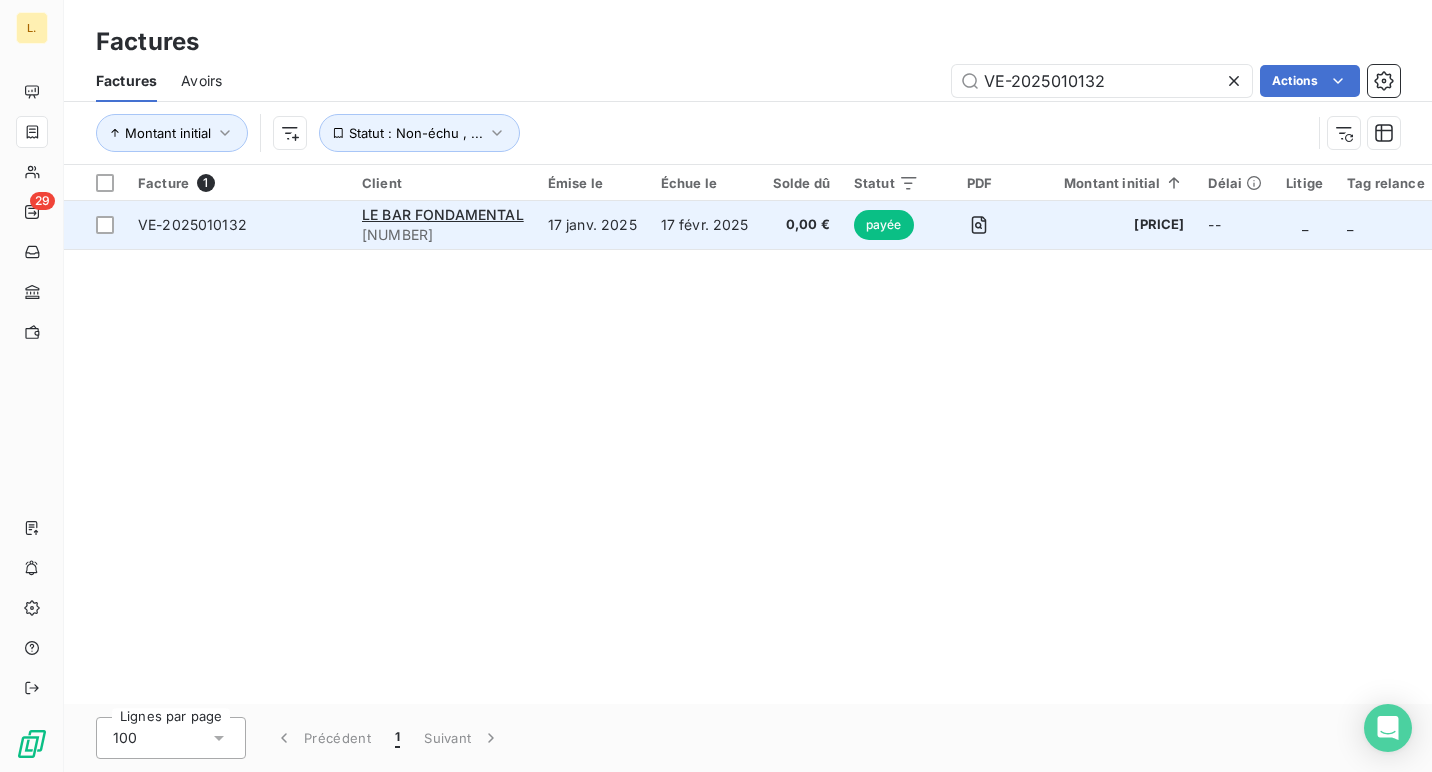 type on "VE-2025010132" 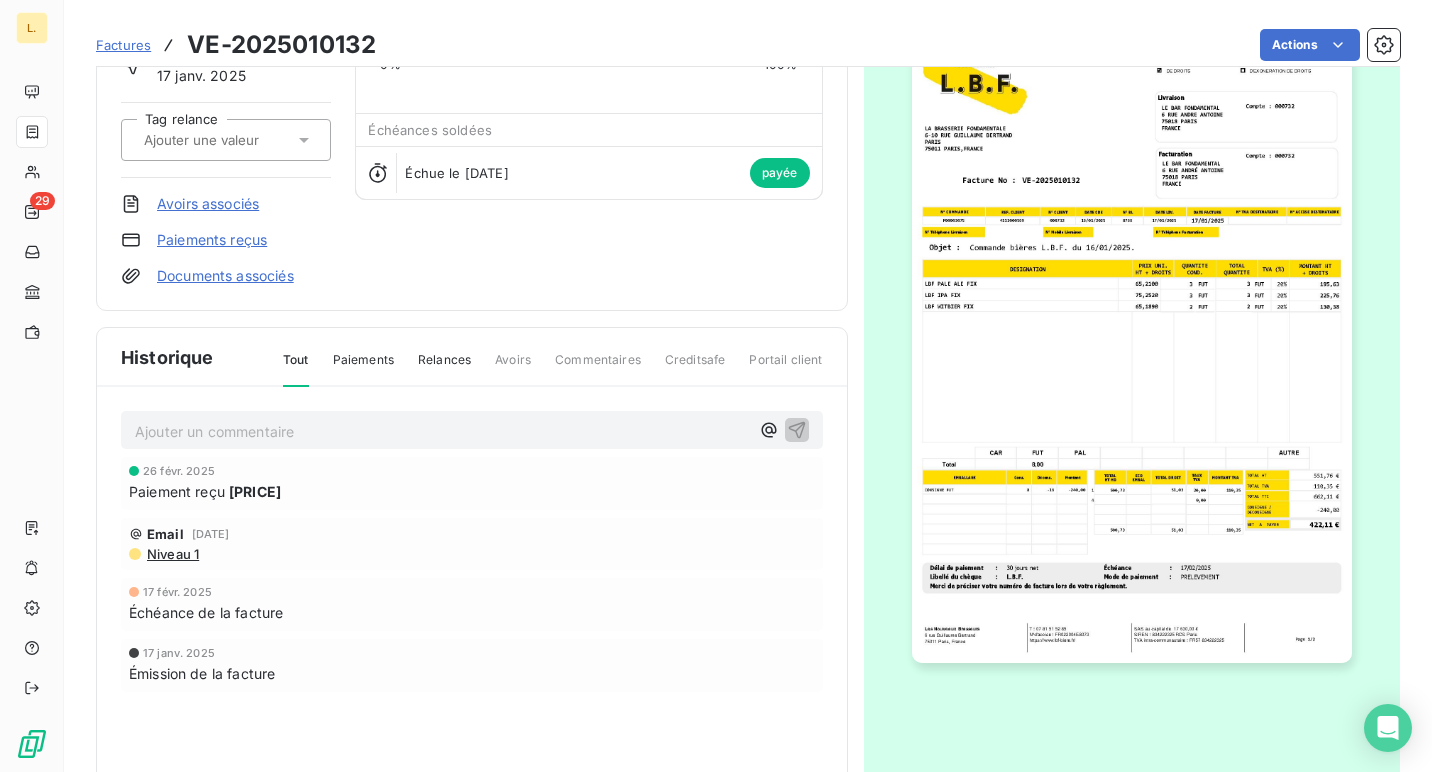 scroll, scrollTop: 218, scrollLeft: 0, axis: vertical 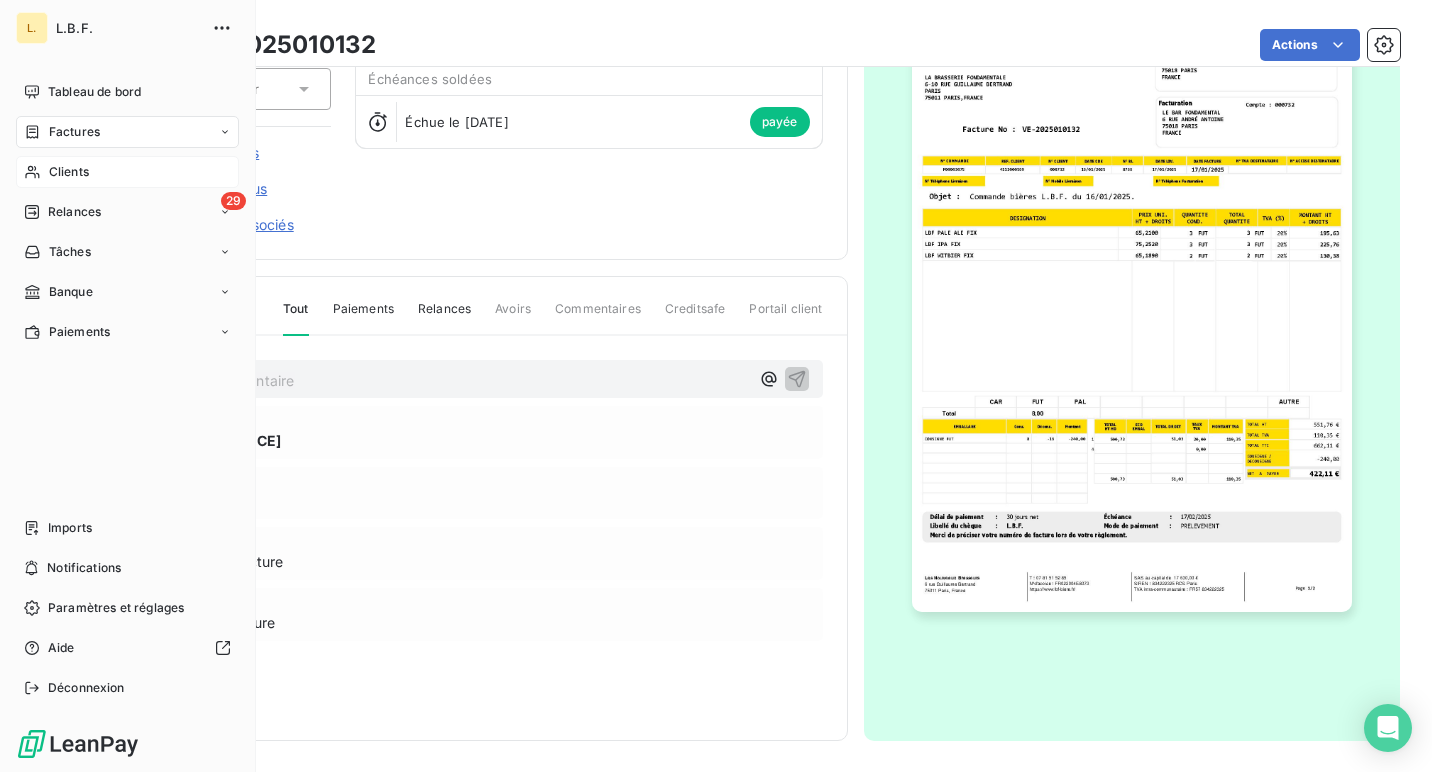 click 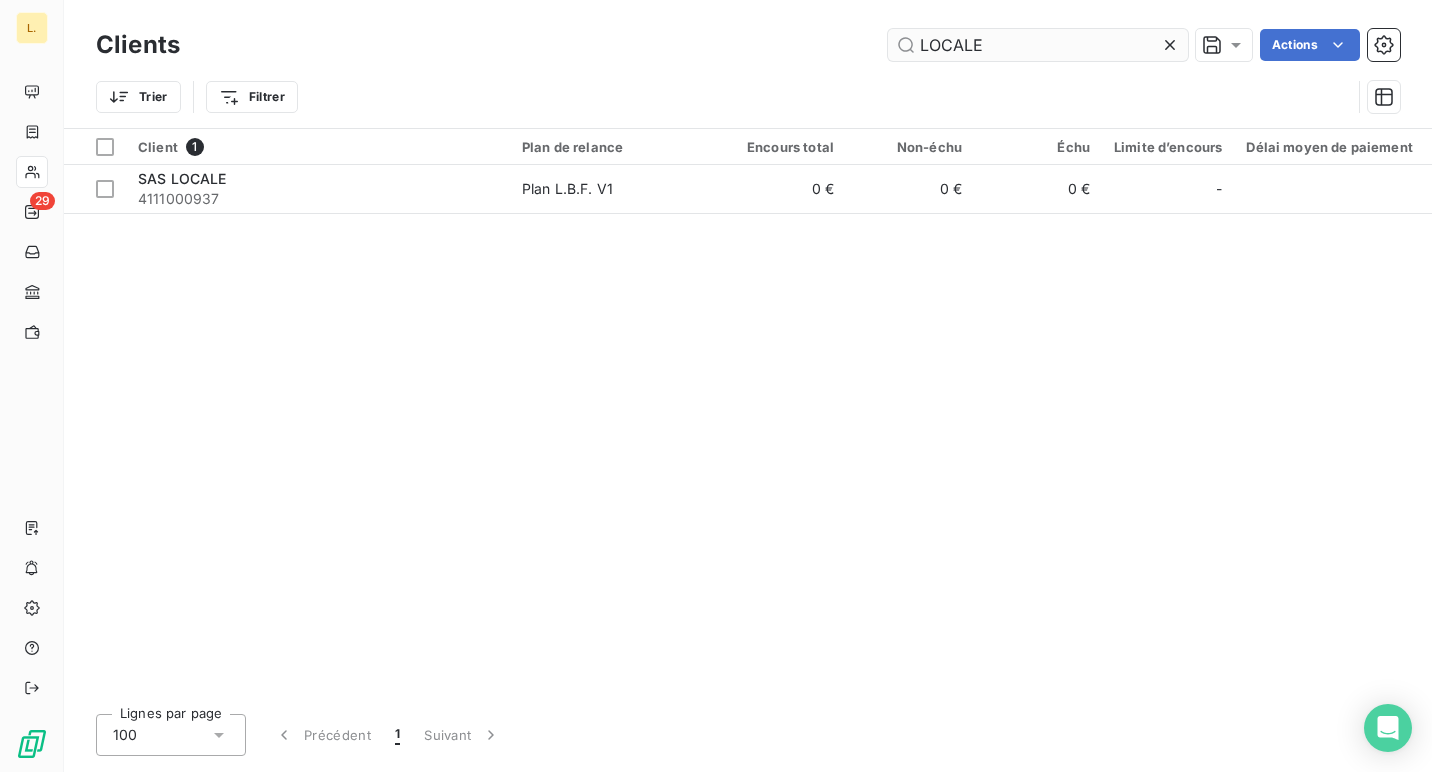click on "LOCALE" at bounding box center [1038, 45] 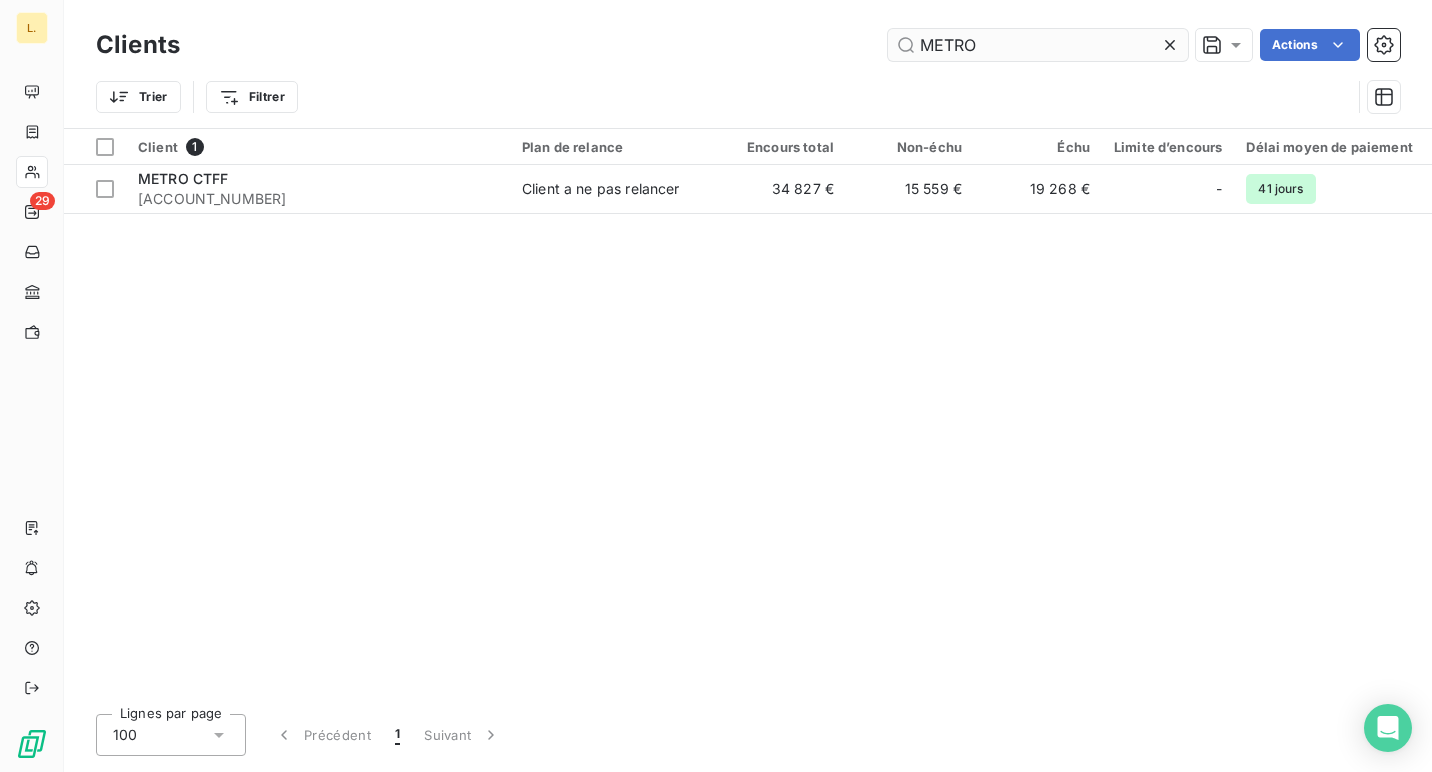type on "METRO" 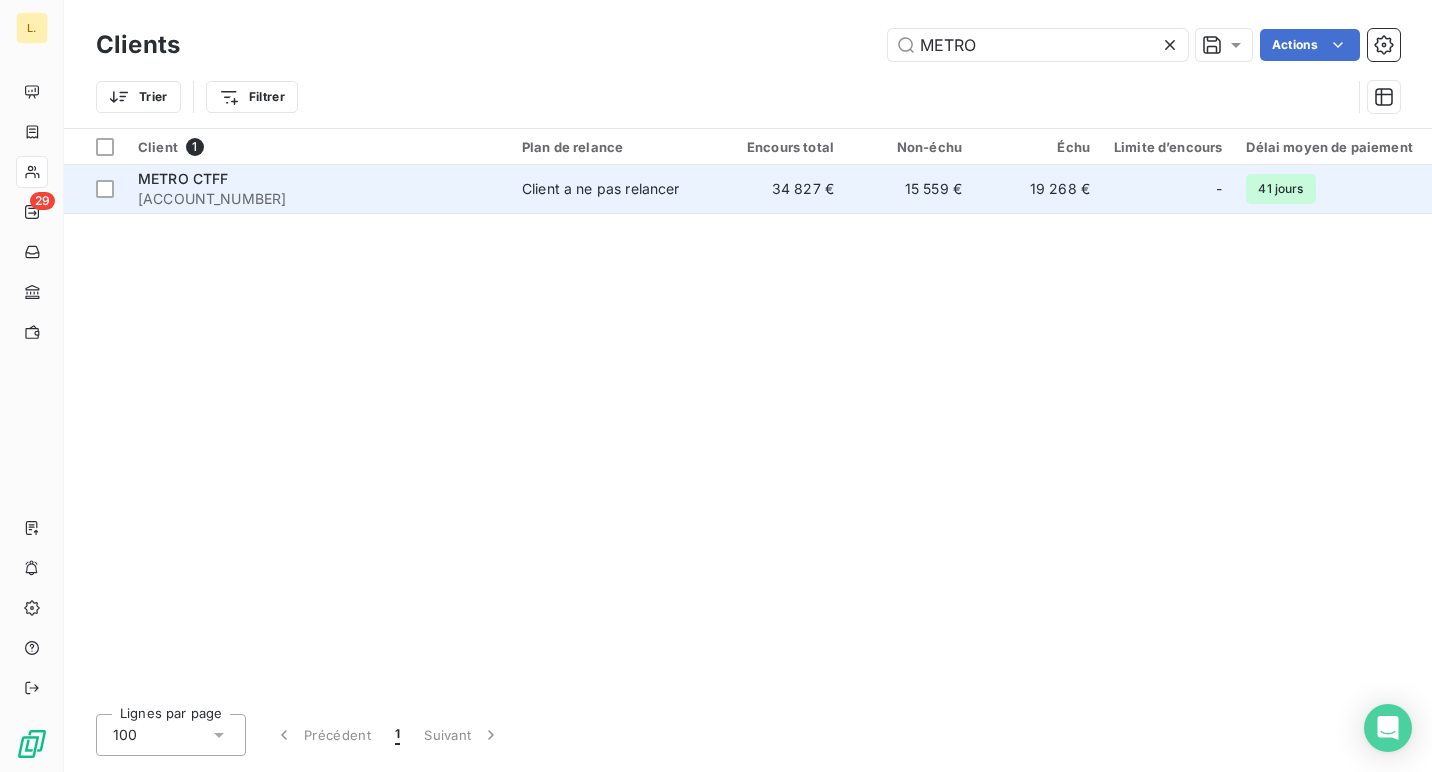 click on "Client a ne pas relancer" at bounding box center (601, 189) 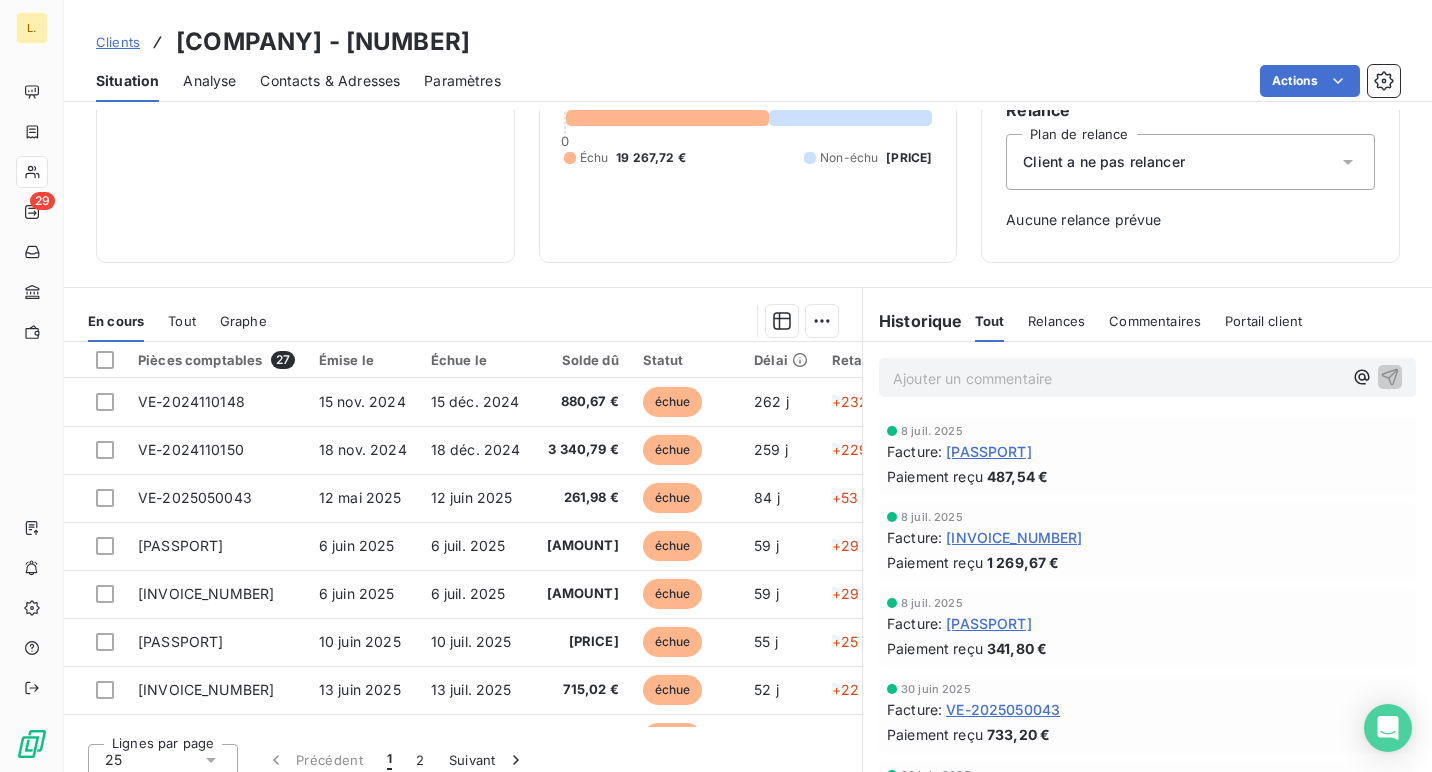 scroll, scrollTop: 214, scrollLeft: 0, axis: vertical 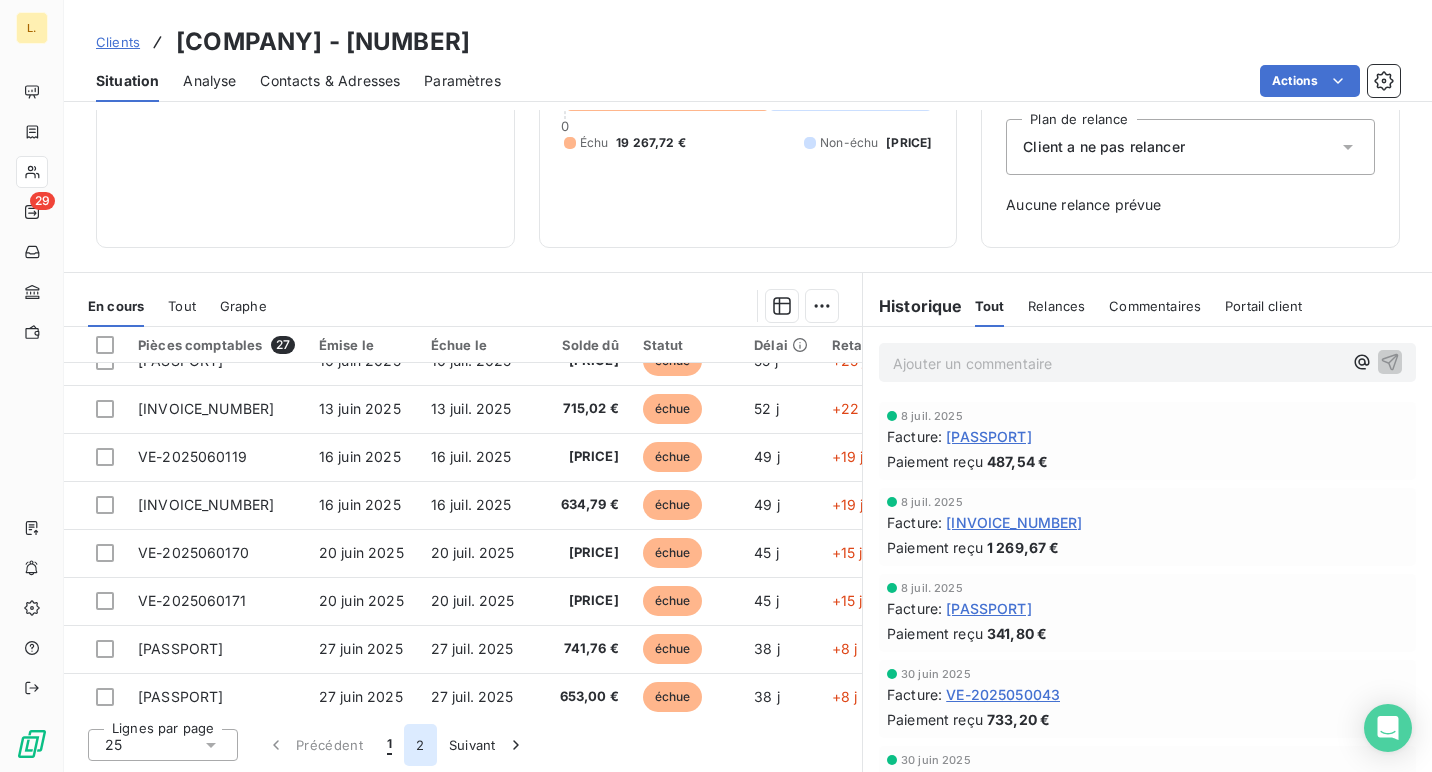 click on "2" at bounding box center (420, 745) 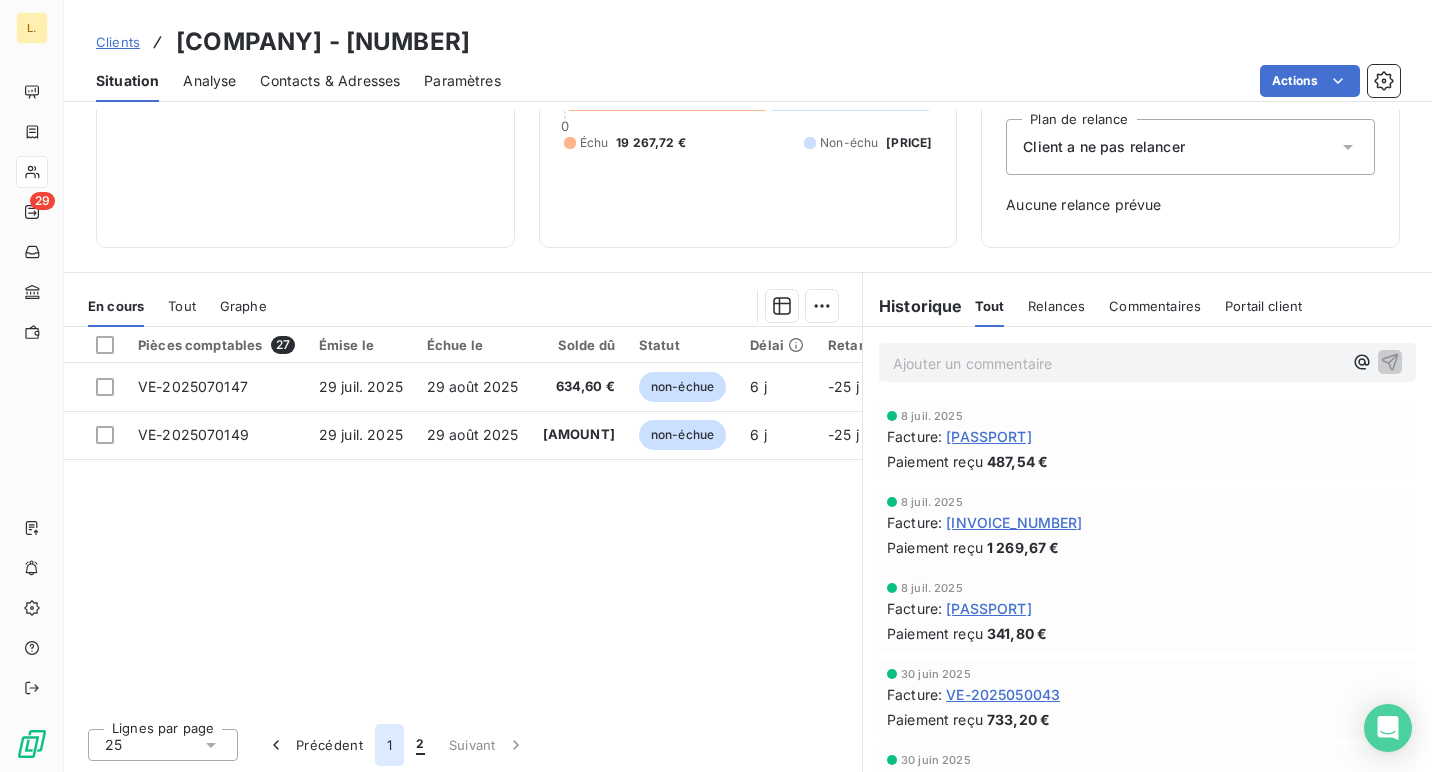 click on "1" at bounding box center [389, 745] 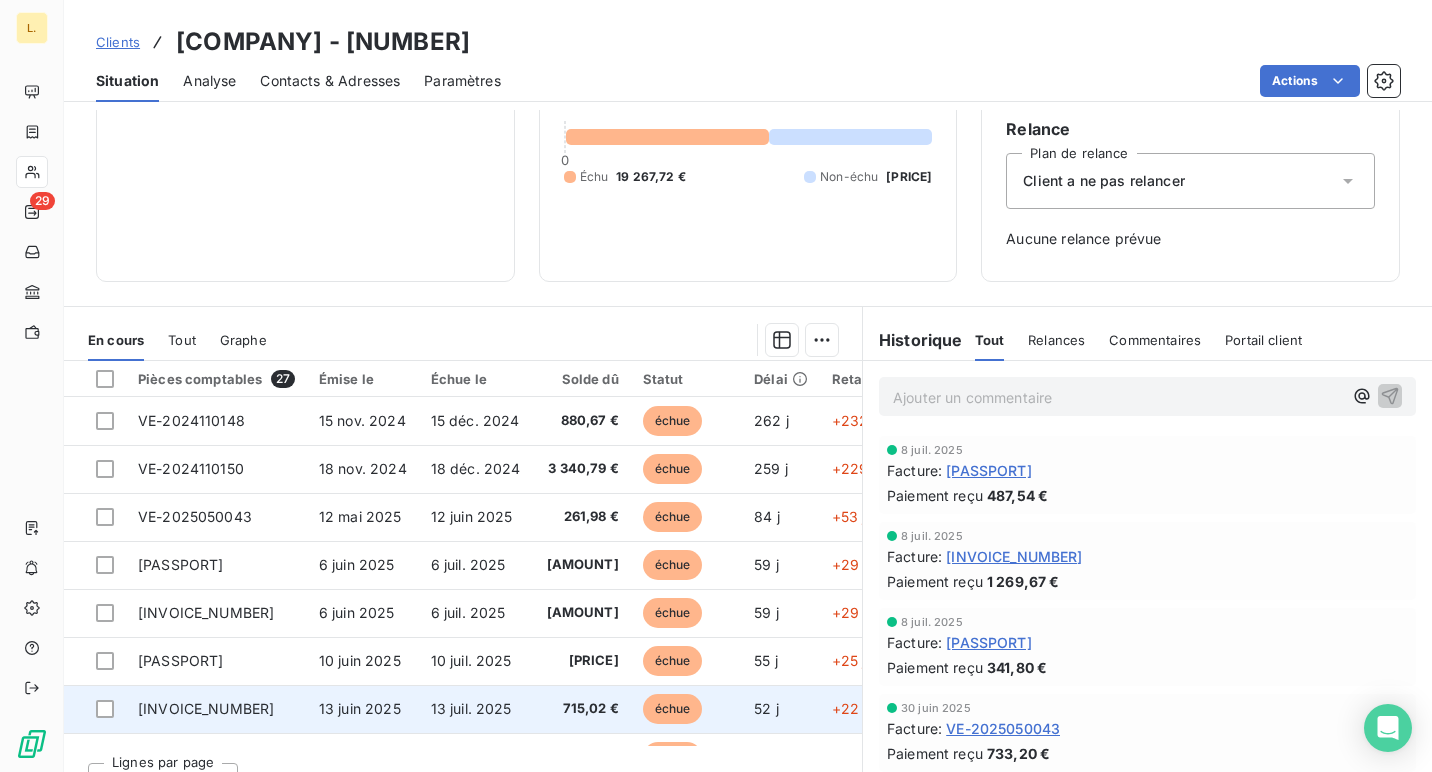 scroll, scrollTop: 0, scrollLeft: 0, axis: both 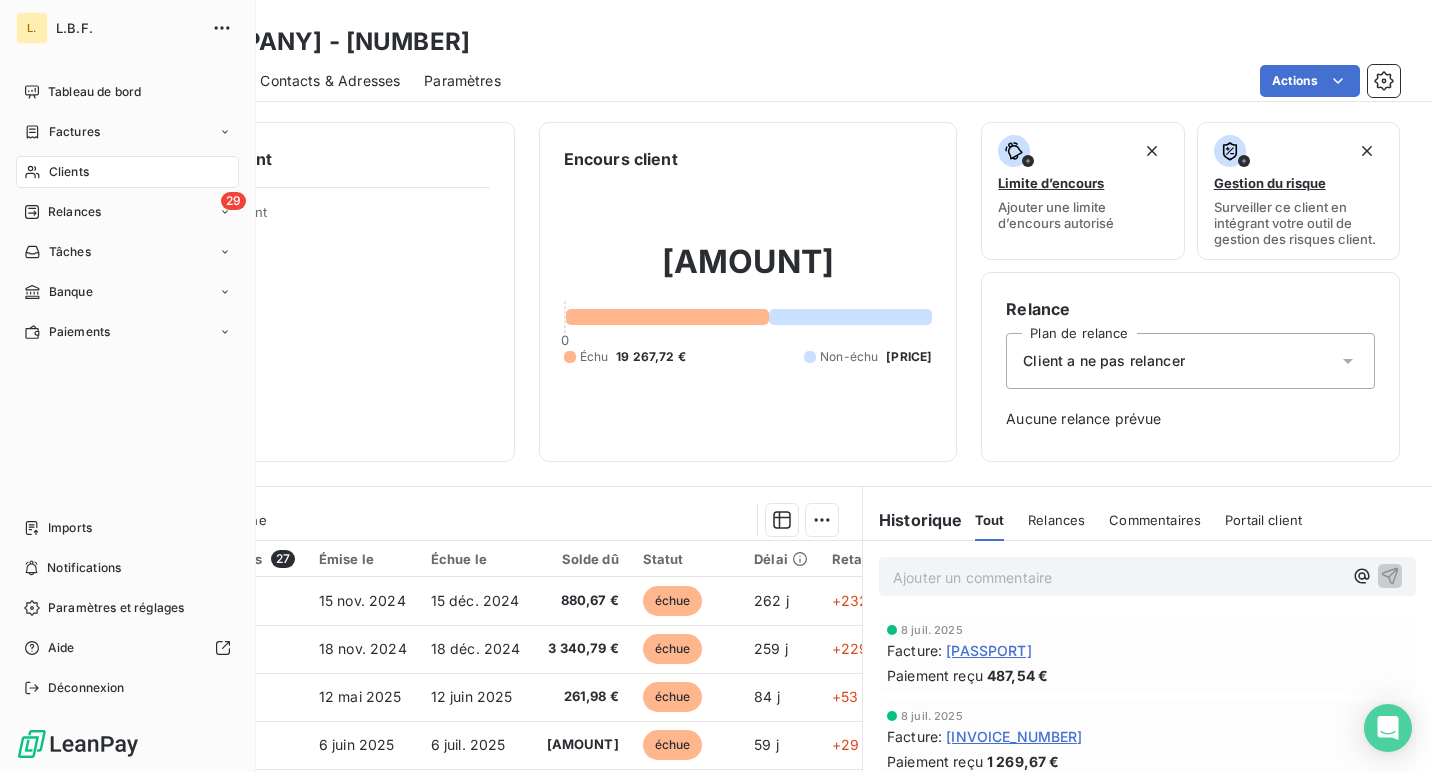 click on "Clients" at bounding box center [69, 172] 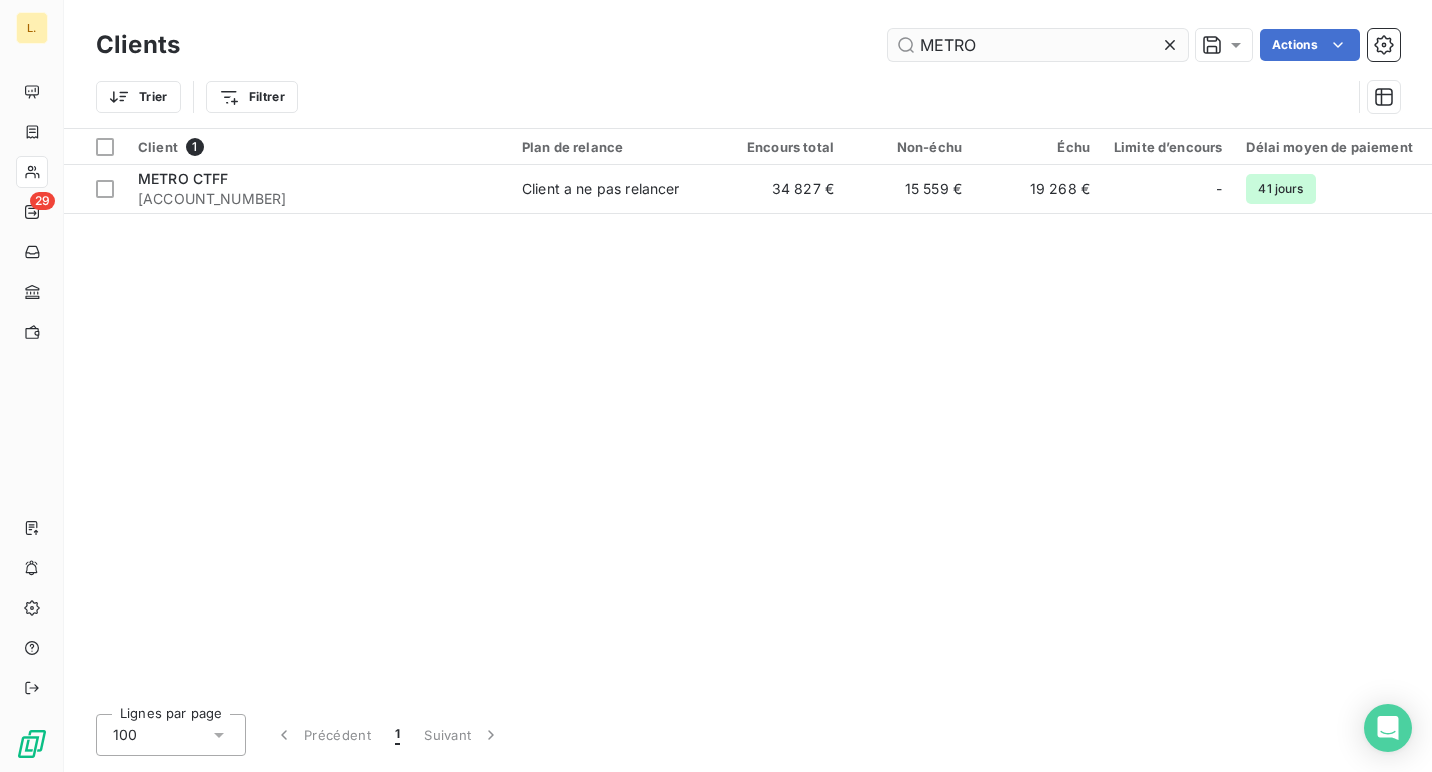 click on "METRO" at bounding box center (1038, 45) 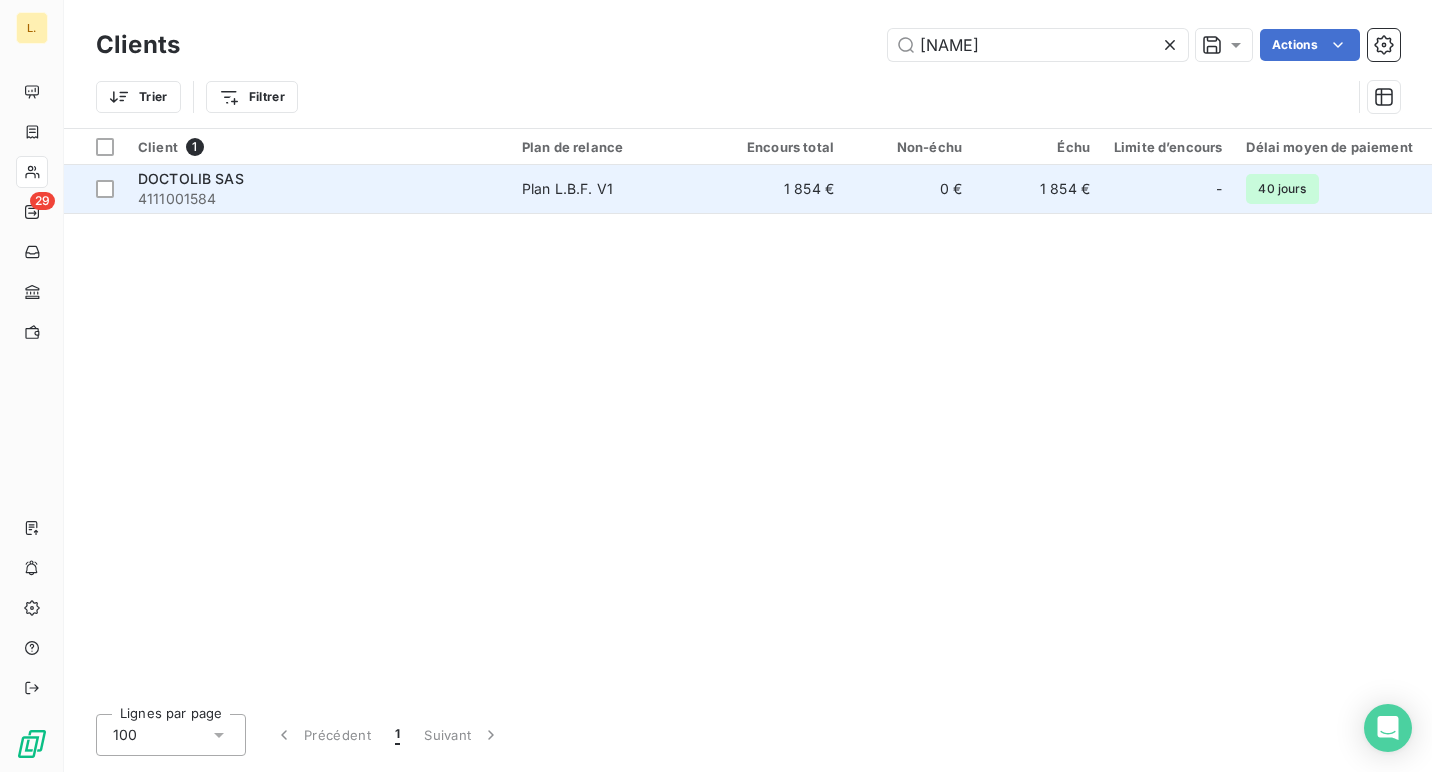type on "[NAME]" 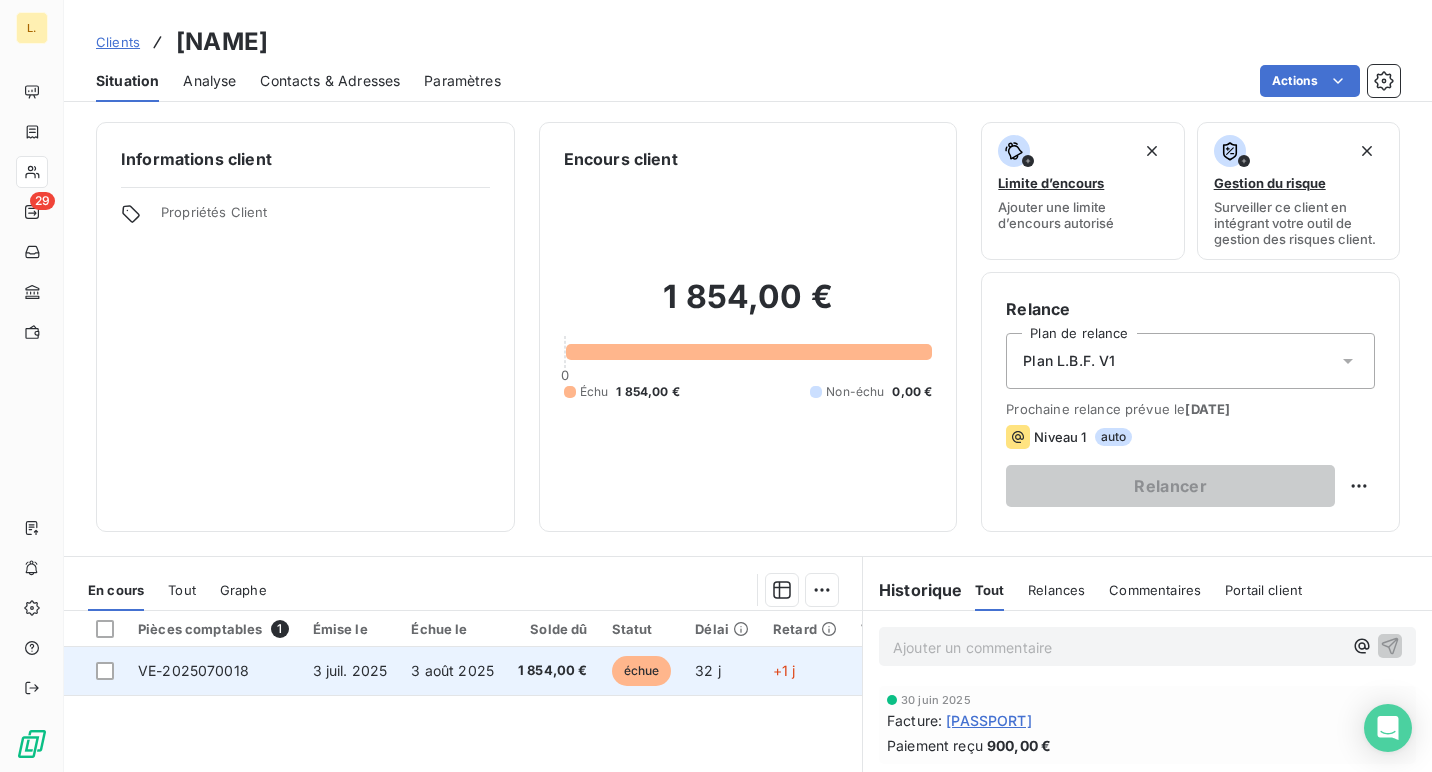 click on "1 854,00 €" at bounding box center [553, 671] 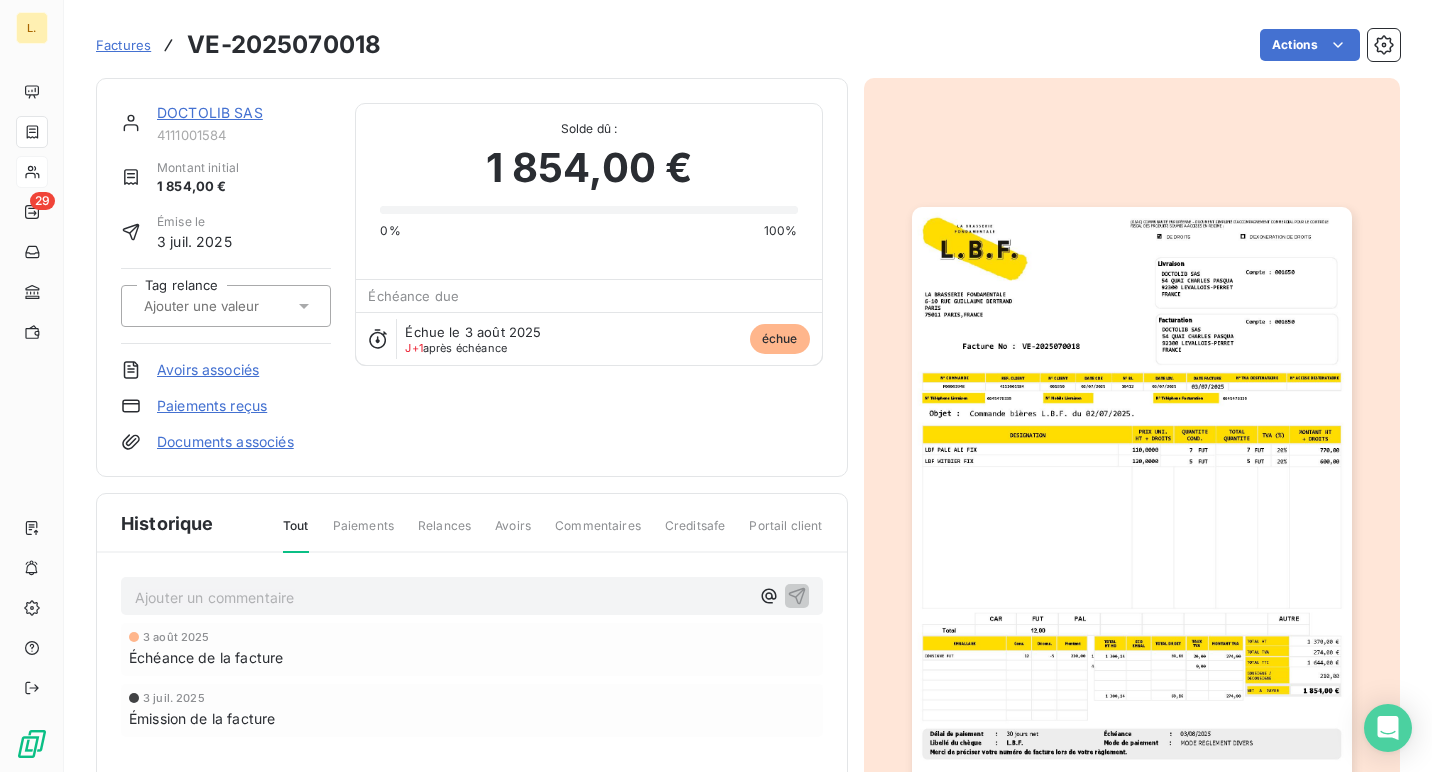 click on "Paiements reçus" at bounding box center [212, 406] 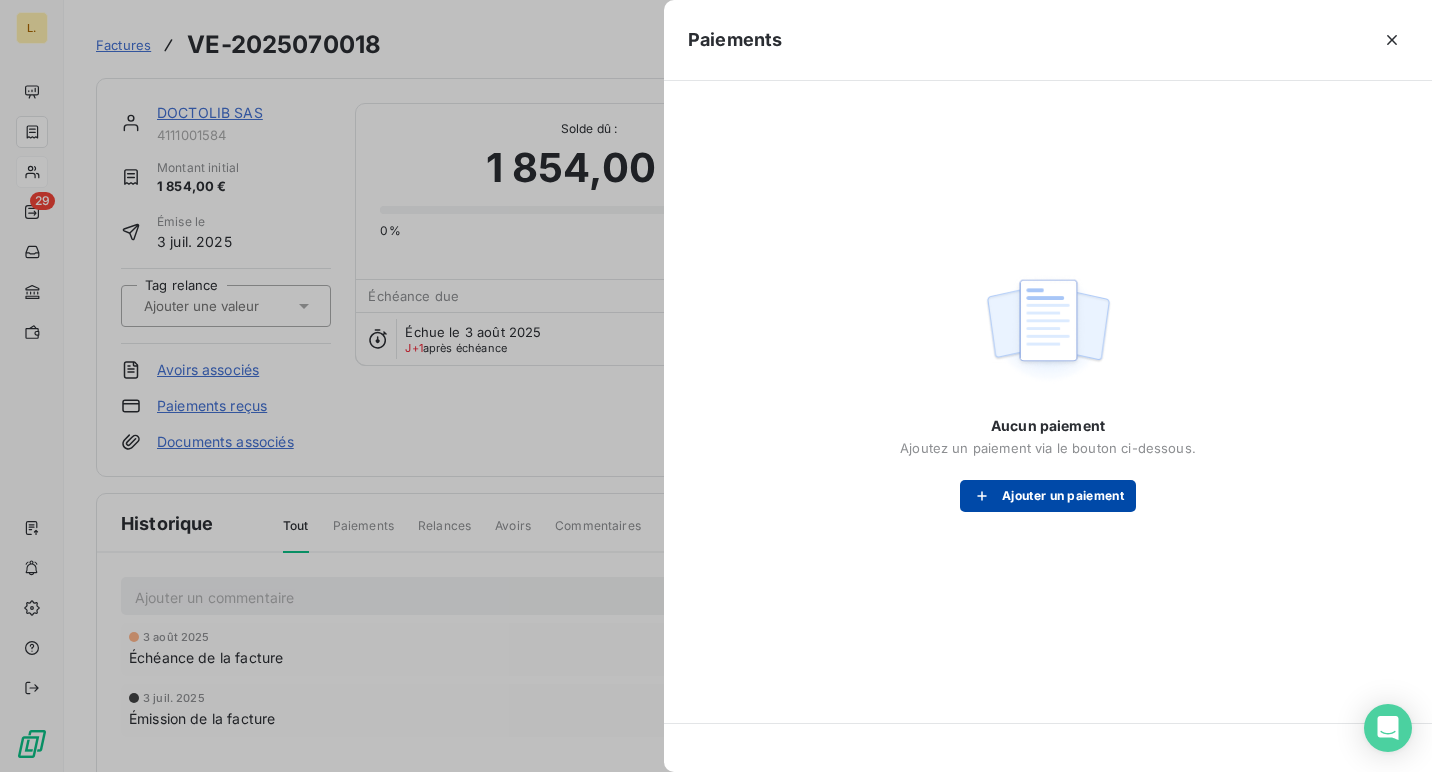 click on "Ajouter un paiement" at bounding box center [1048, 496] 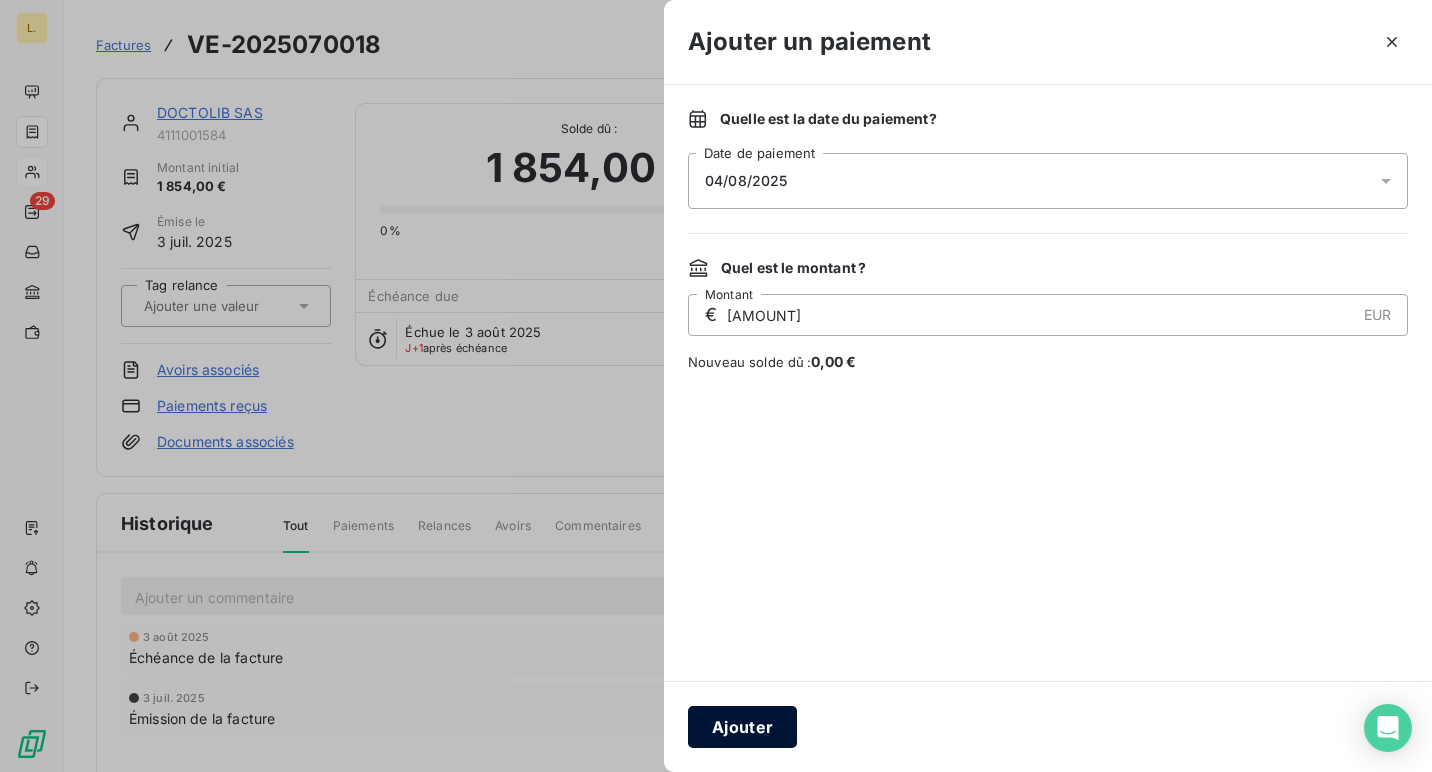 click on "Ajouter" at bounding box center (742, 727) 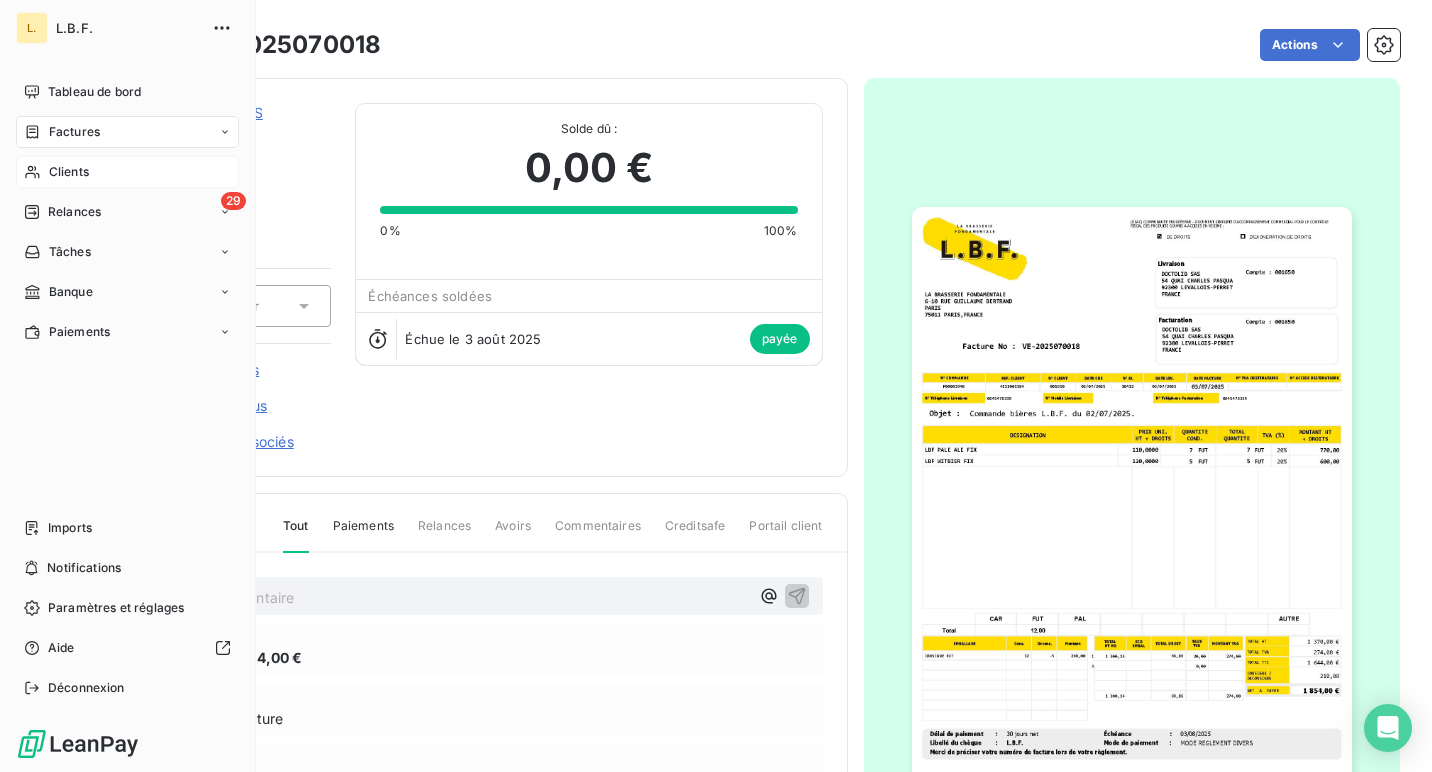 click on "Clients" at bounding box center (127, 172) 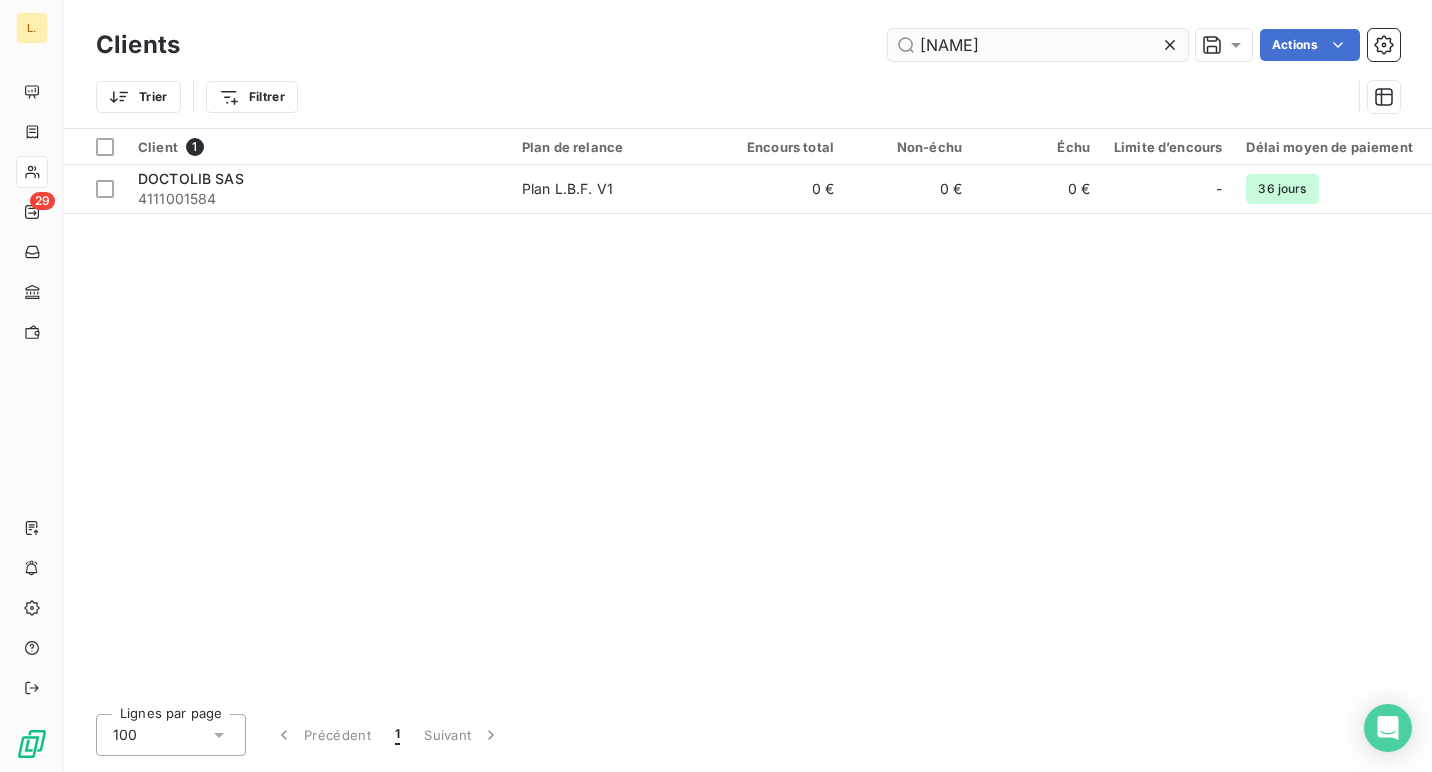 click on "[NAME]" at bounding box center (1038, 45) 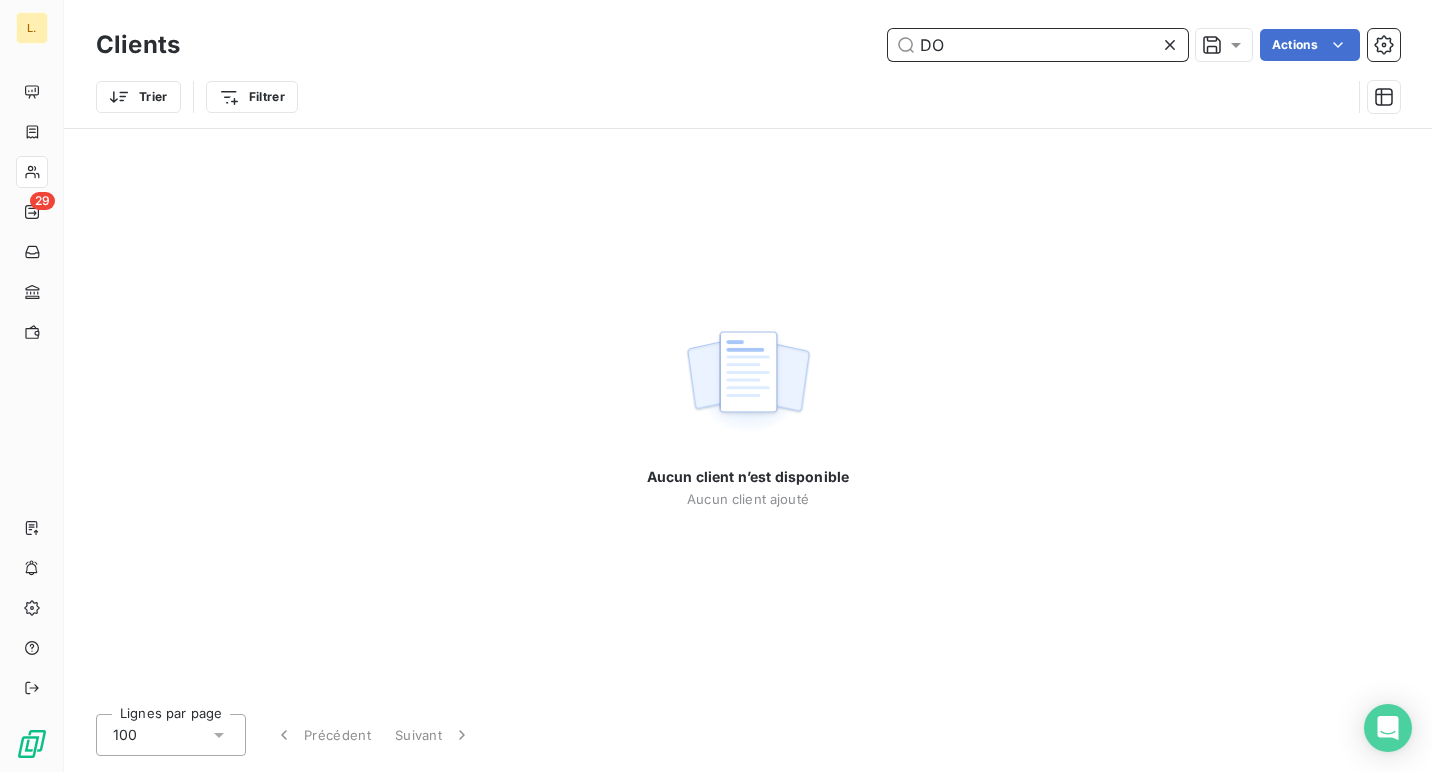 click on "DO" at bounding box center [1038, 45] 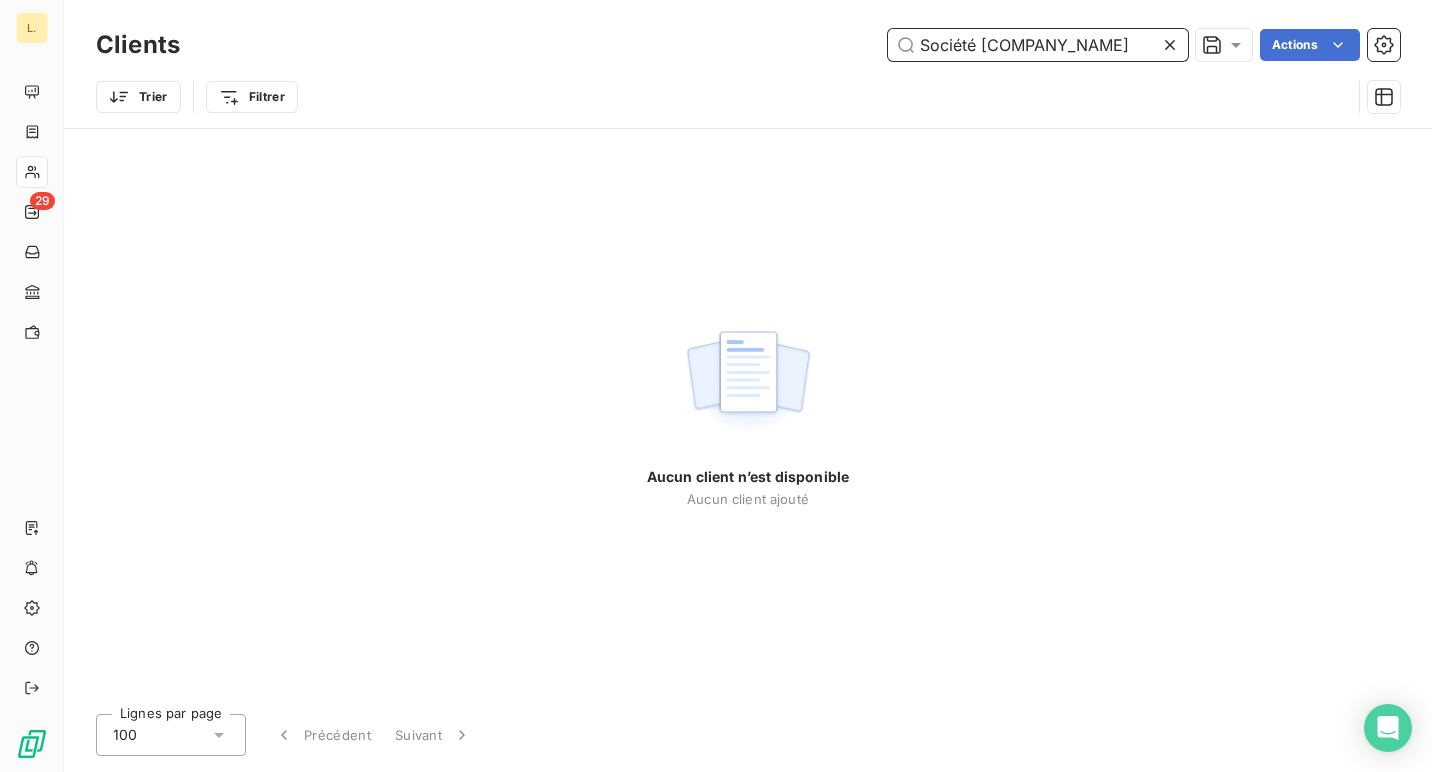 drag, startPoint x: 974, startPoint y: 48, endPoint x: 789, endPoint y: 45, distance: 185.02432 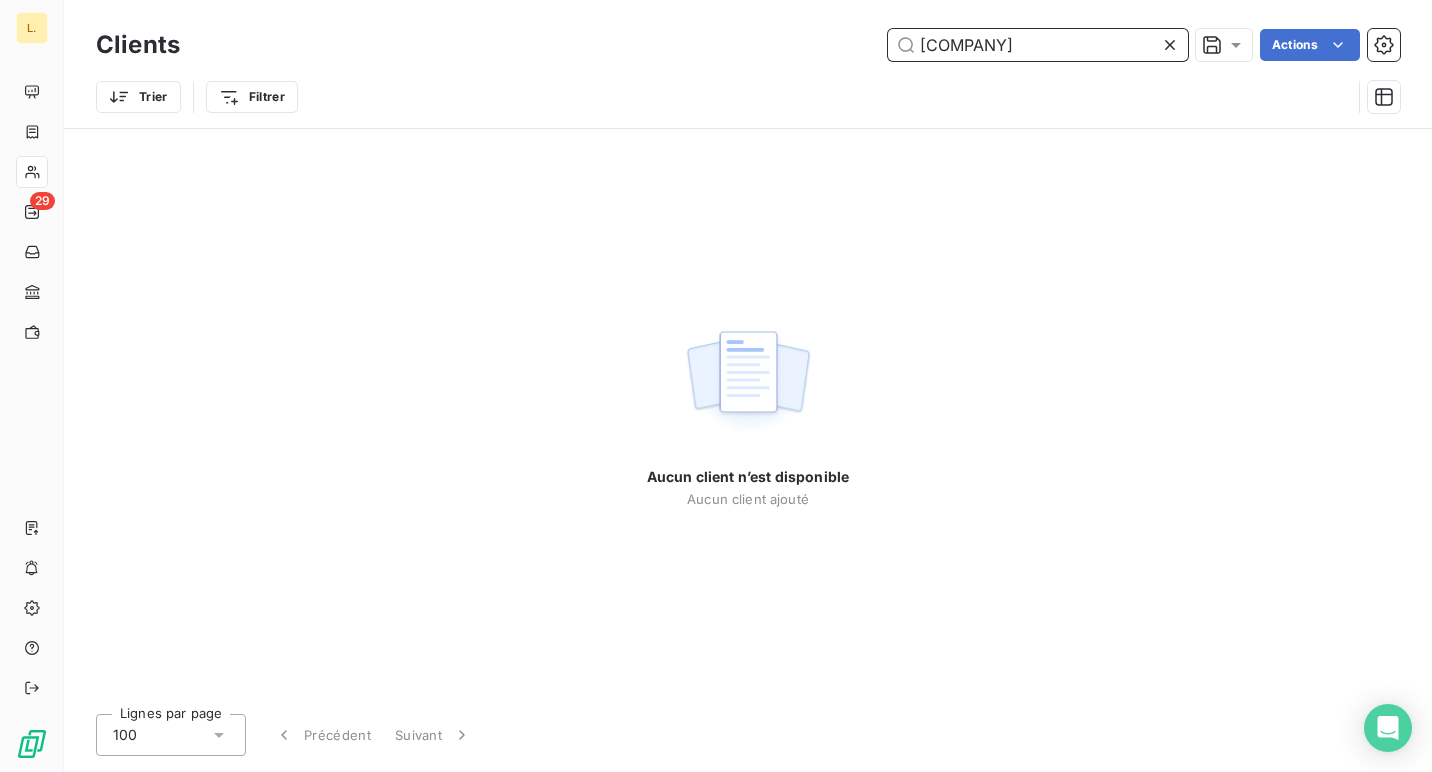 click on "[COMPANY]" at bounding box center (1038, 45) 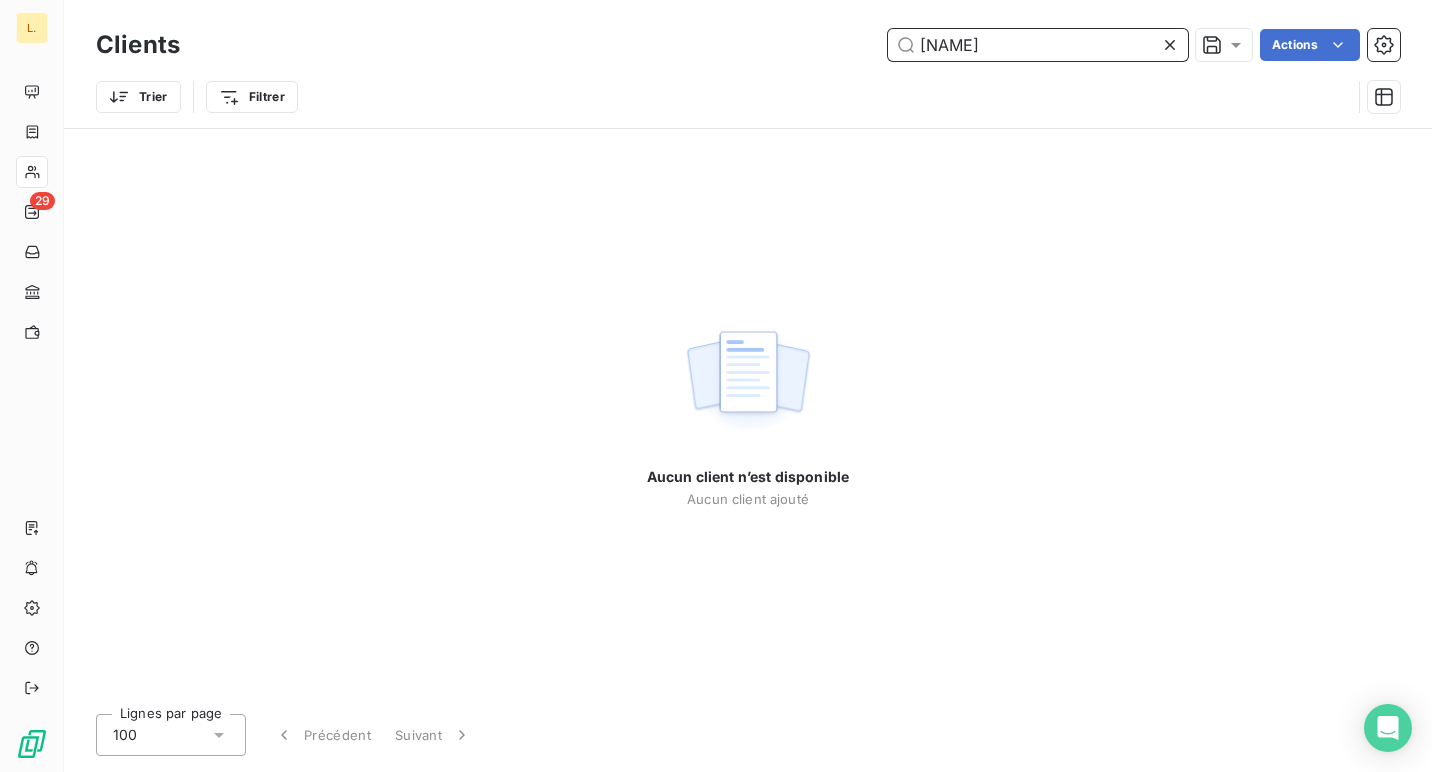 drag, startPoint x: 971, startPoint y: 43, endPoint x: 1144, endPoint y: 42, distance: 173.00288 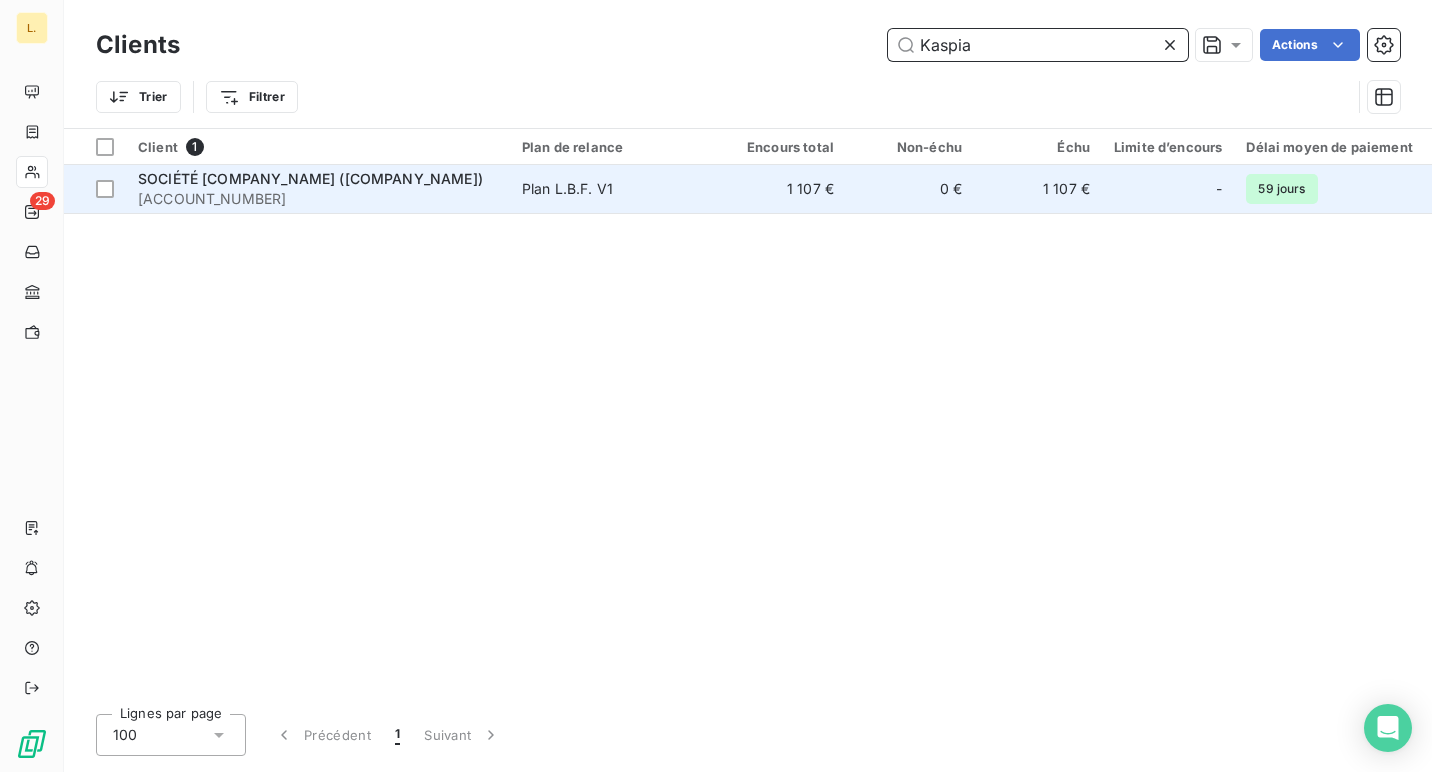 type on "Kaspia" 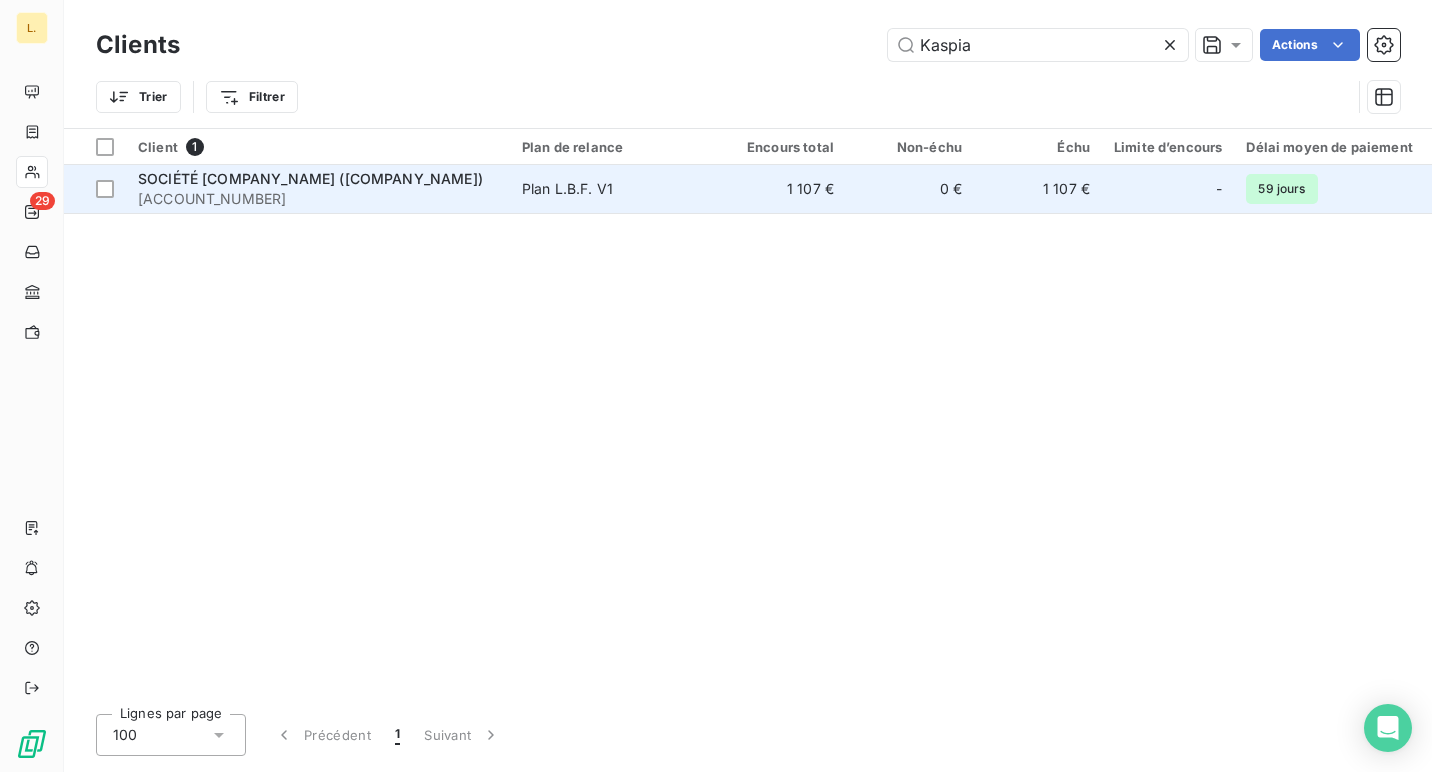 click on "Plan L.B.F. V1" at bounding box center (614, 189) 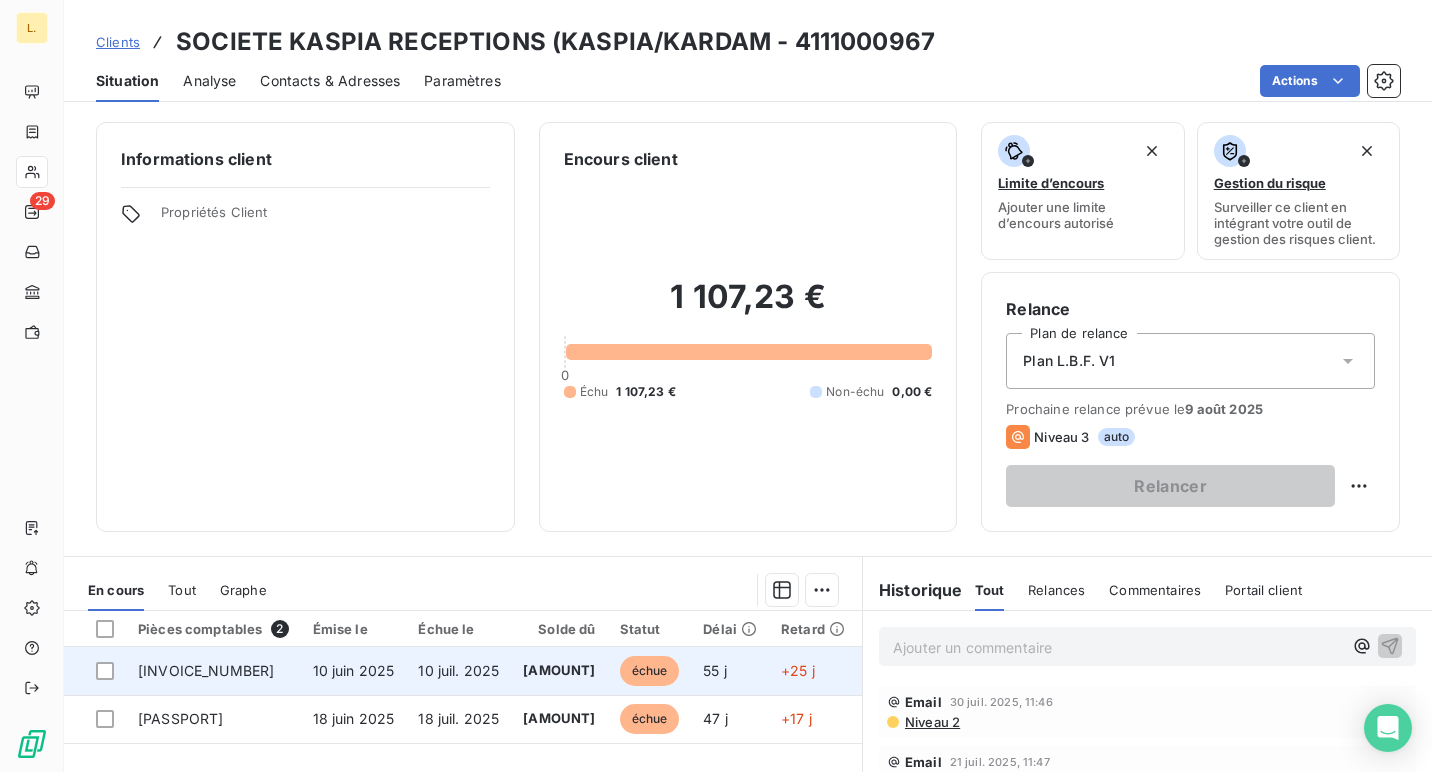 click on "[AMOUNT]" at bounding box center [559, 671] 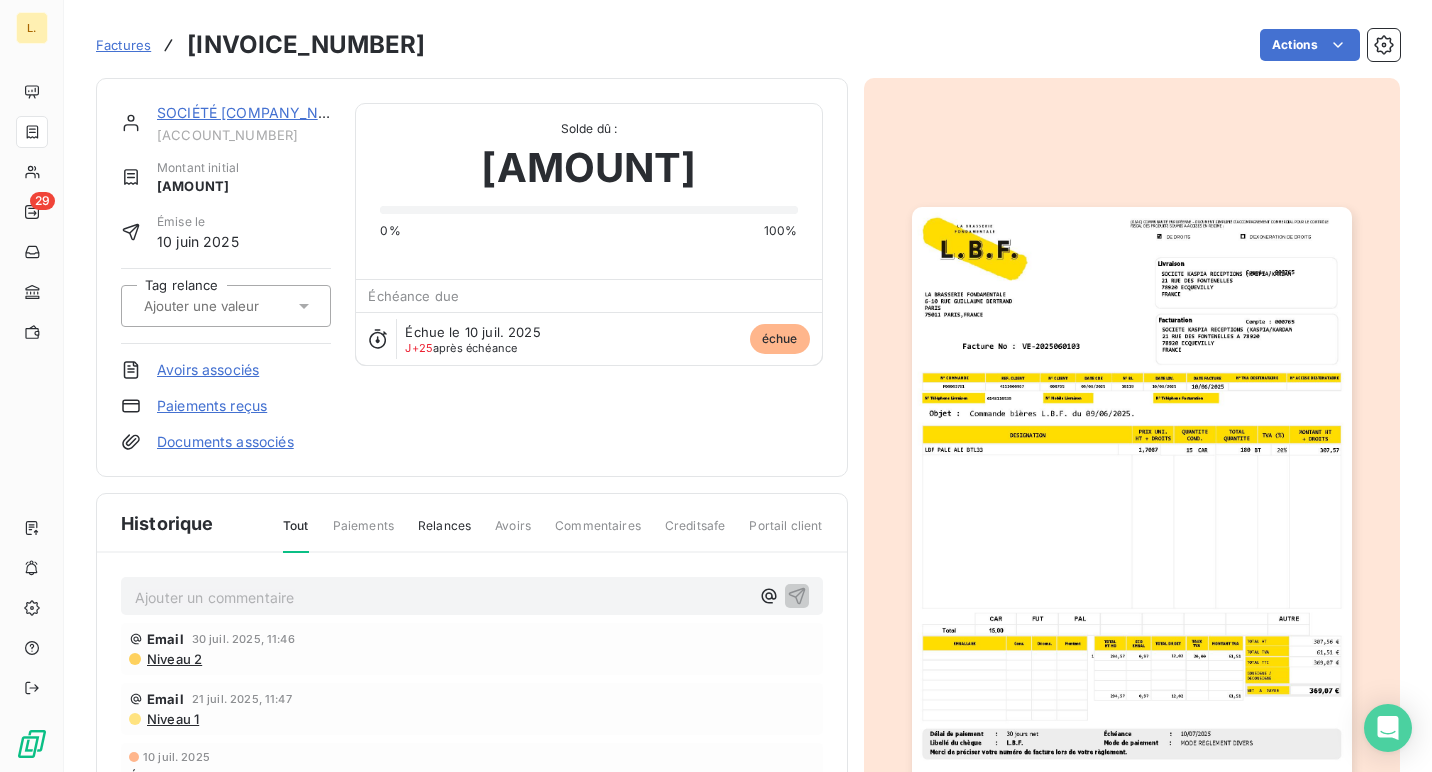 click on "Paiements reçus" at bounding box center (212, 406) 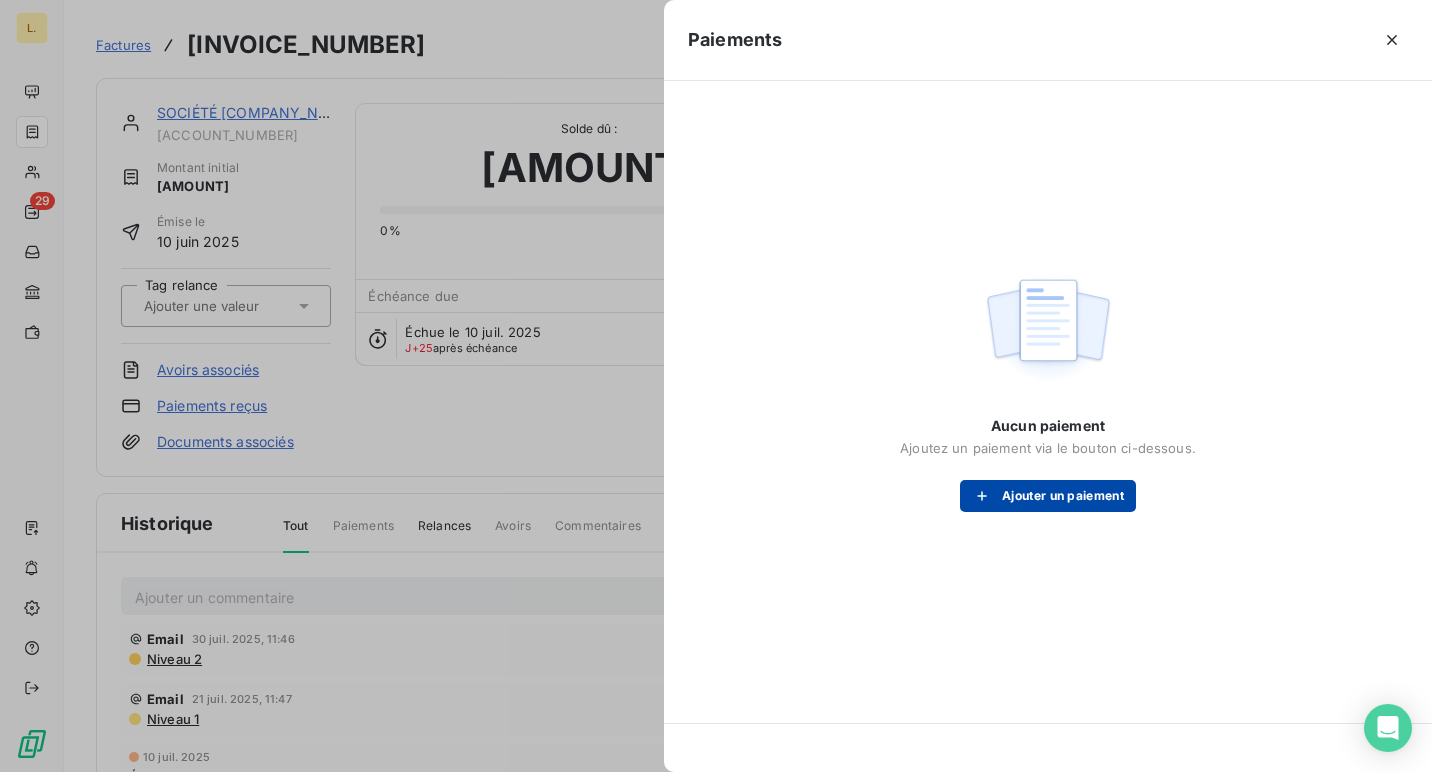 click on "Ajouter un paiement" at bounding box center [1048, 496] 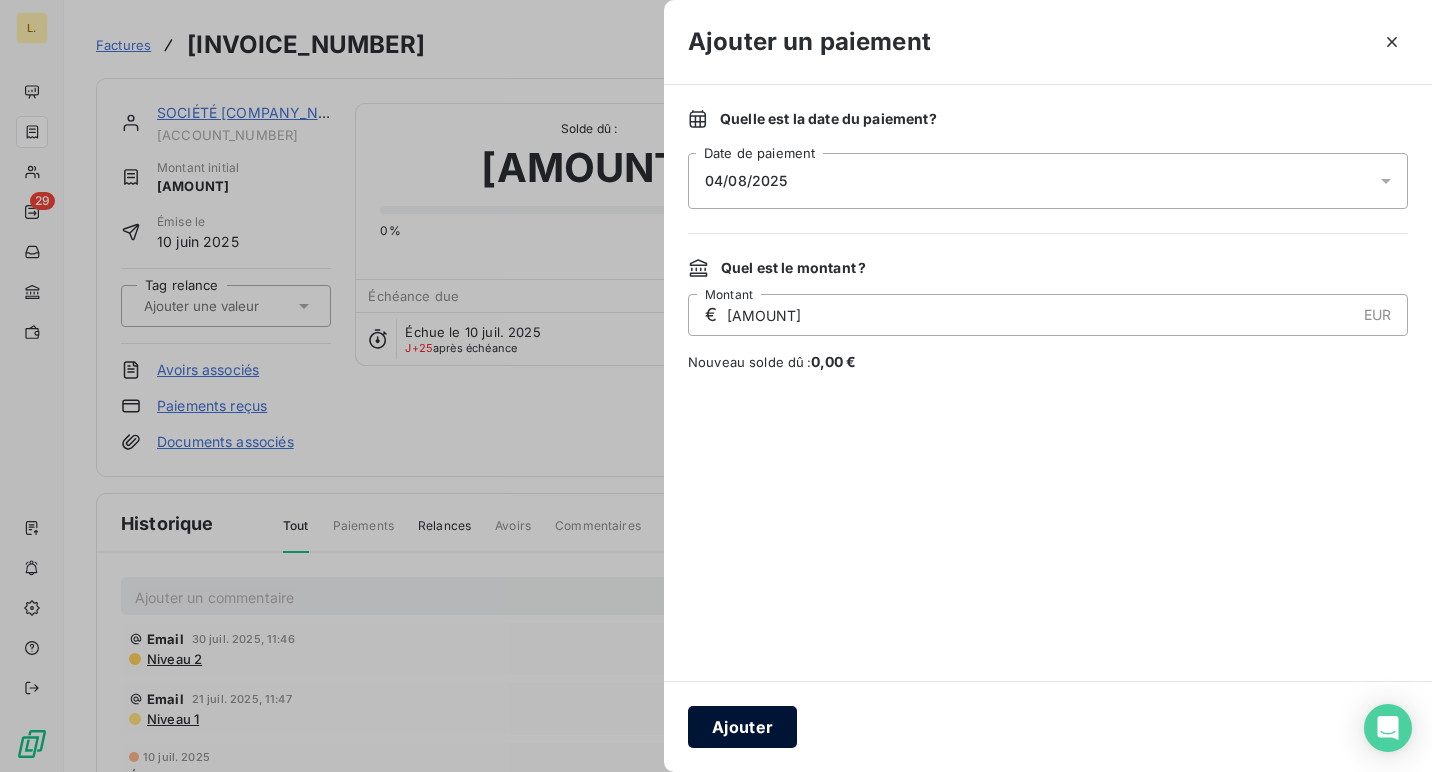 click on "Ajouter" at bounding box center [742, 727] 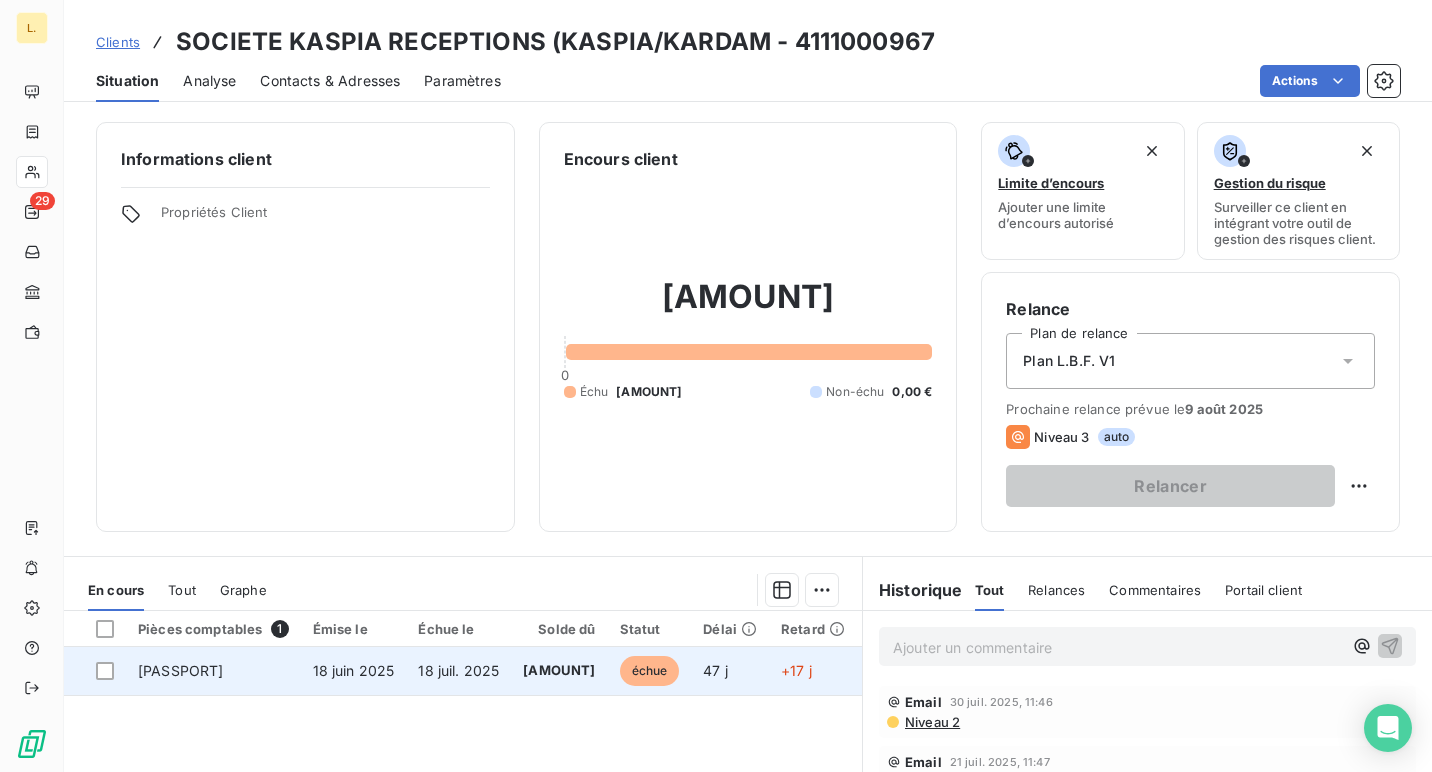 click on "18 juil. 2025" at bounding box center [458, 670] 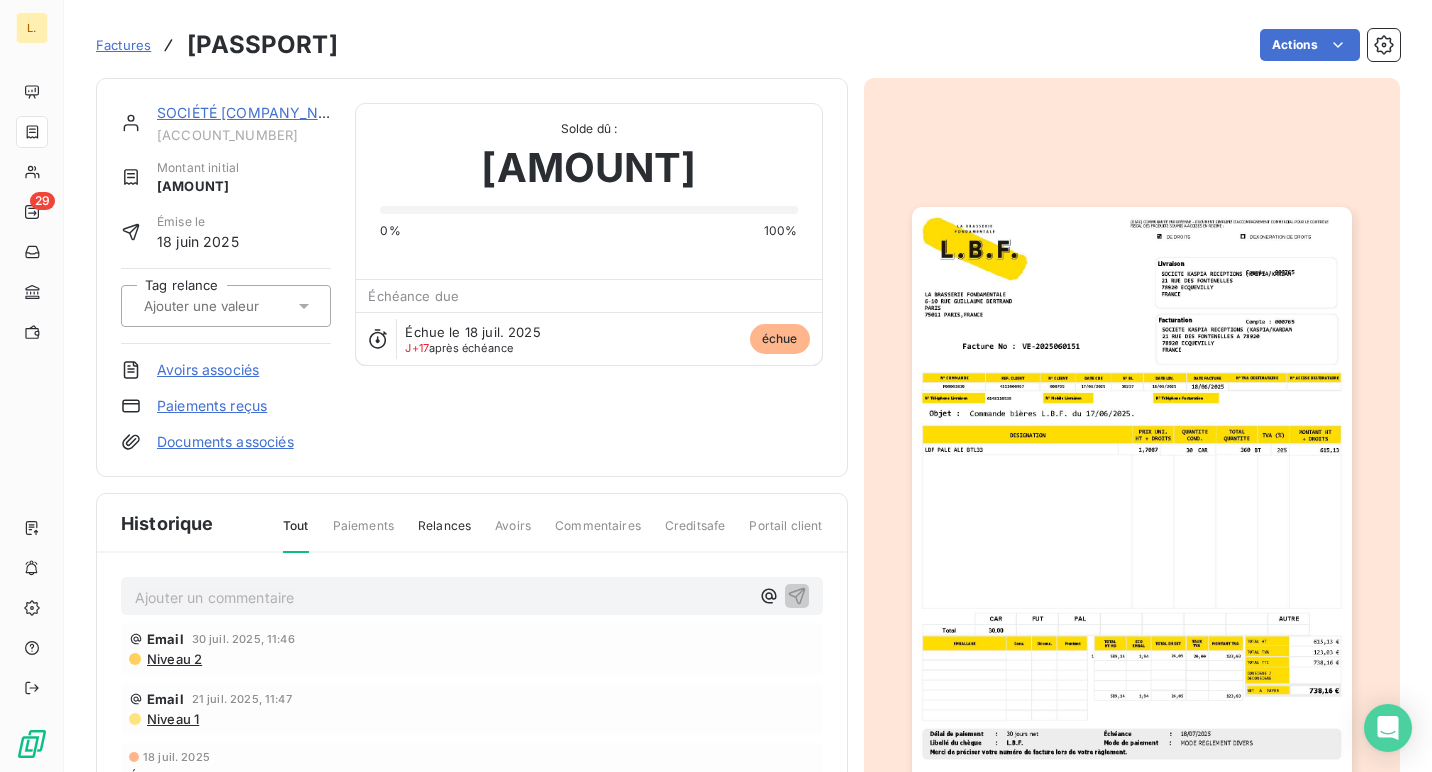 click on "Paiements reçus" at bounding box center [212, 406] 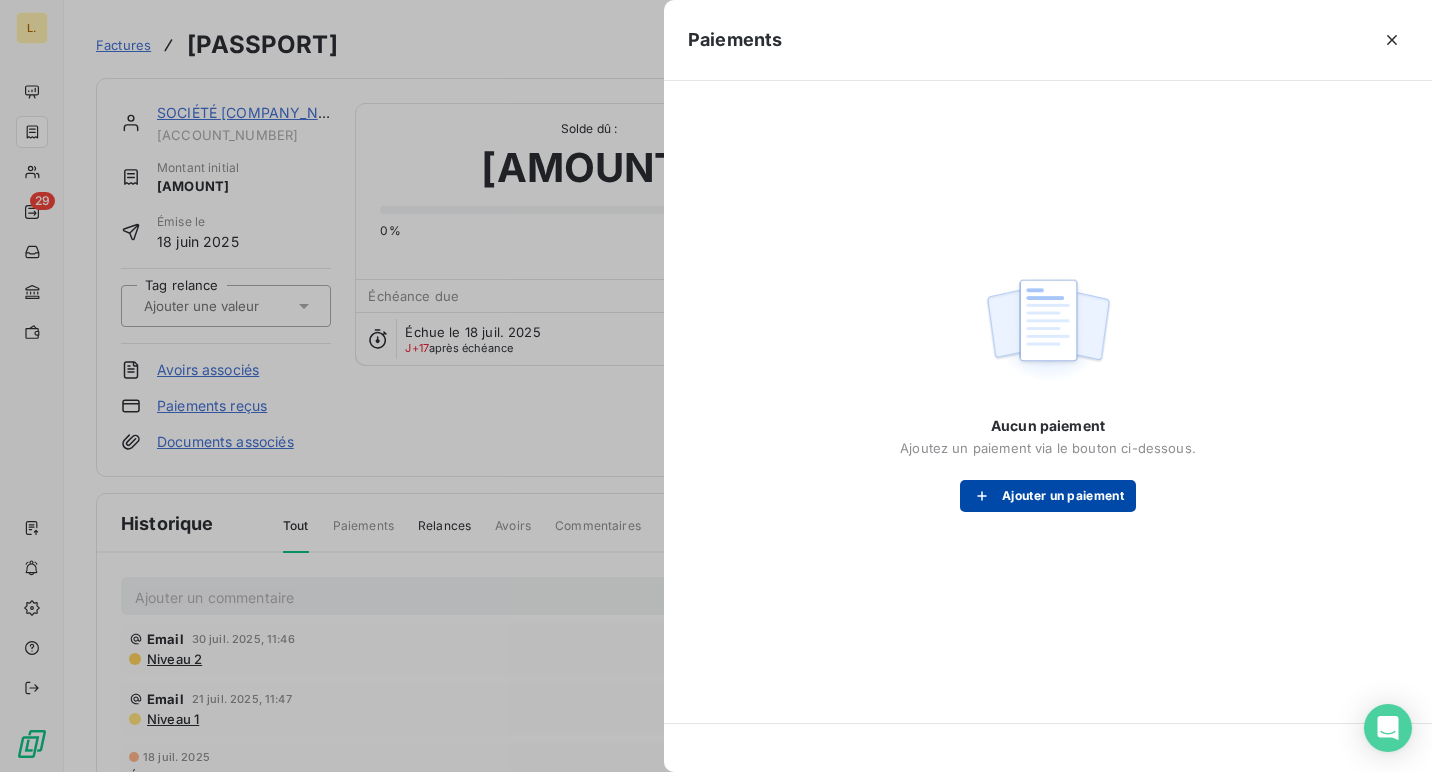 click on "Ajouter un paiement" at bounding box center (1048, 496) 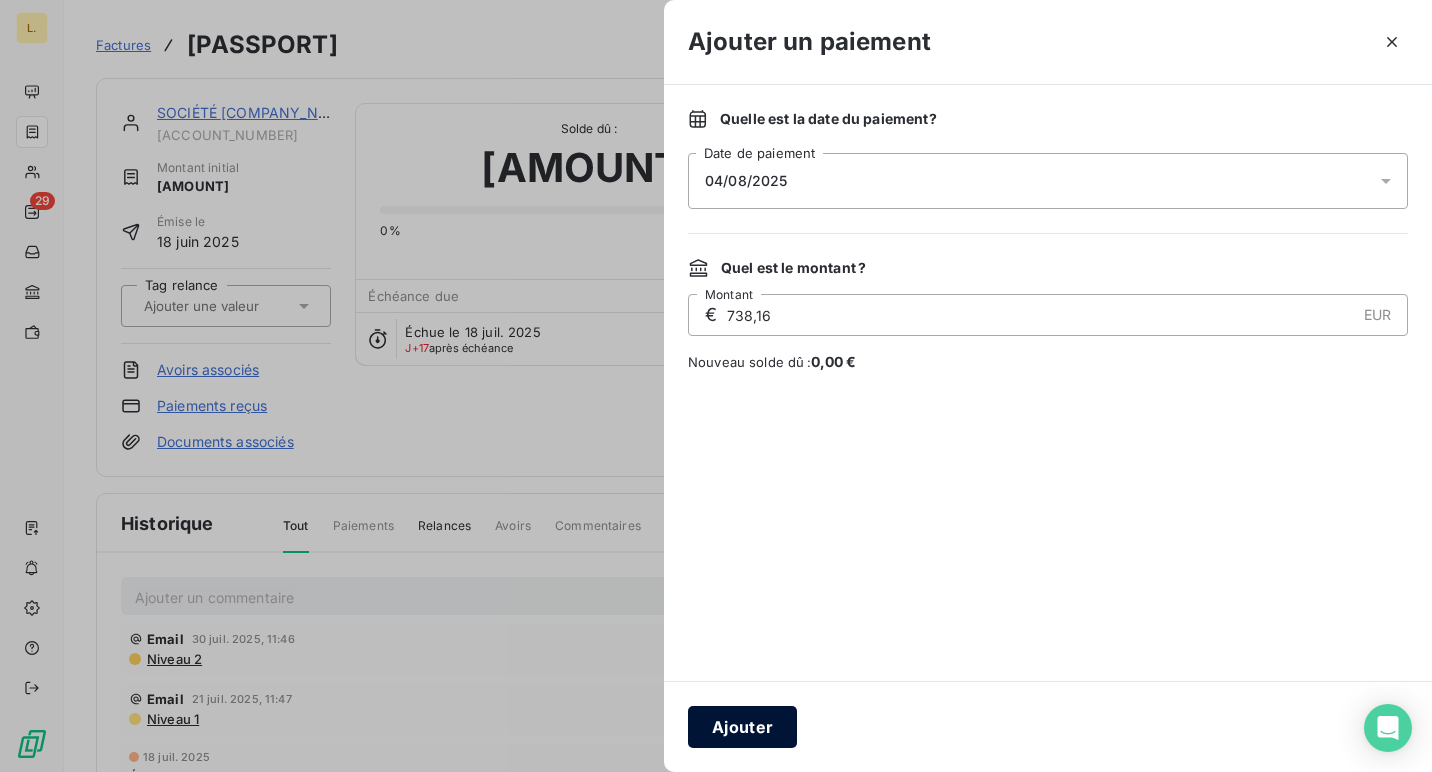 click on "Ajouter" at bounding box center [742, 727] 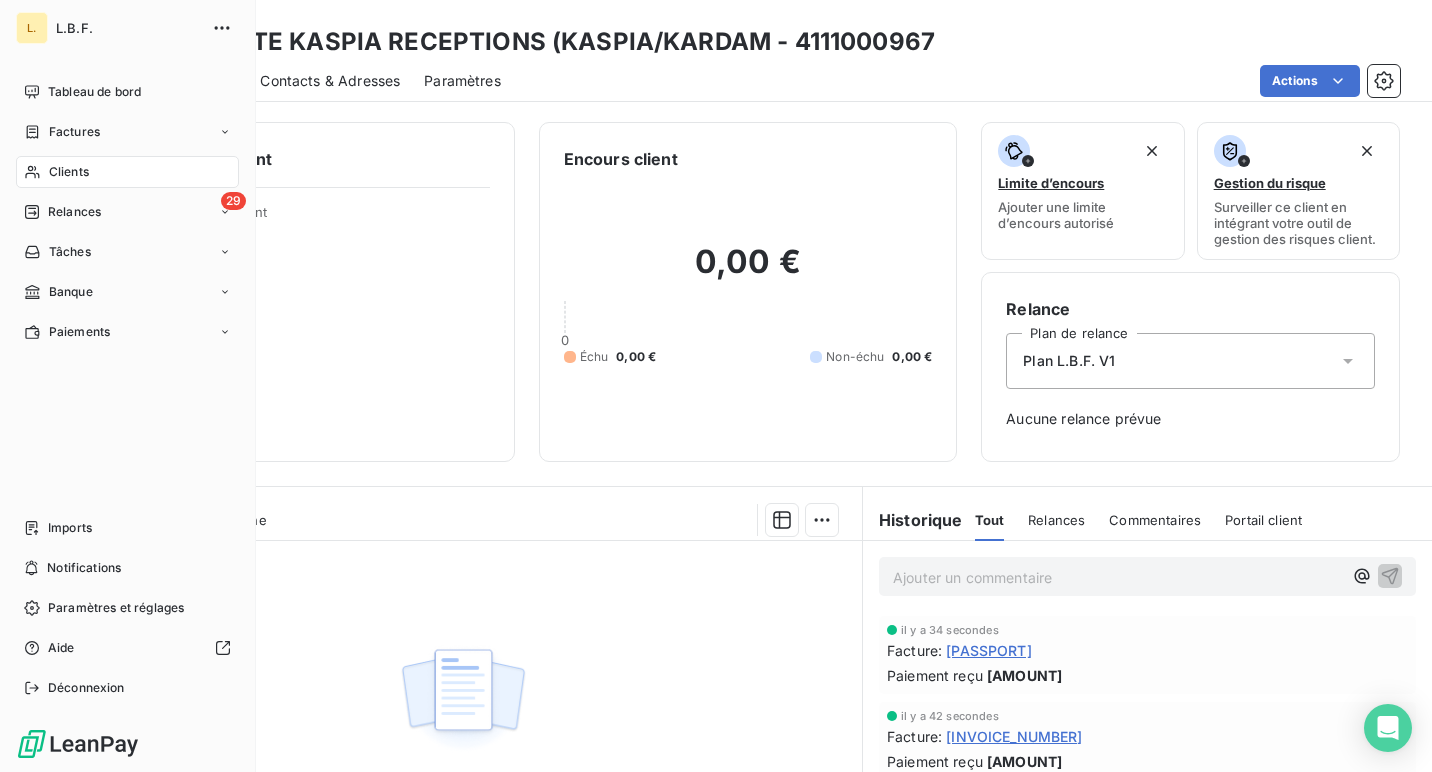 click on "Clients" at bounding box center [69, 172] 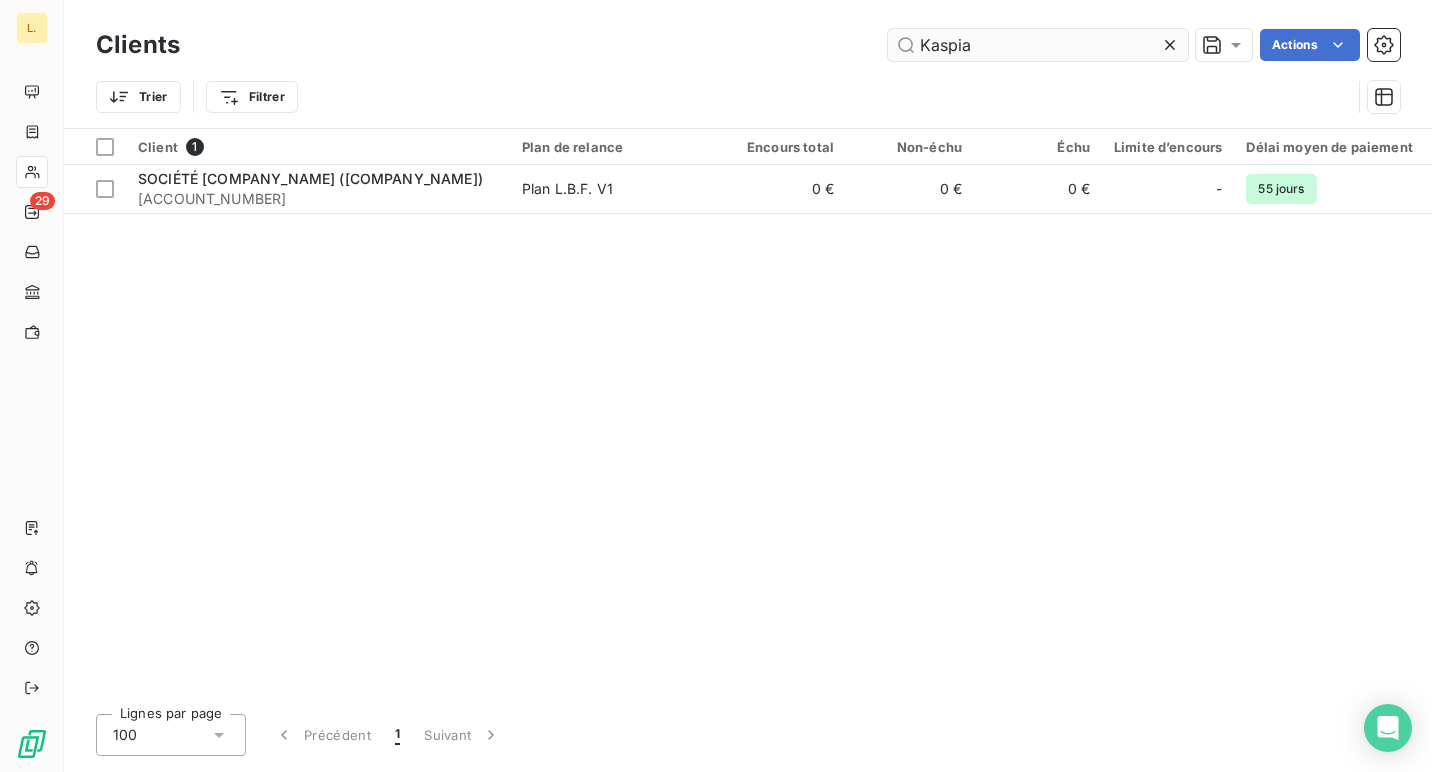 click on "Kaspia" at bounding box center [1038, 45] 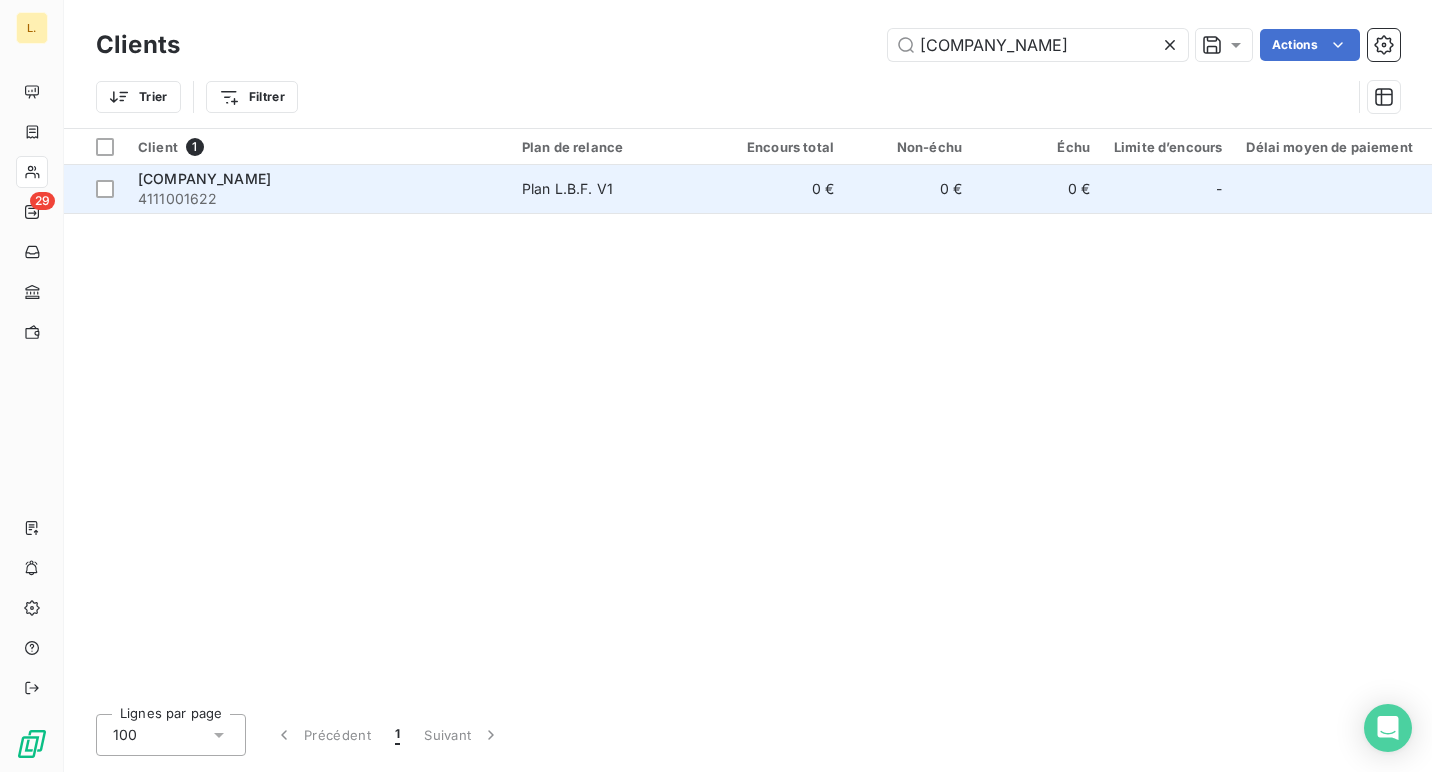 type on "[COMPANY_NAME]" 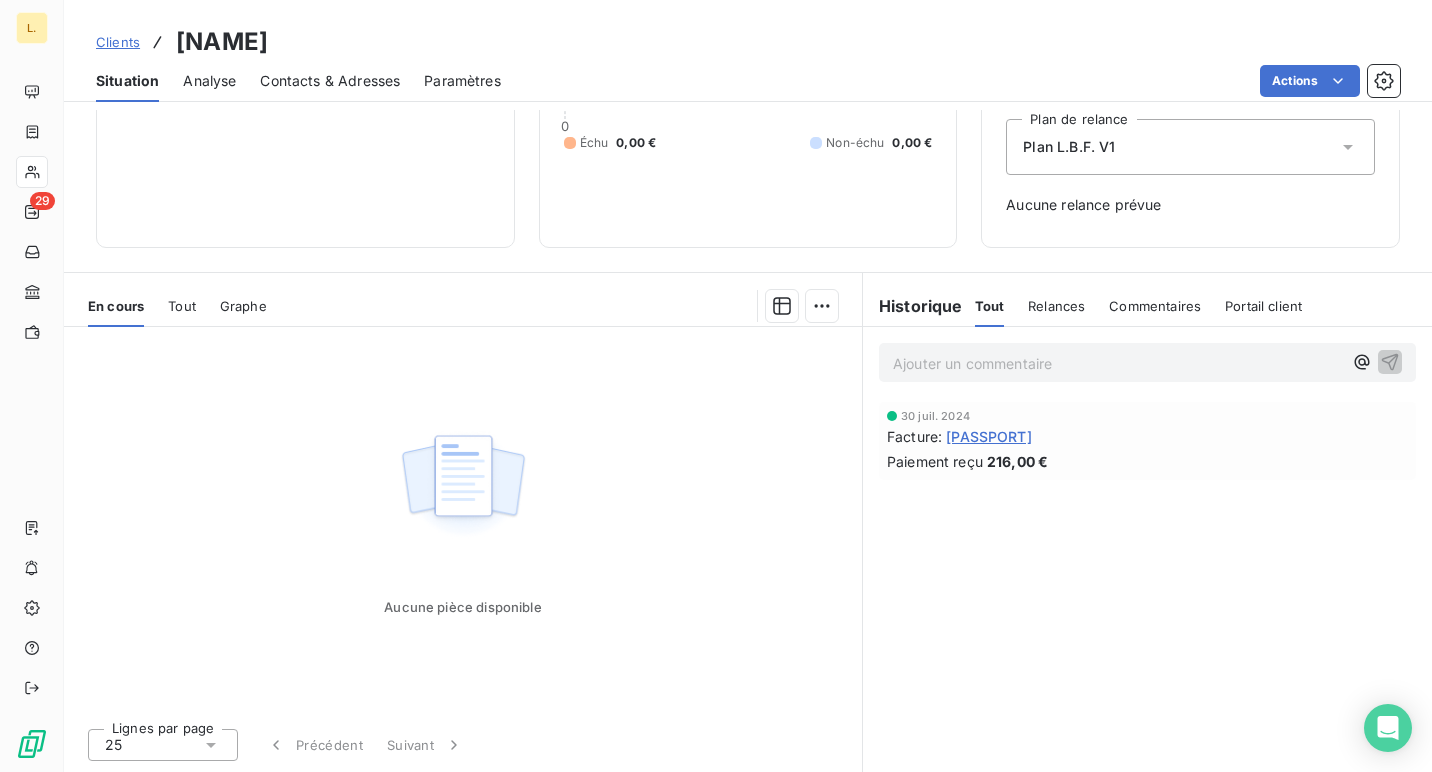 scroll, scrollTop: 0, scrollLeft: 0, axis: both 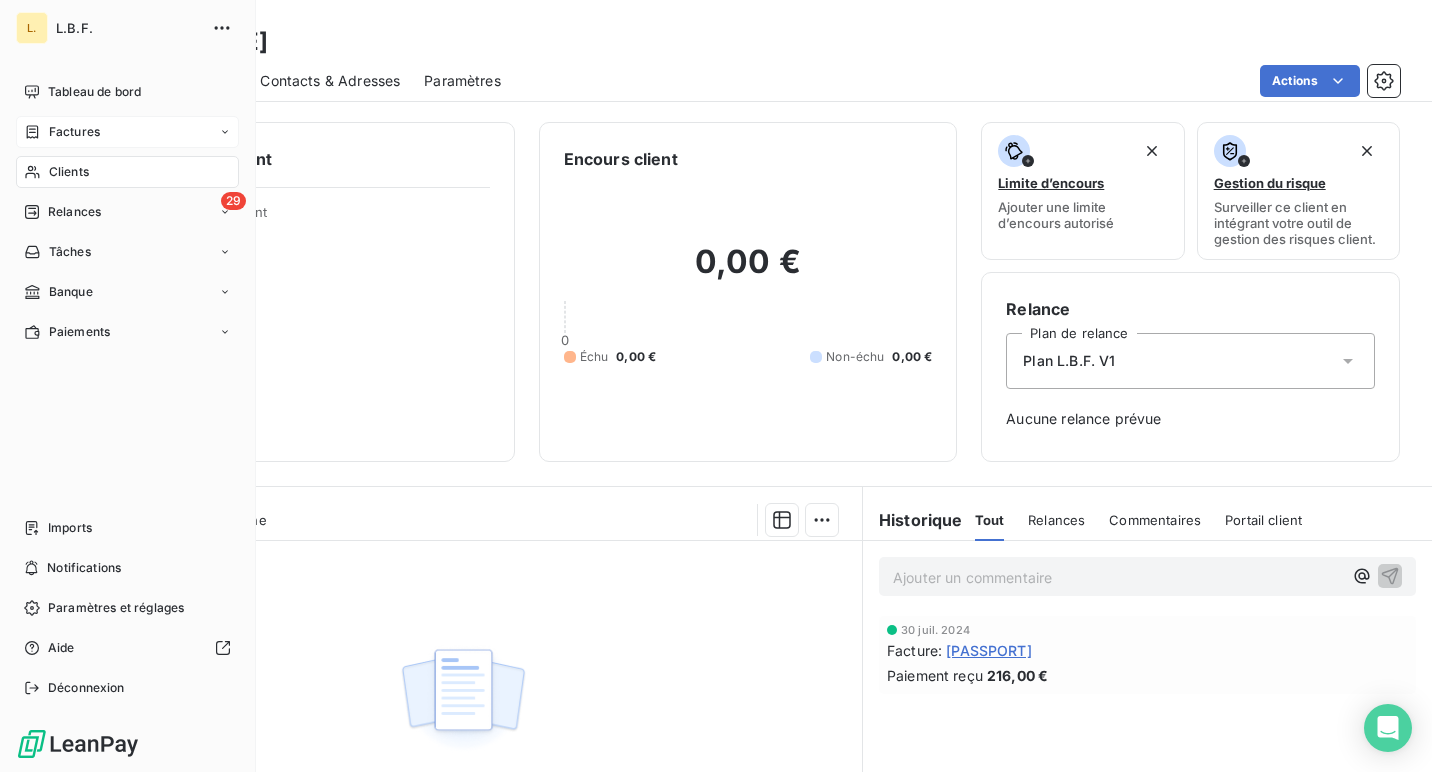 click on "Factures" at bounding box center (127, 132) 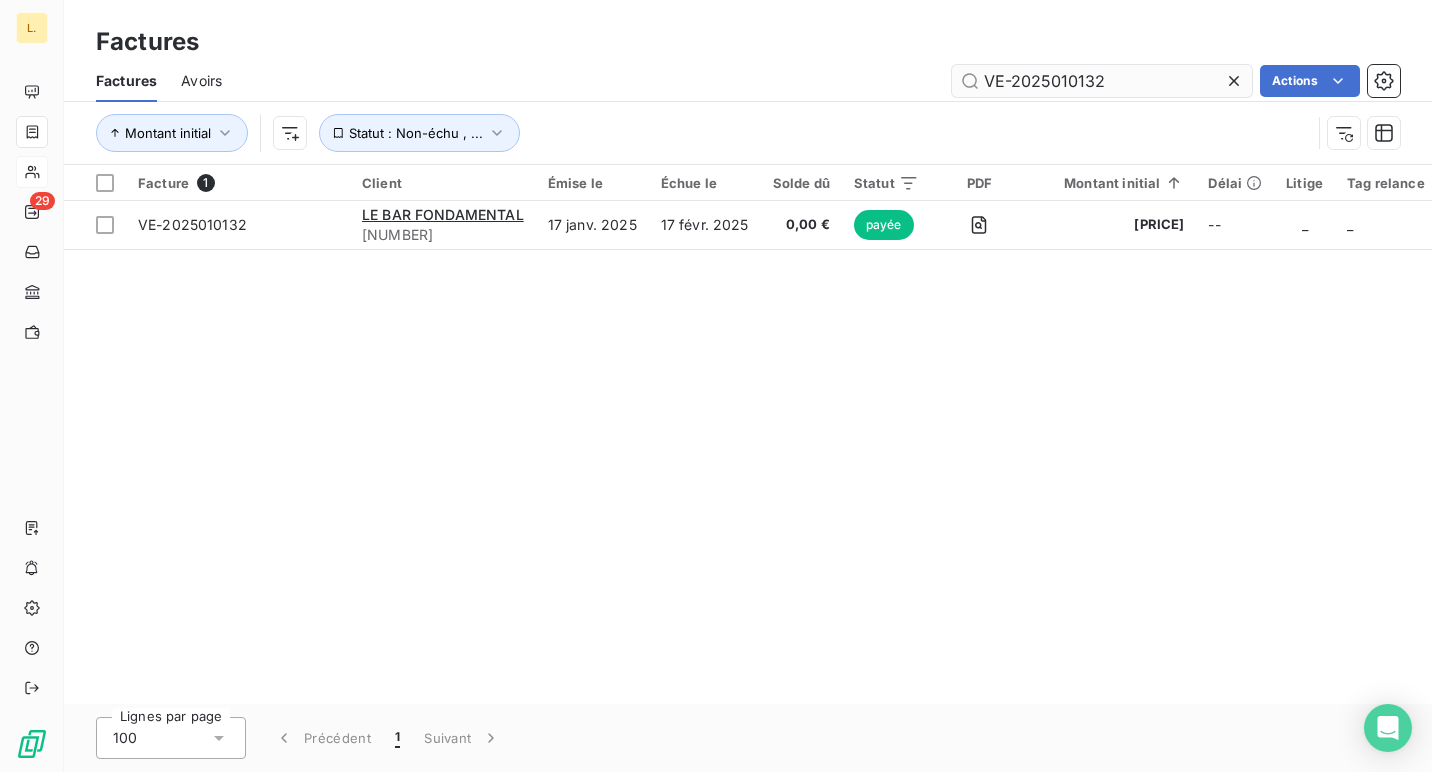 click on "VE-2025010132" at bounding box center (1102, 81) 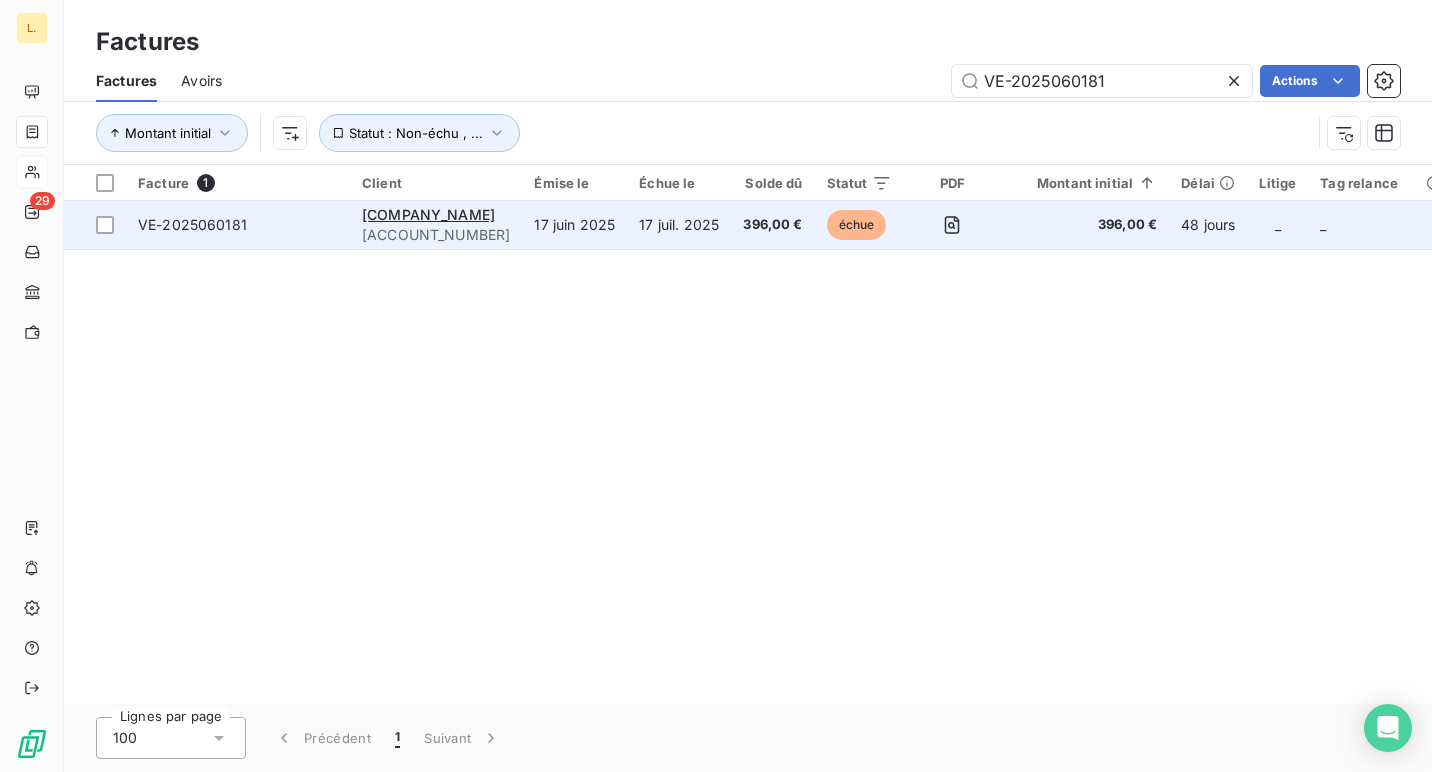 type on "VE-2025060181" 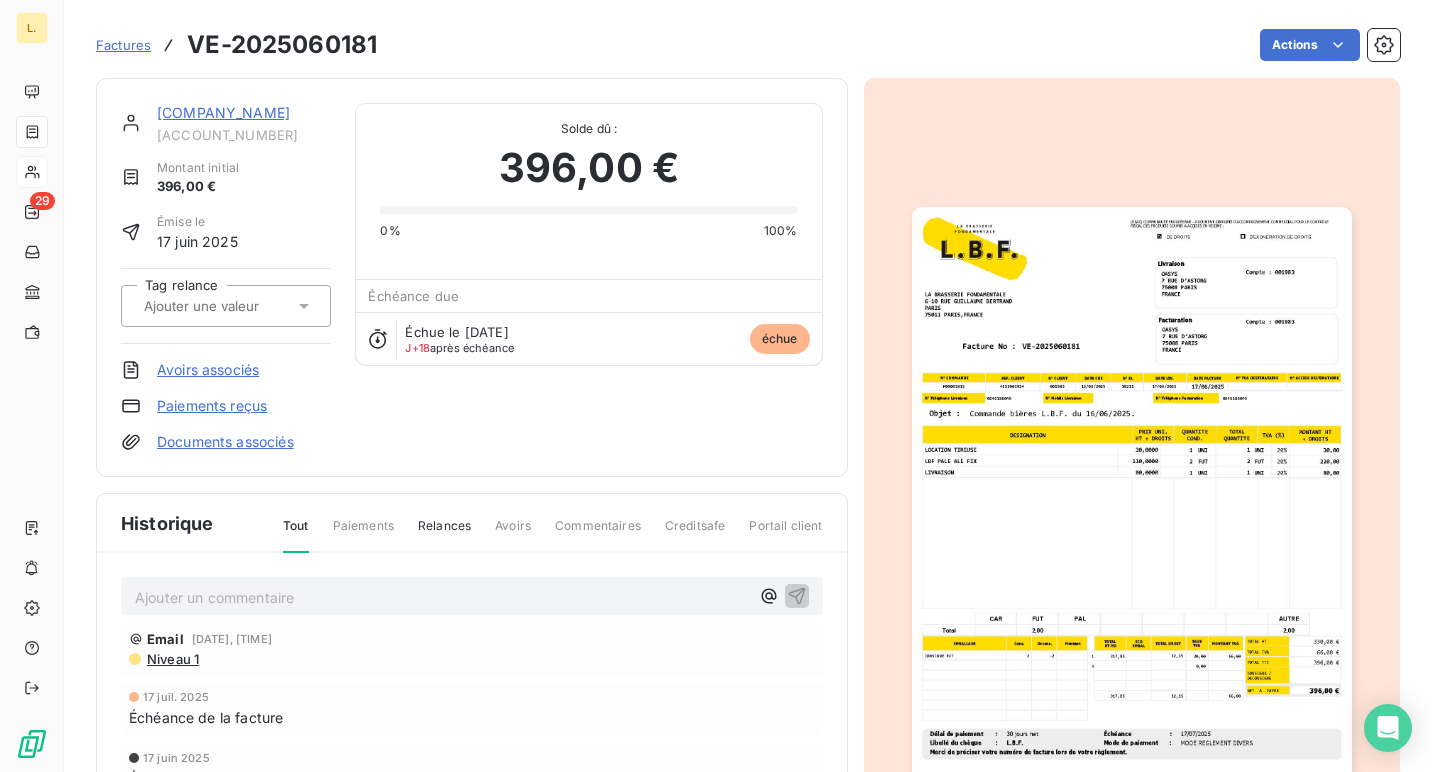 click on "Paiements reçus" at bounding box center (212, 406) 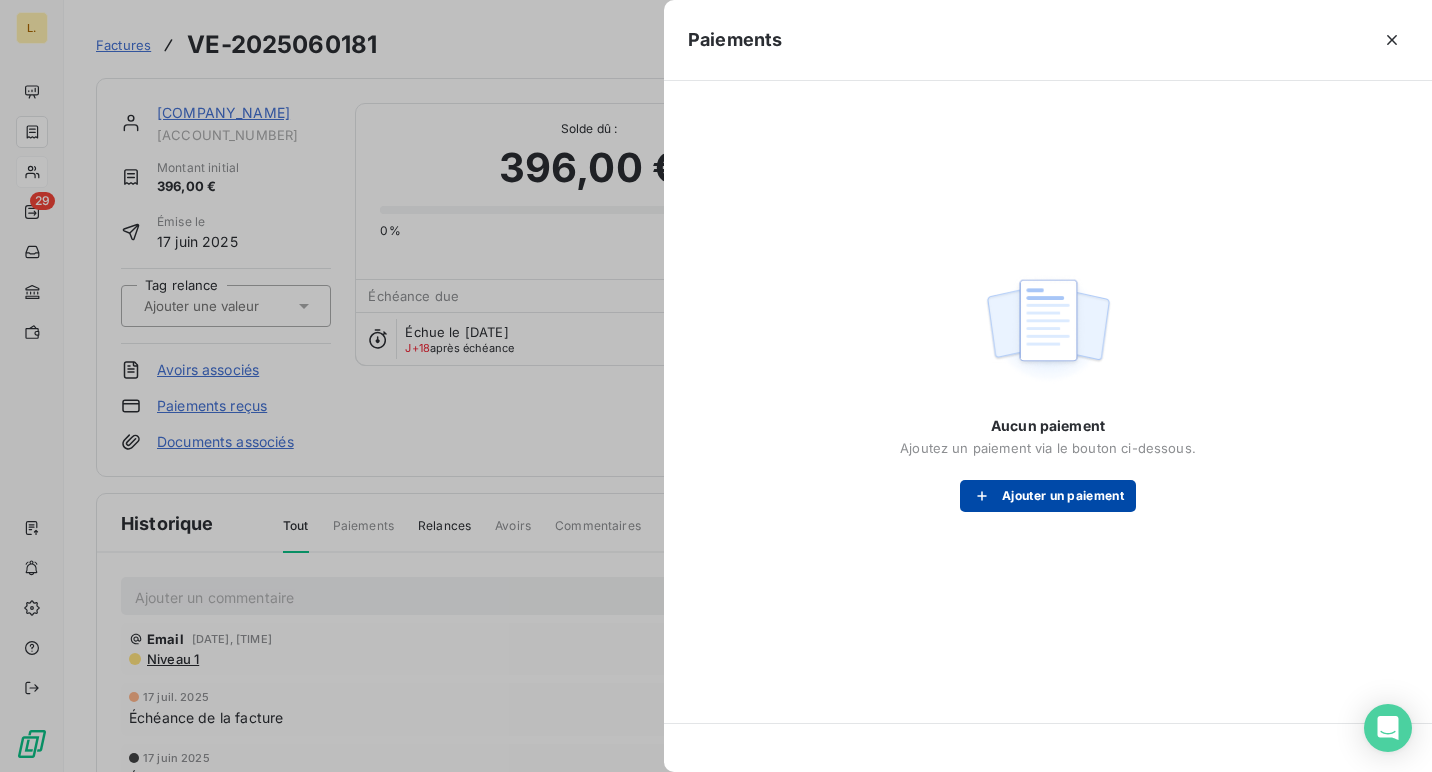 click on "Ajouter un paiement" at bounding box center [1048, 496] 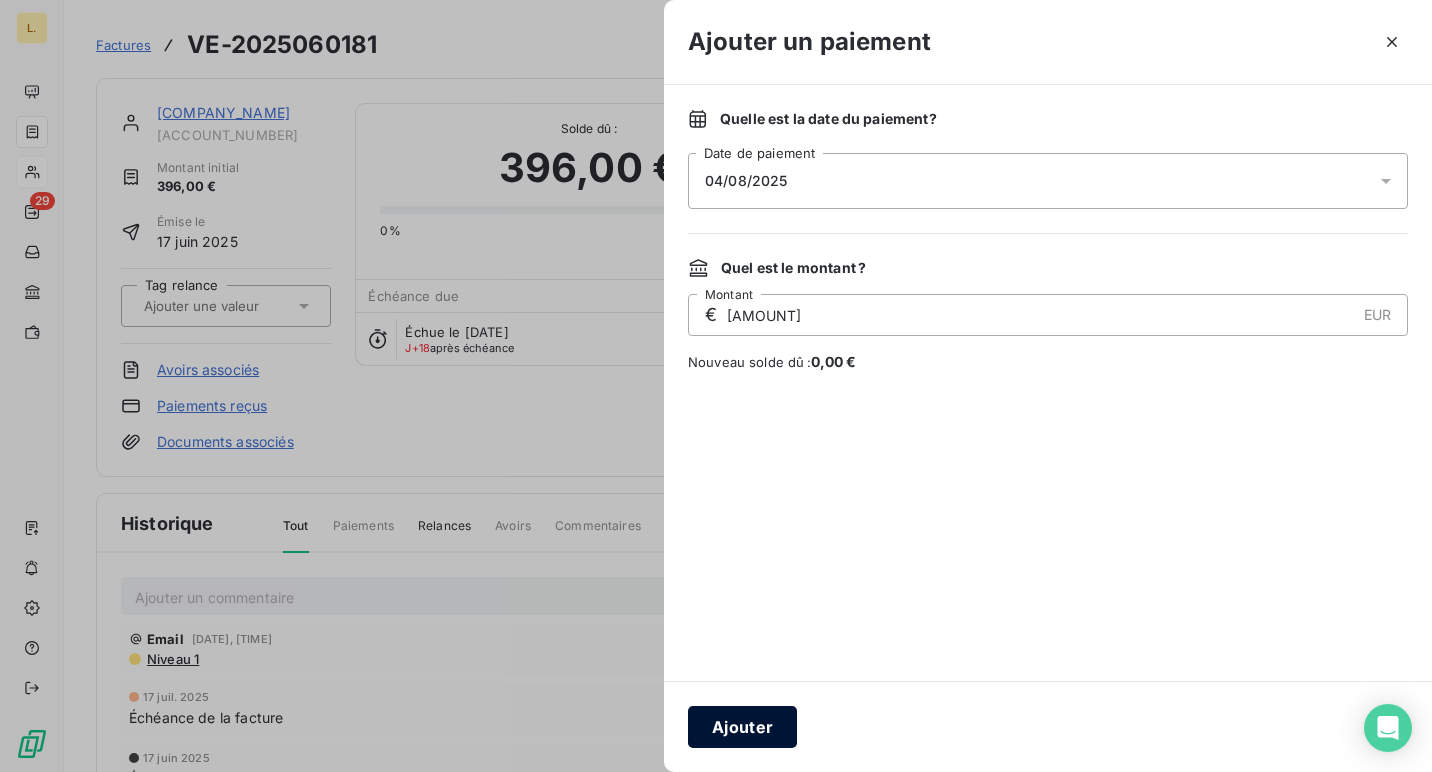 click on "Ajouter" at bounding box center (742, 727) 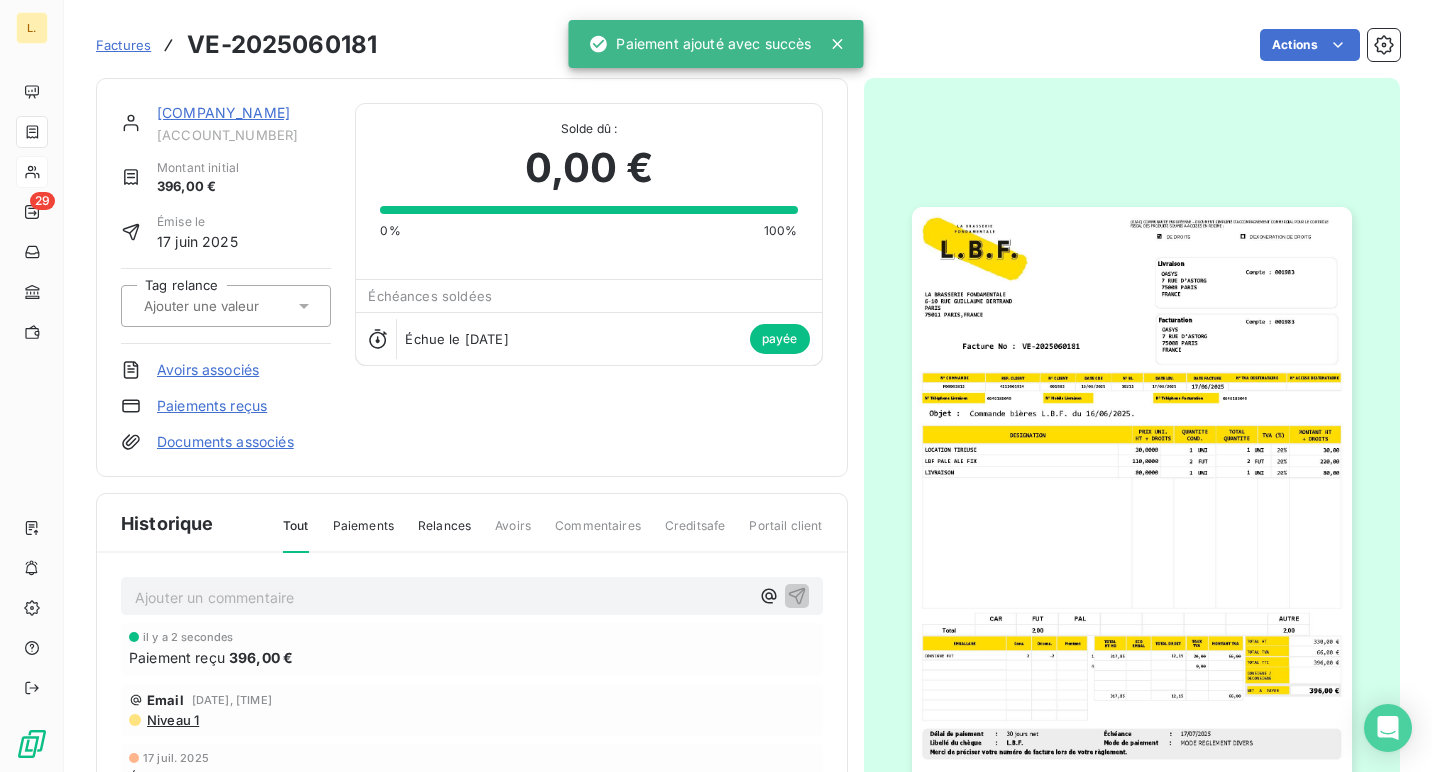 click on "[COMPANY_NAME]" at bounding box center [223, 112] 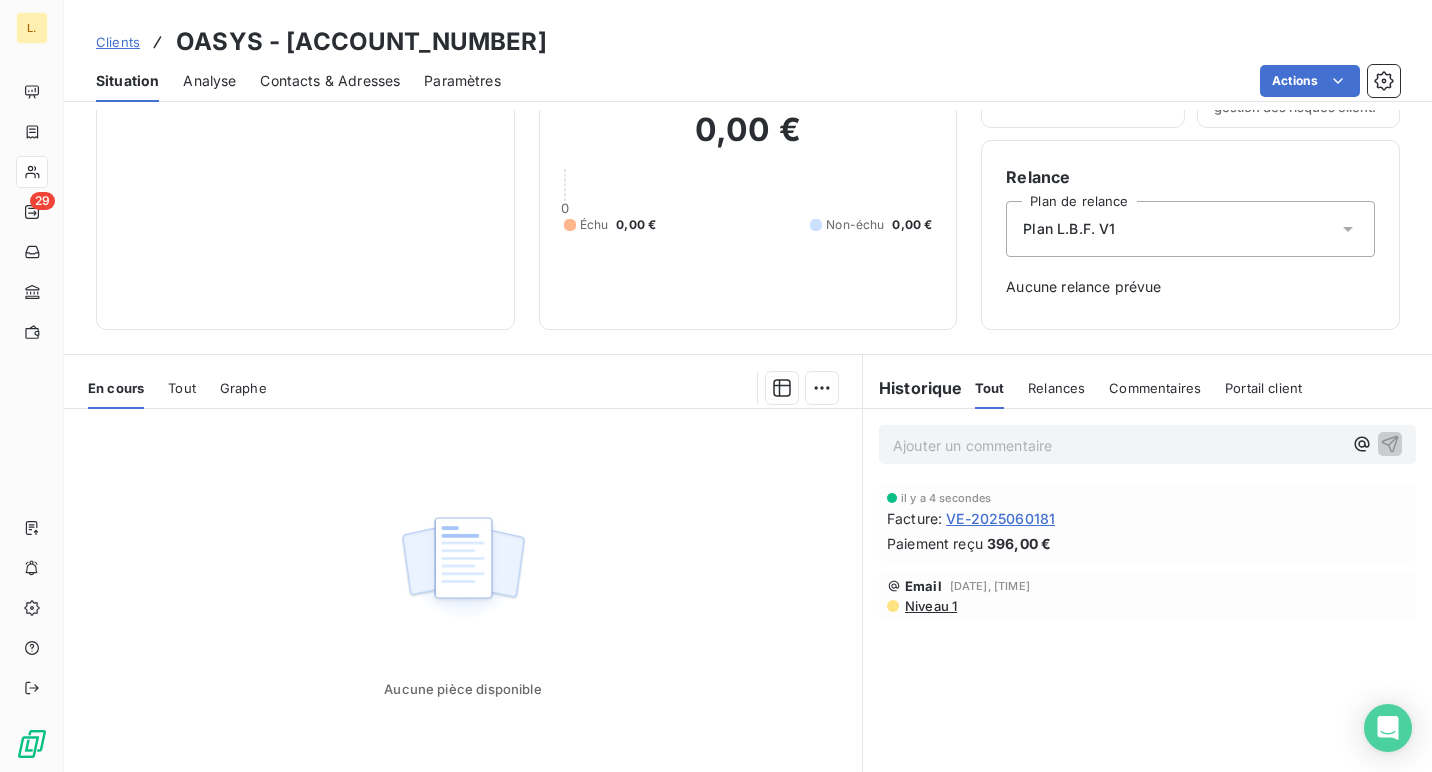 scroll, scrollTop: 0, scrollLeft: 0, axis: both 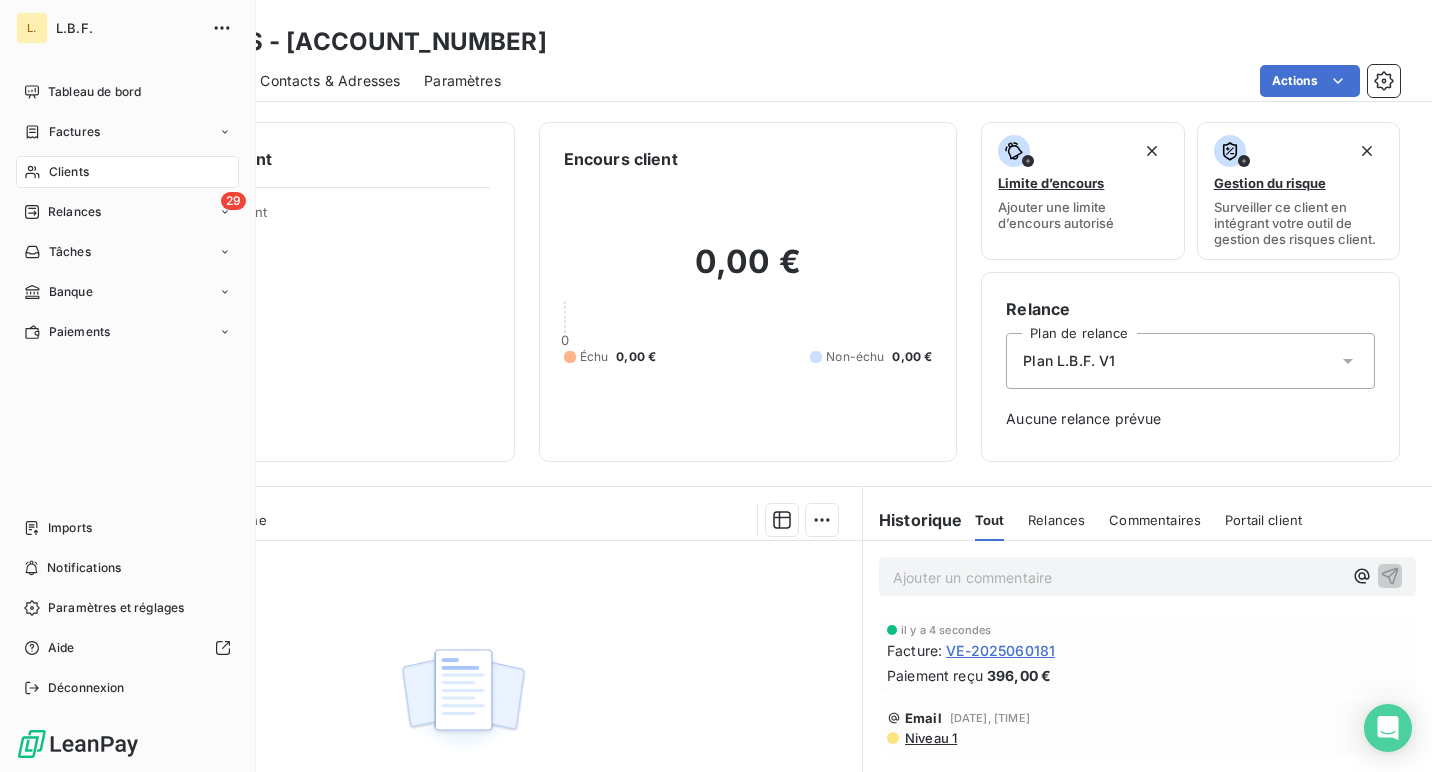click on "Clients" at bounding box center (69, 172) 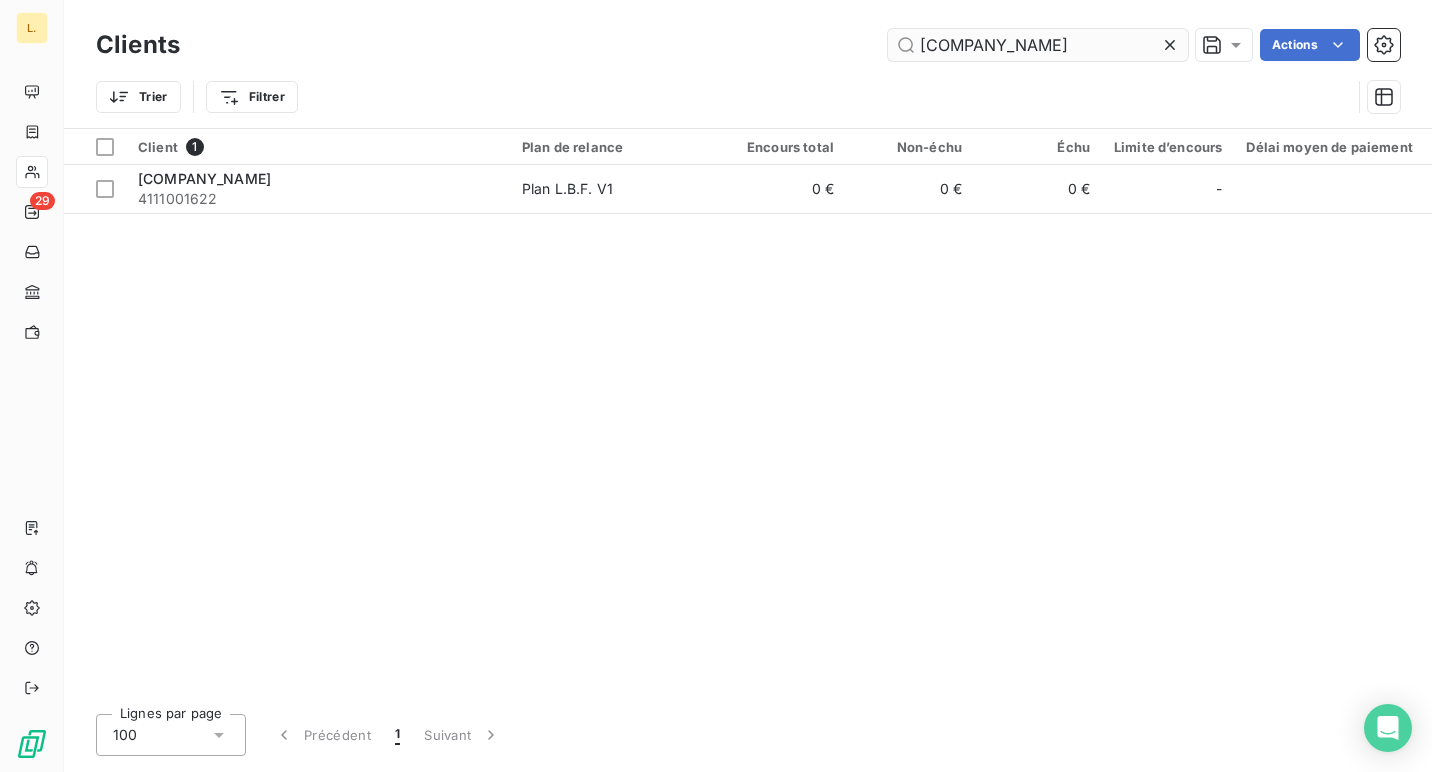 click on "[COMPANY_NAME]" at bounding box center (1038, 45) 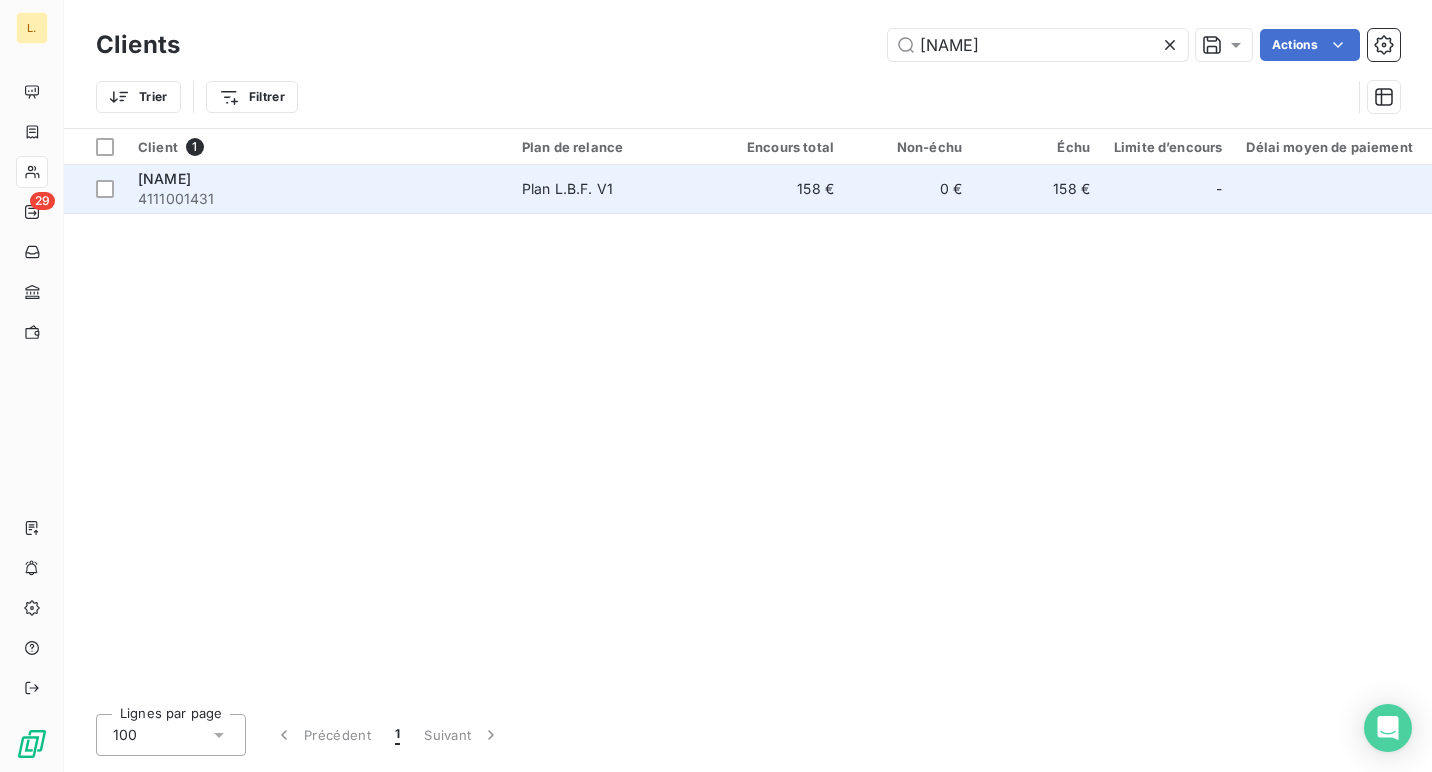 type on "[NAME]" 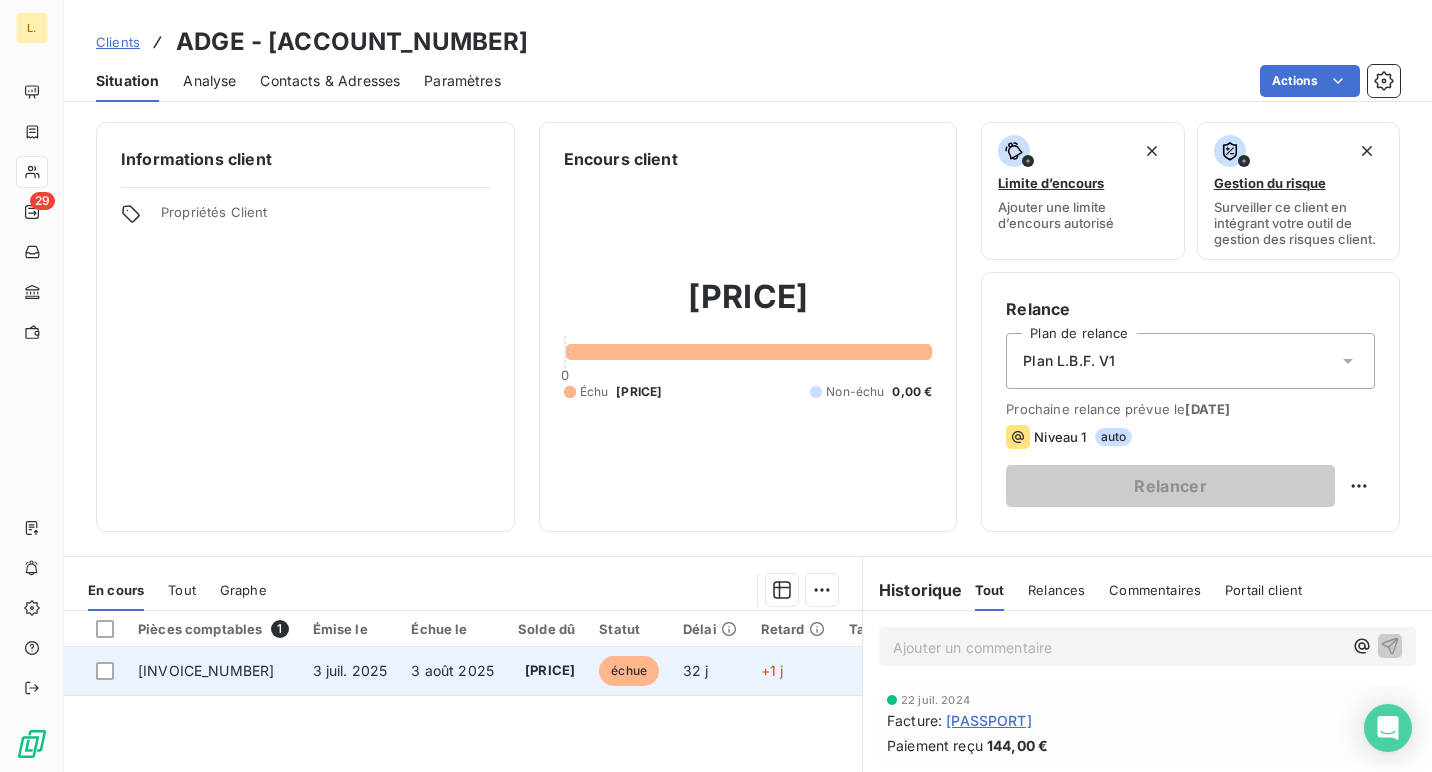 click on "3 août 2025" at bounding box center [452, 671] 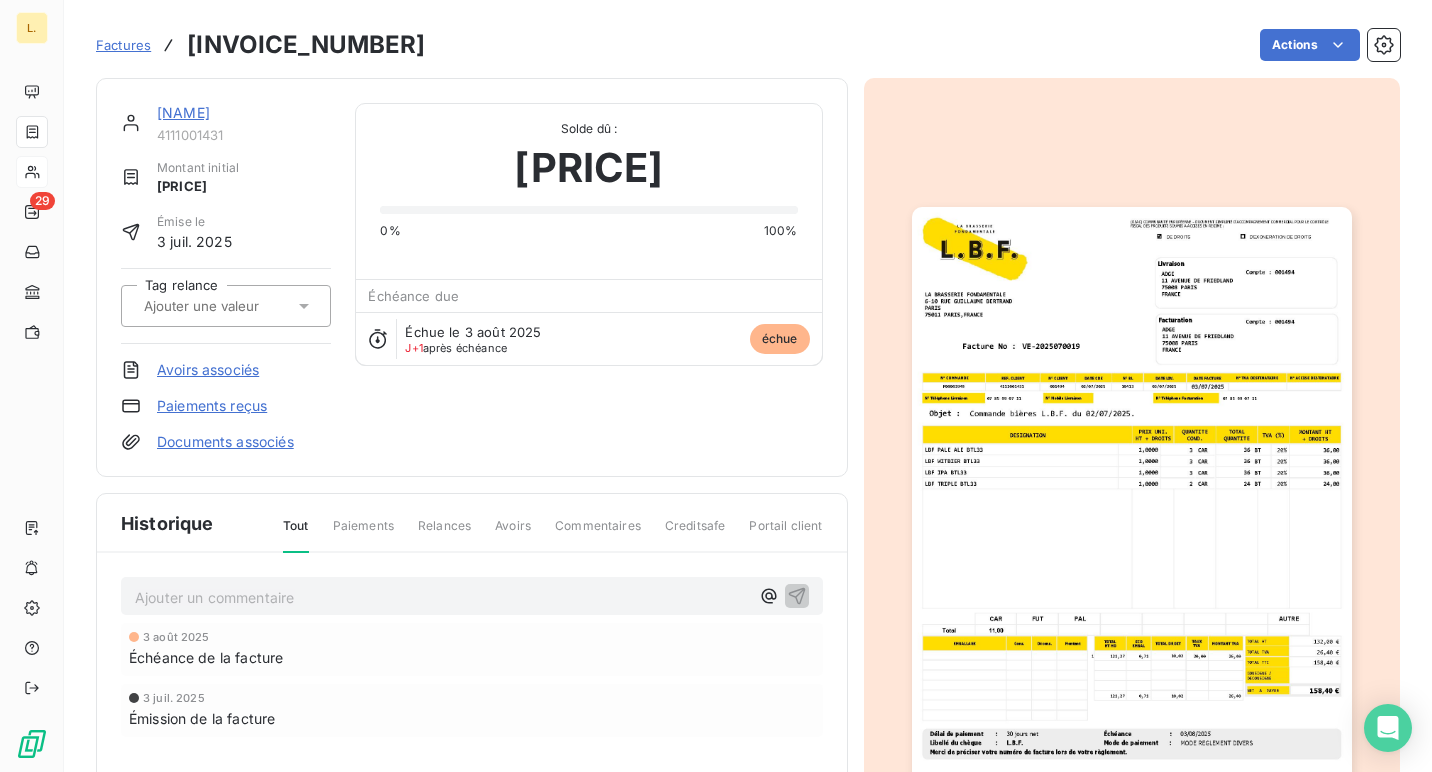 click on "Paiements reçus" at bounding box center (212, 406) 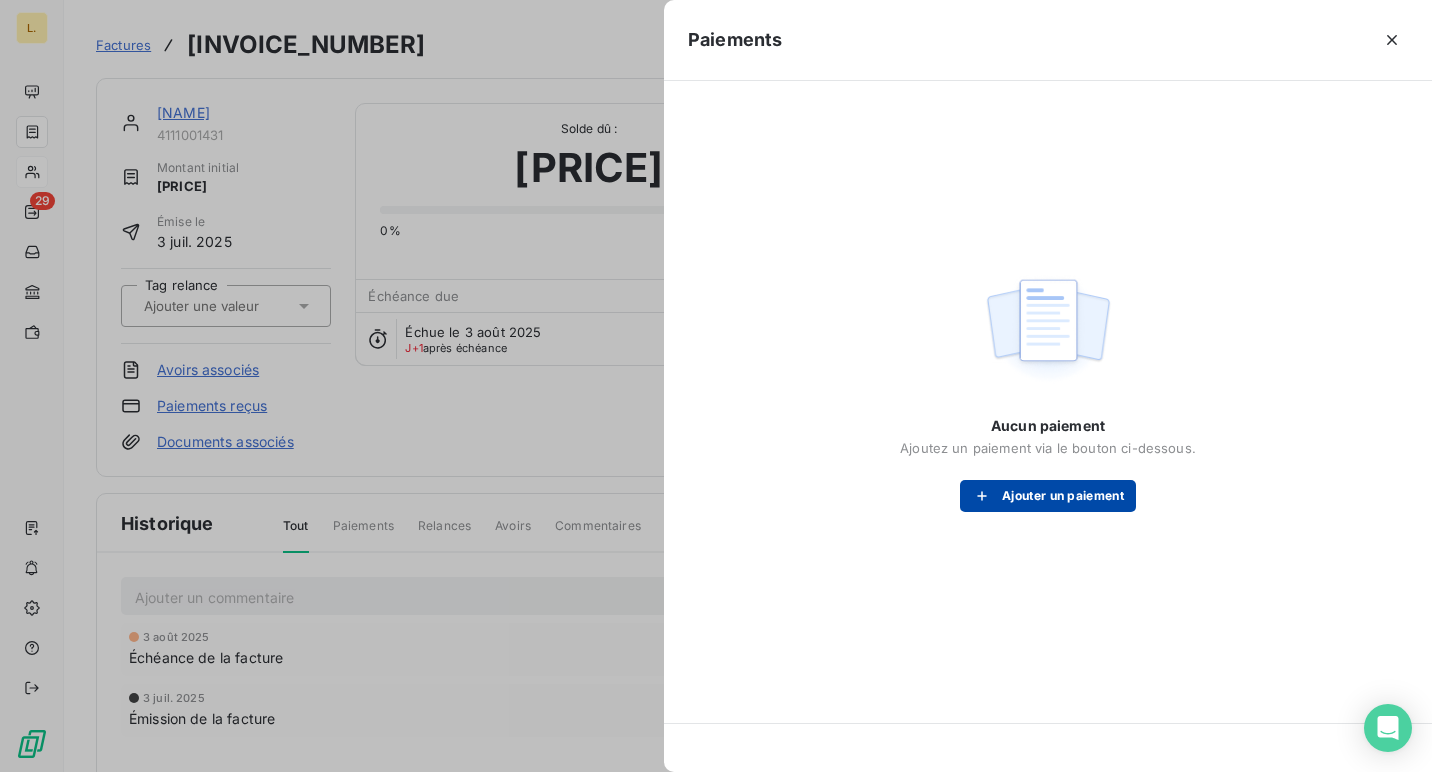 click on "Ajouter un paiement" at bounding box center (1048, 496) 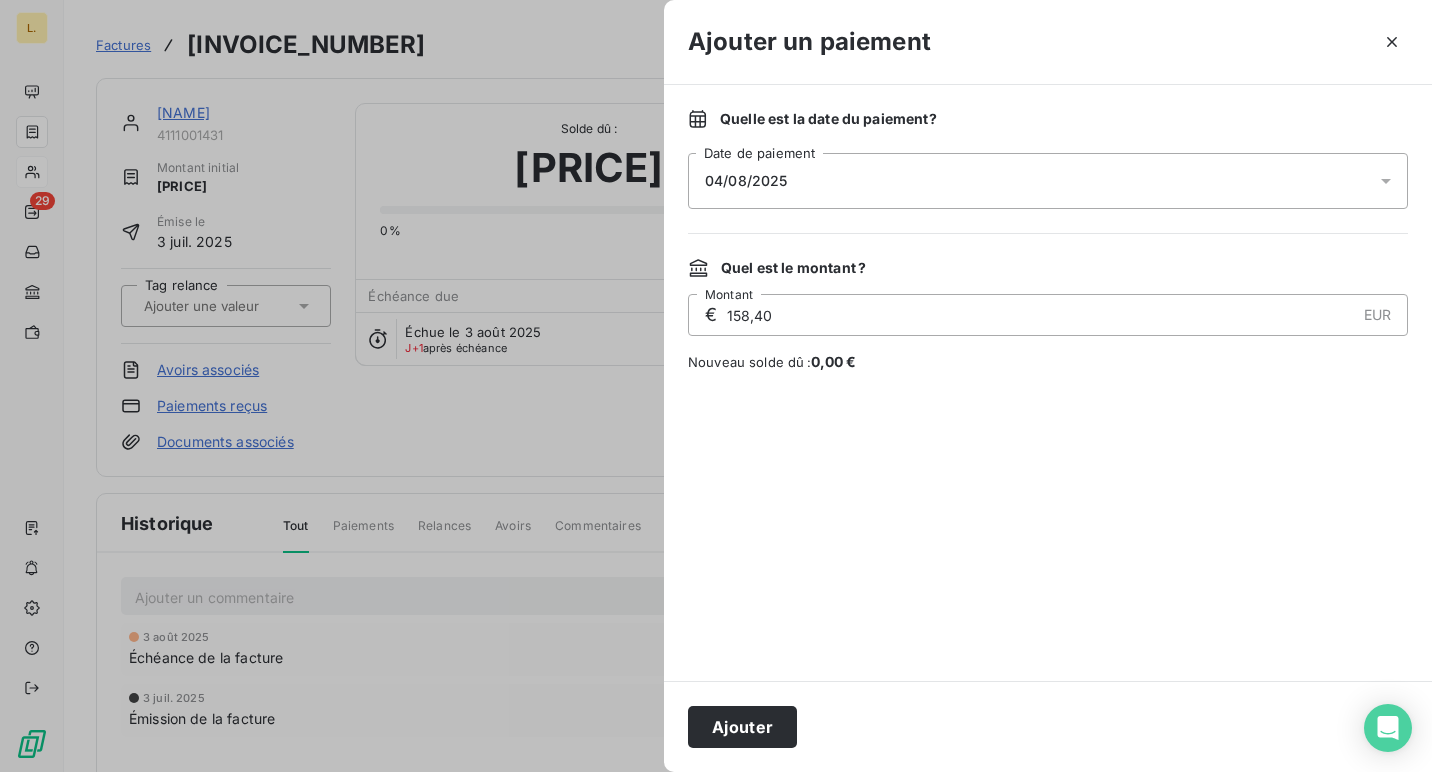 click on "Ajouter" at bounding box center [1048, 726] 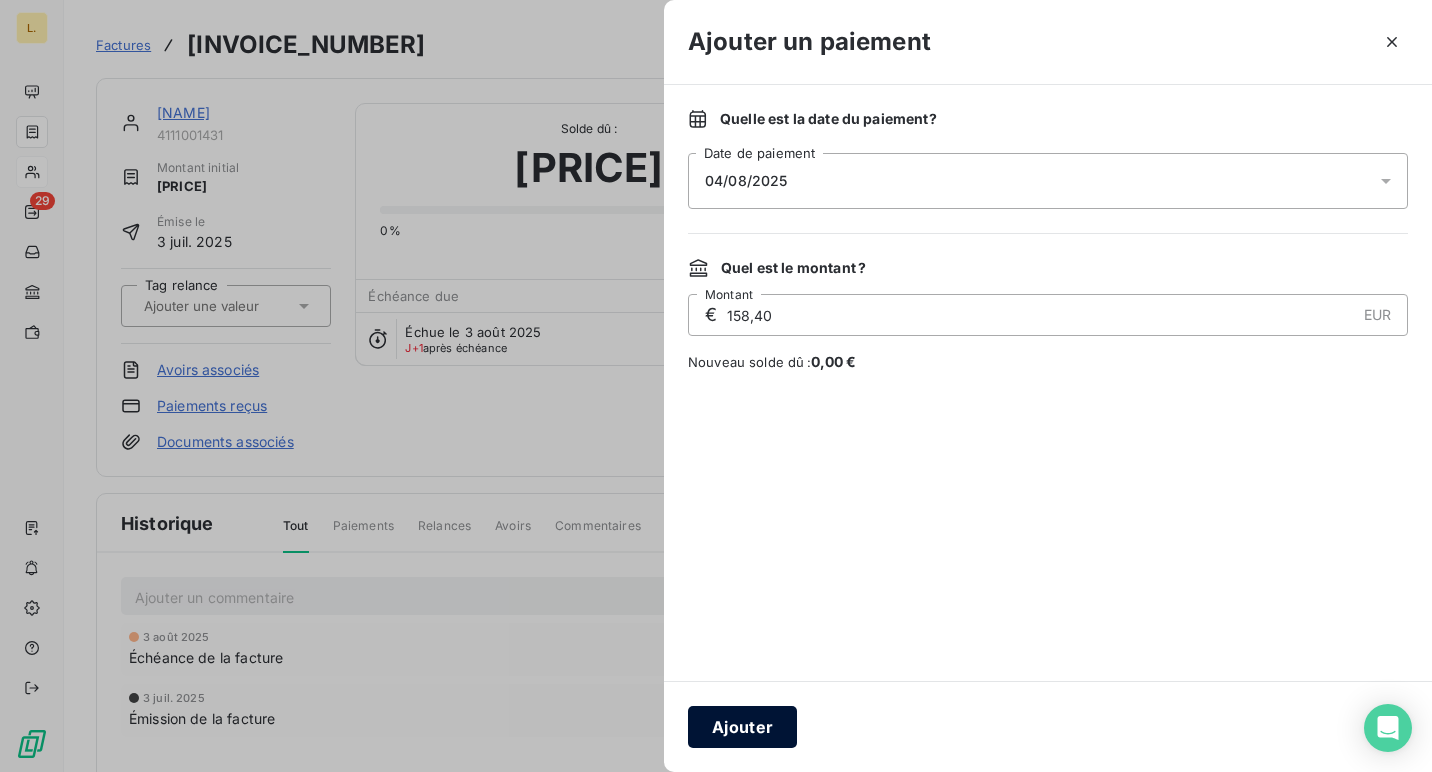 click on "Ajouter" at bounding box center [742, 727] 